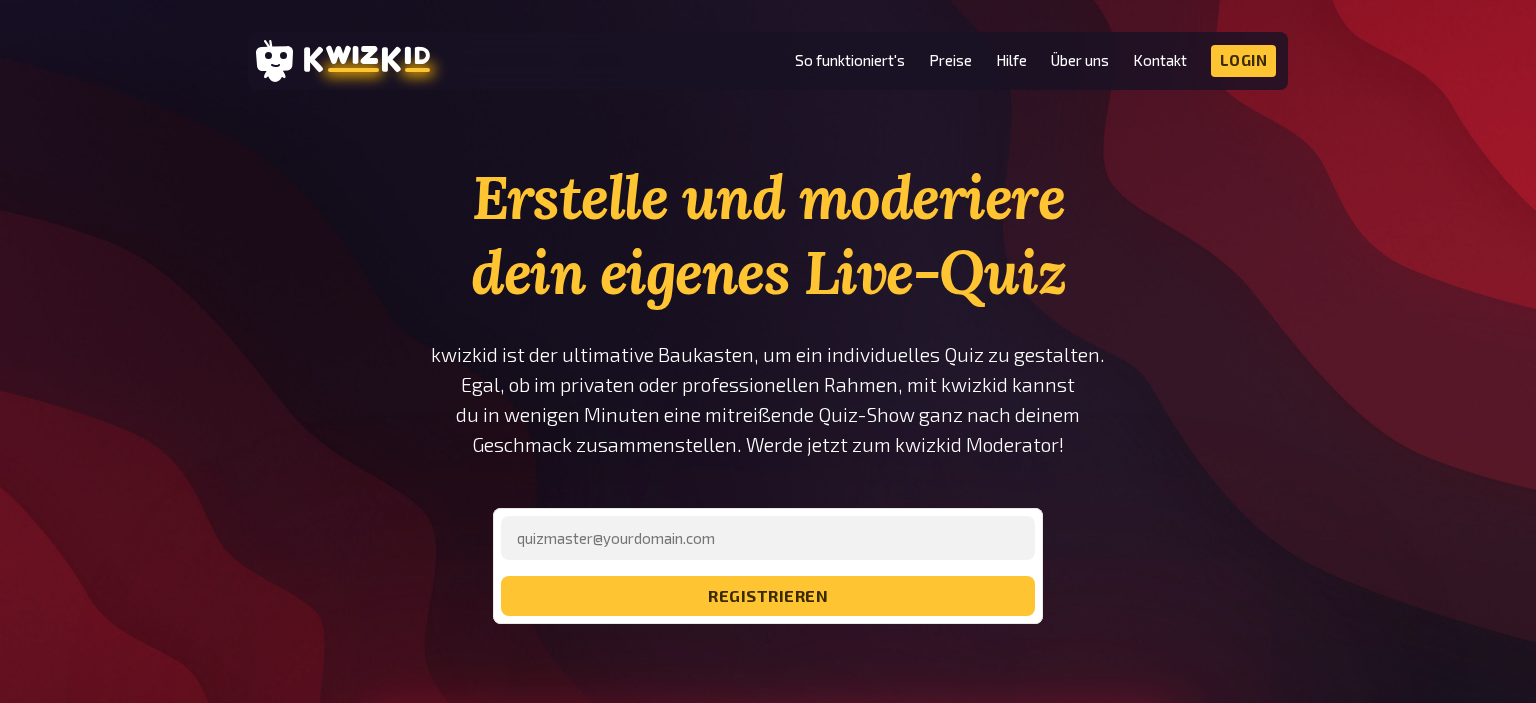 scroll, scrollTop: 0, scrollLeft: 0, axis: both 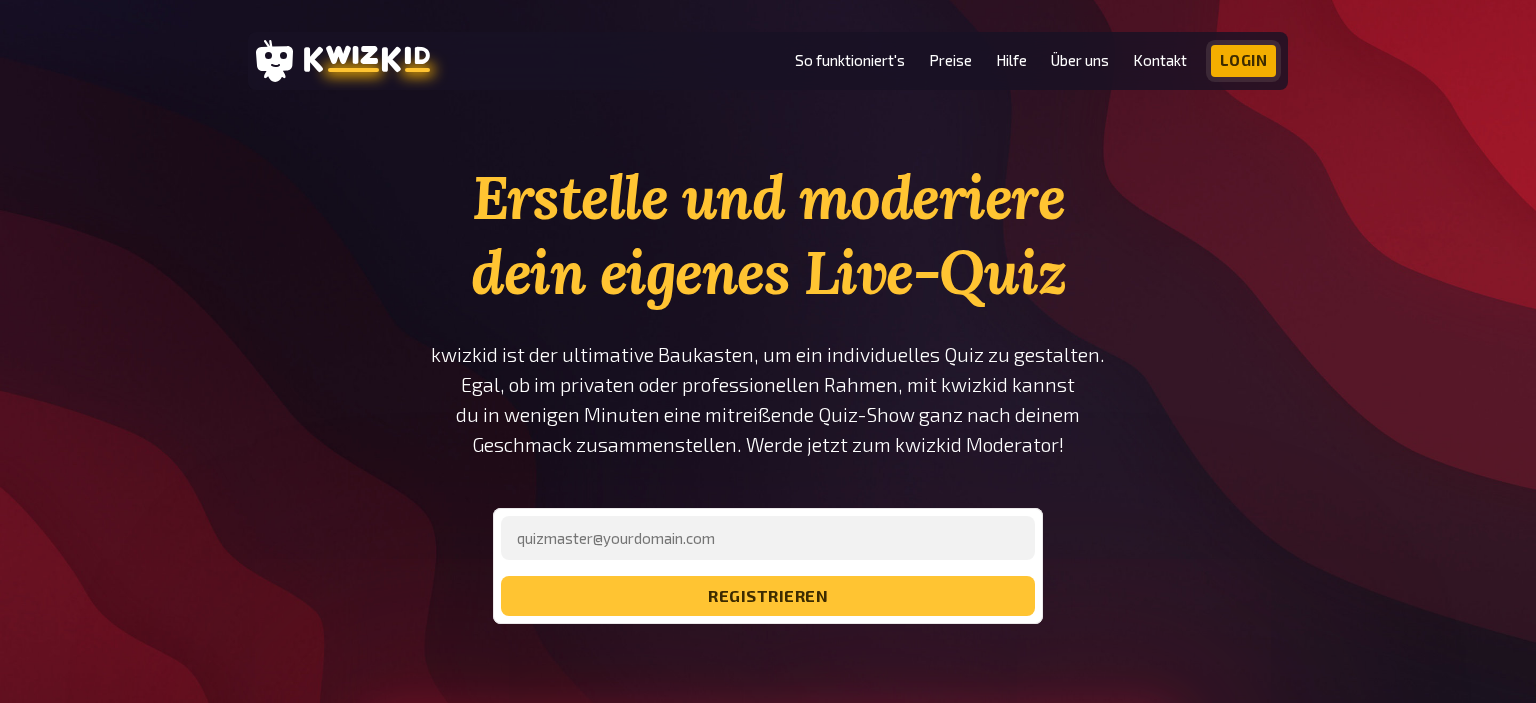 click on "Login" at bounding box center [1244, 61] 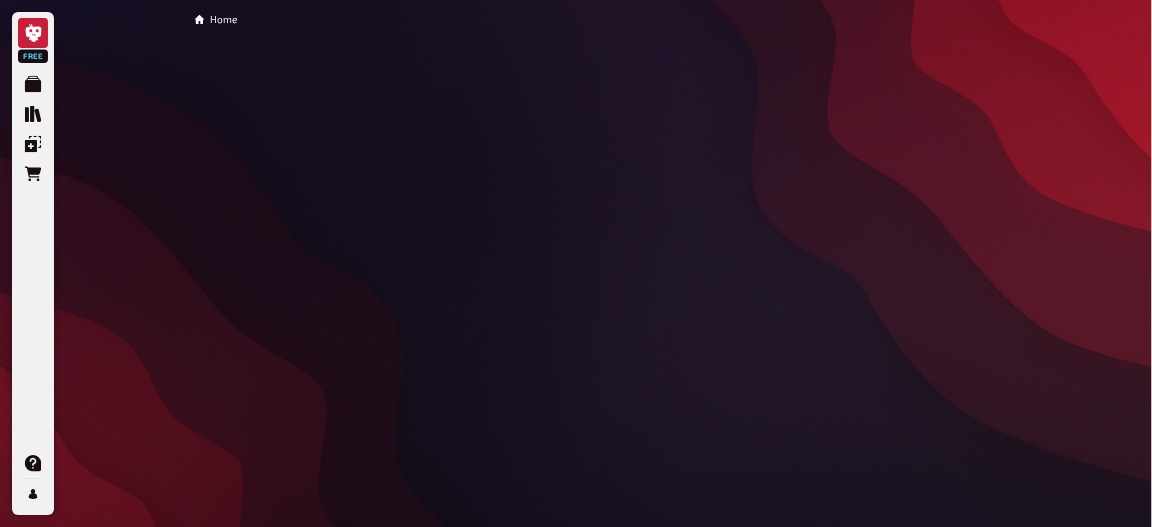 scroll, scrollTop: 0, scrollLeft: 0, axis: both 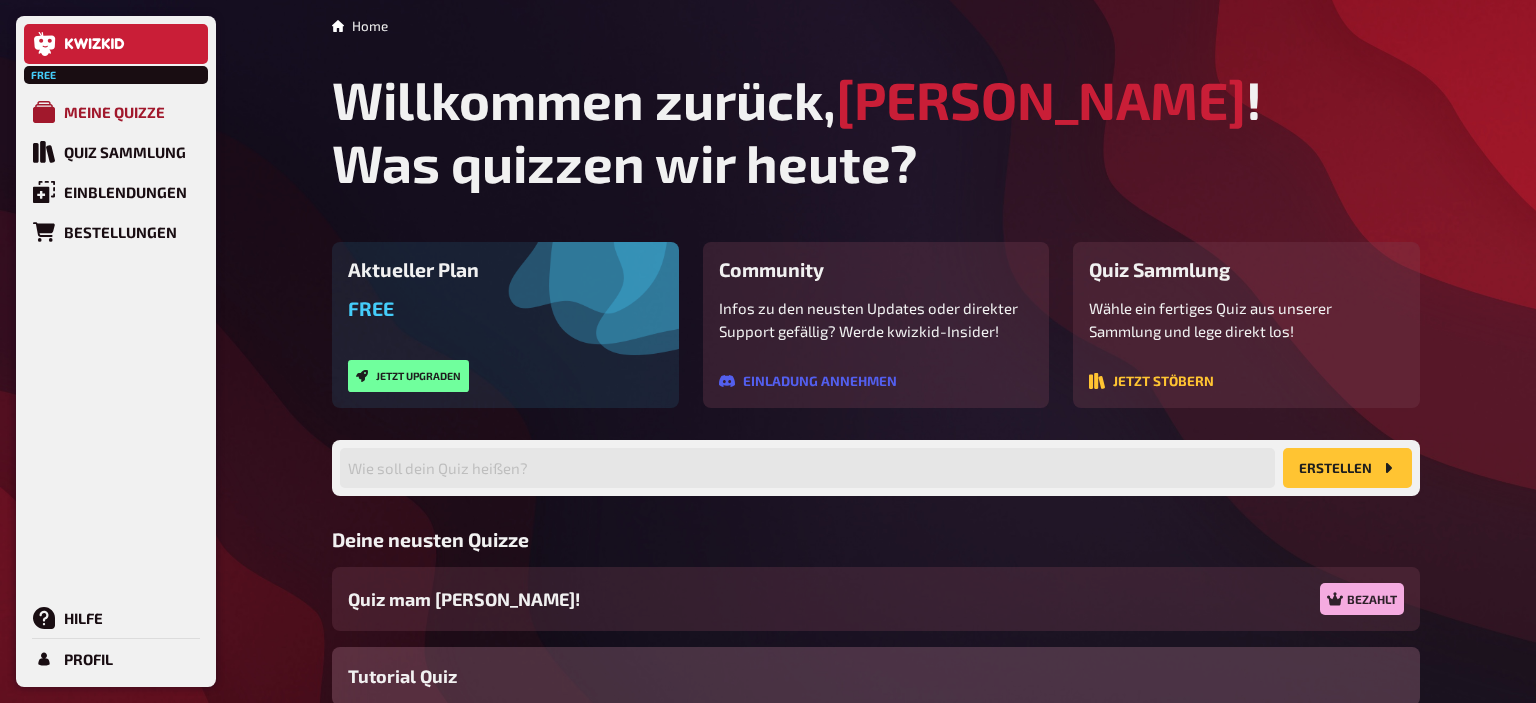 click on "Meine Quizze" at bounding box center (114, 112) 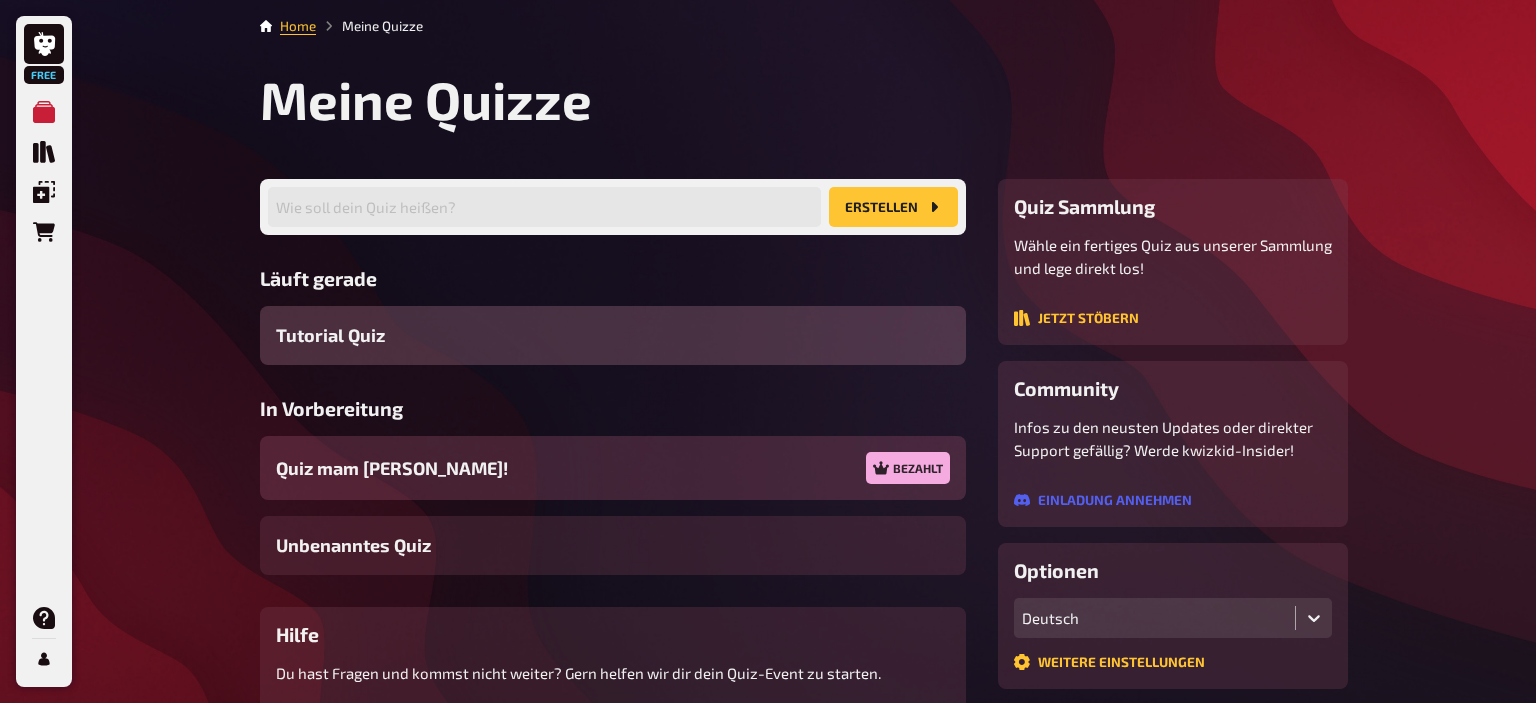 click on "Quiz mam [PERSON_NAME]!" at bounding box center (392, 468) 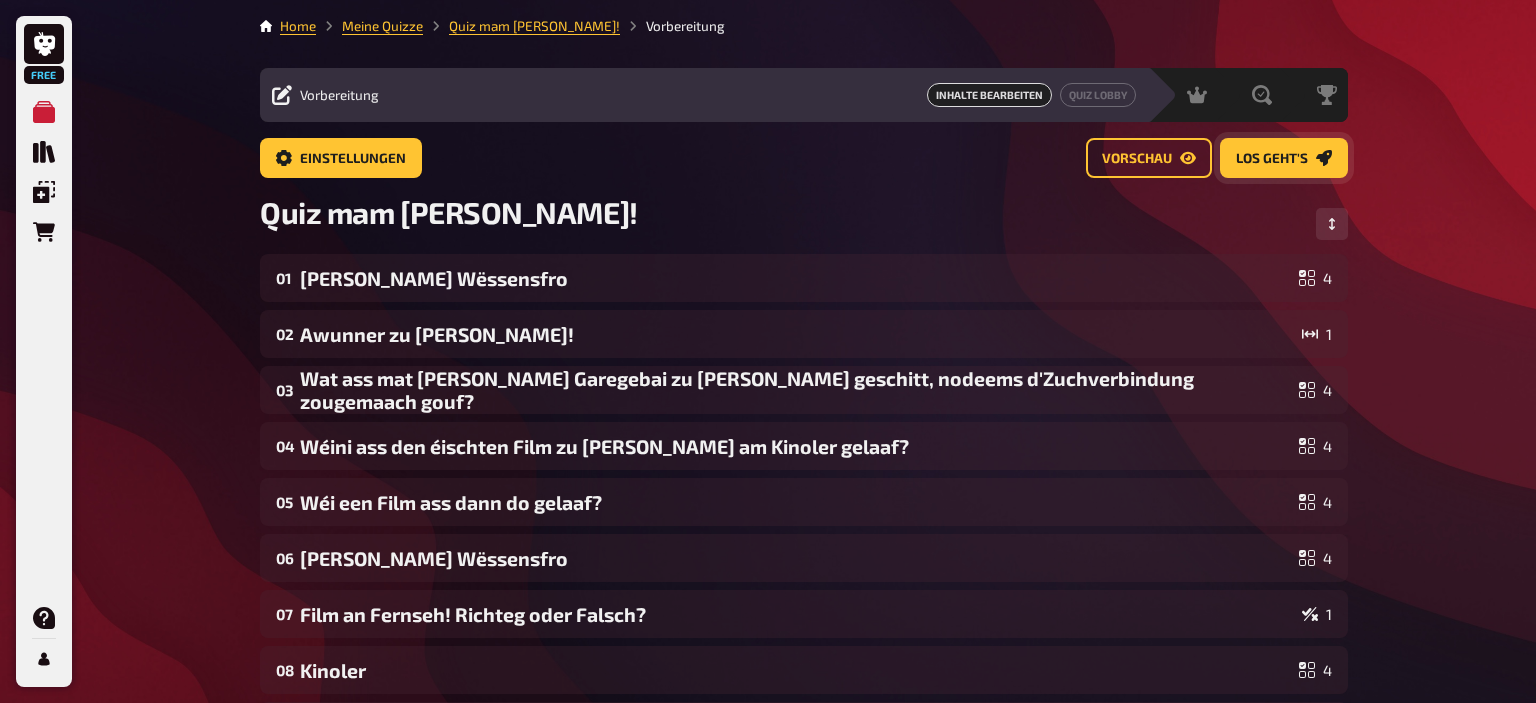 click on "Los geht's" at bounding box center [1272, 159] 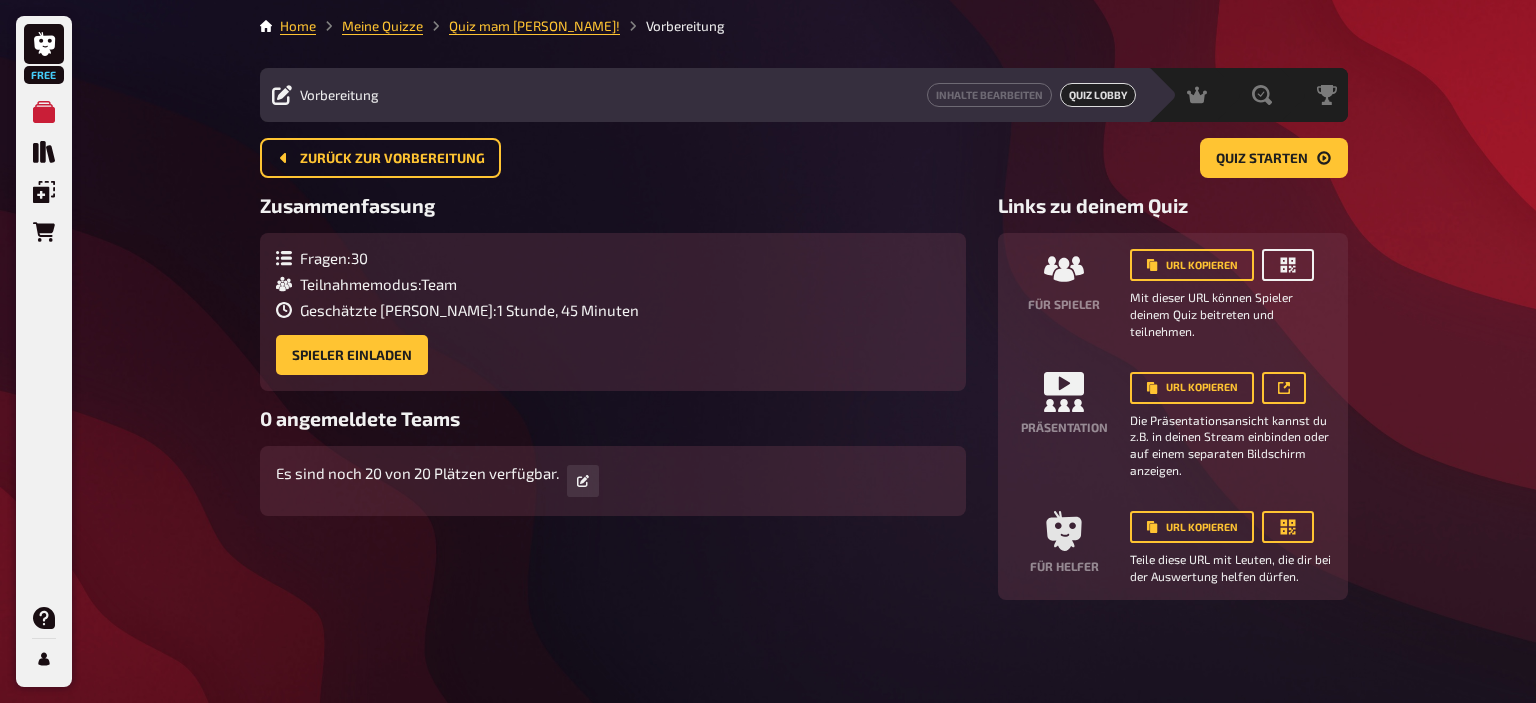 click 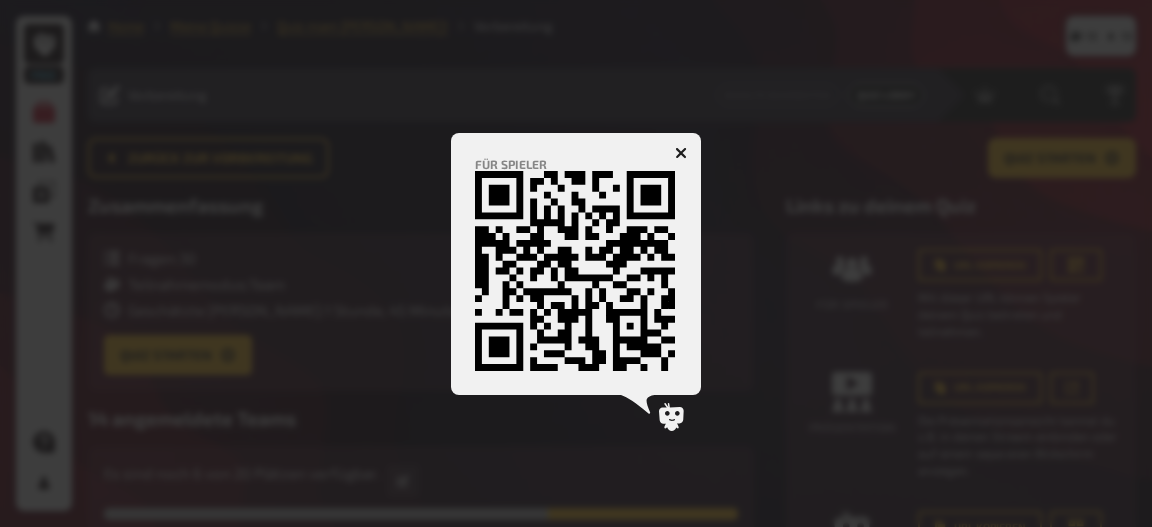 click at bounding box center (681, 153) 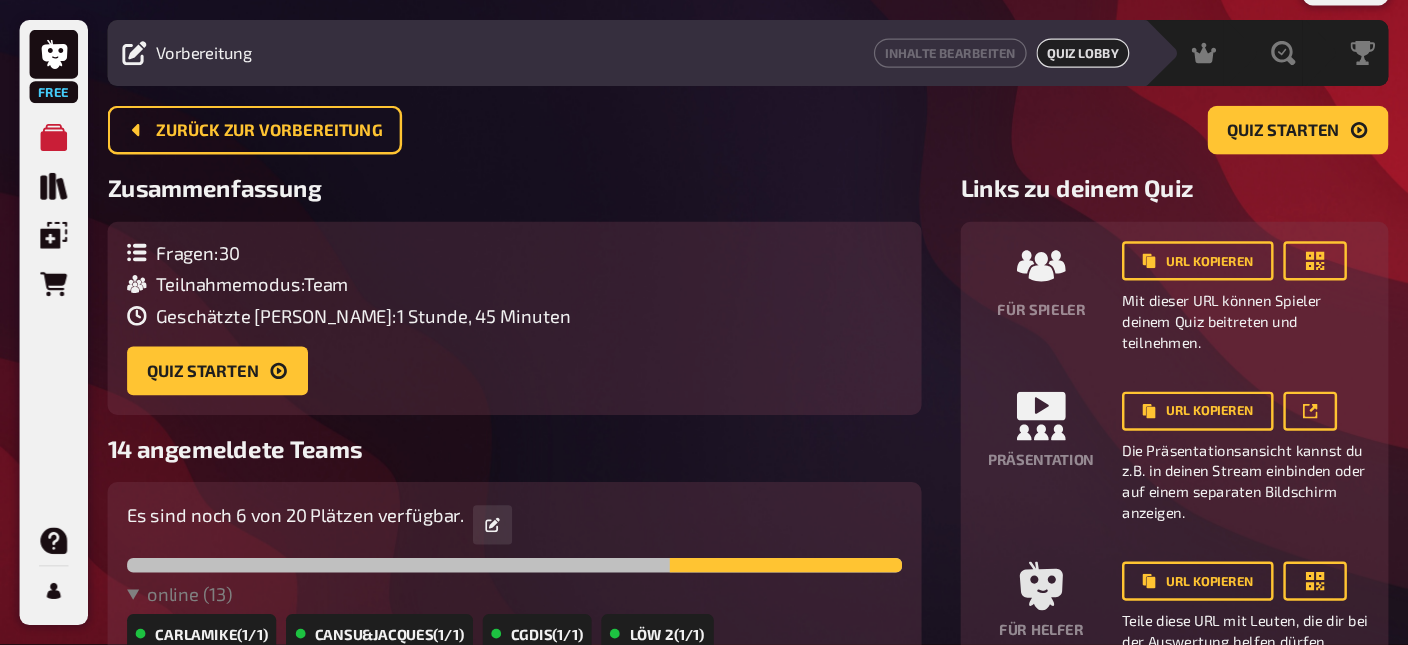 scroll, scrollTop: 53, scrollLeft: 0, axis: vertical 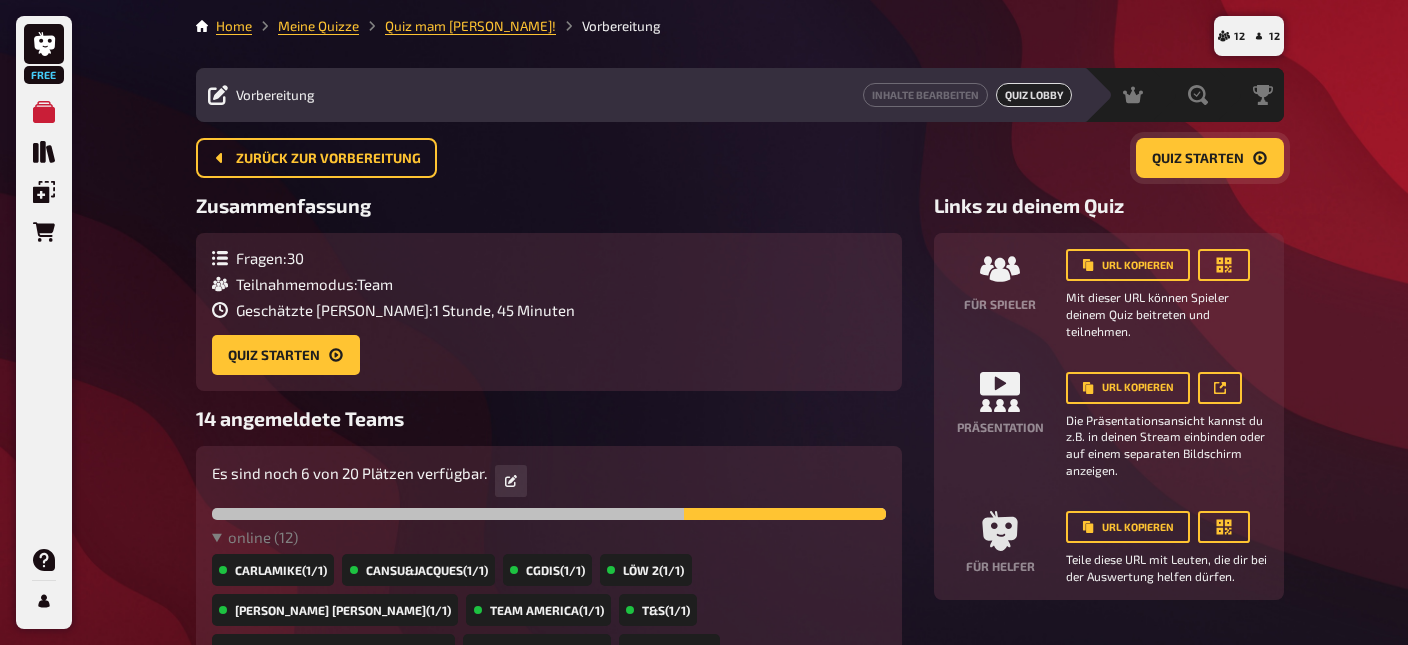 click on "Quiz starten" at bounding box center (1198, 159) 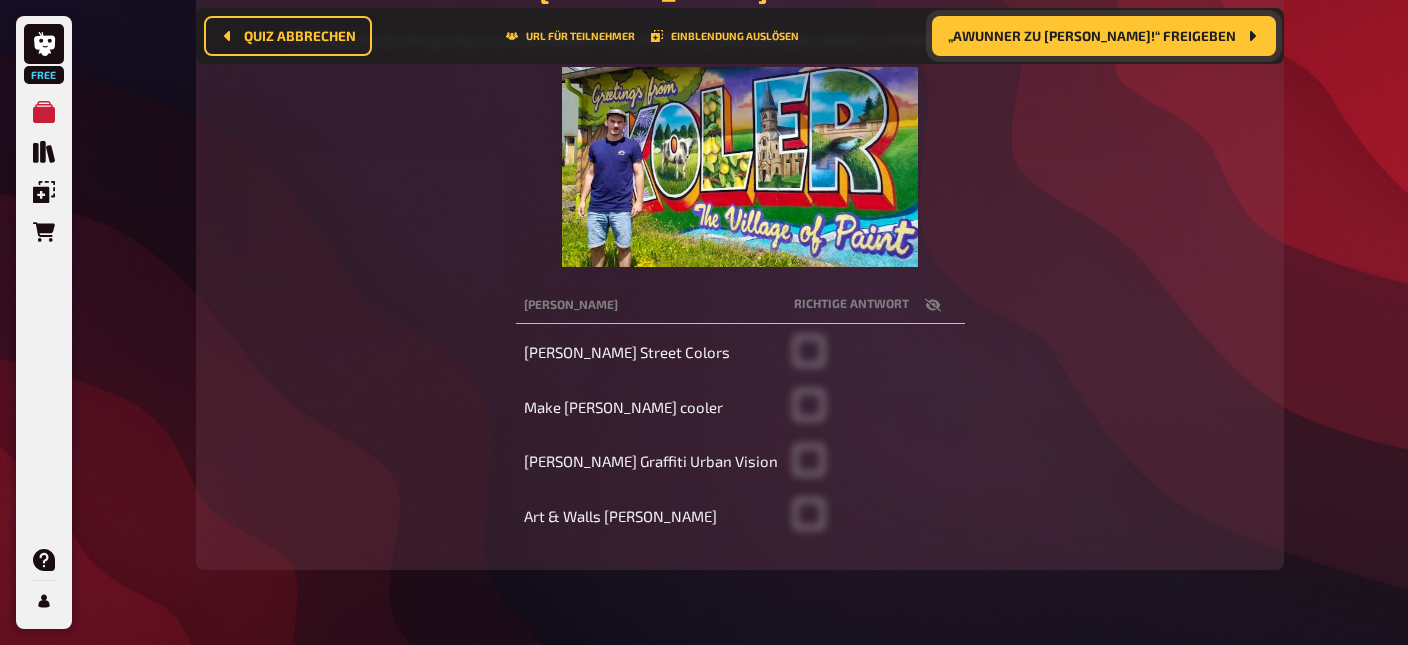 scroll, scrollTop: 354, scrollLeft: 0, axis: vertical 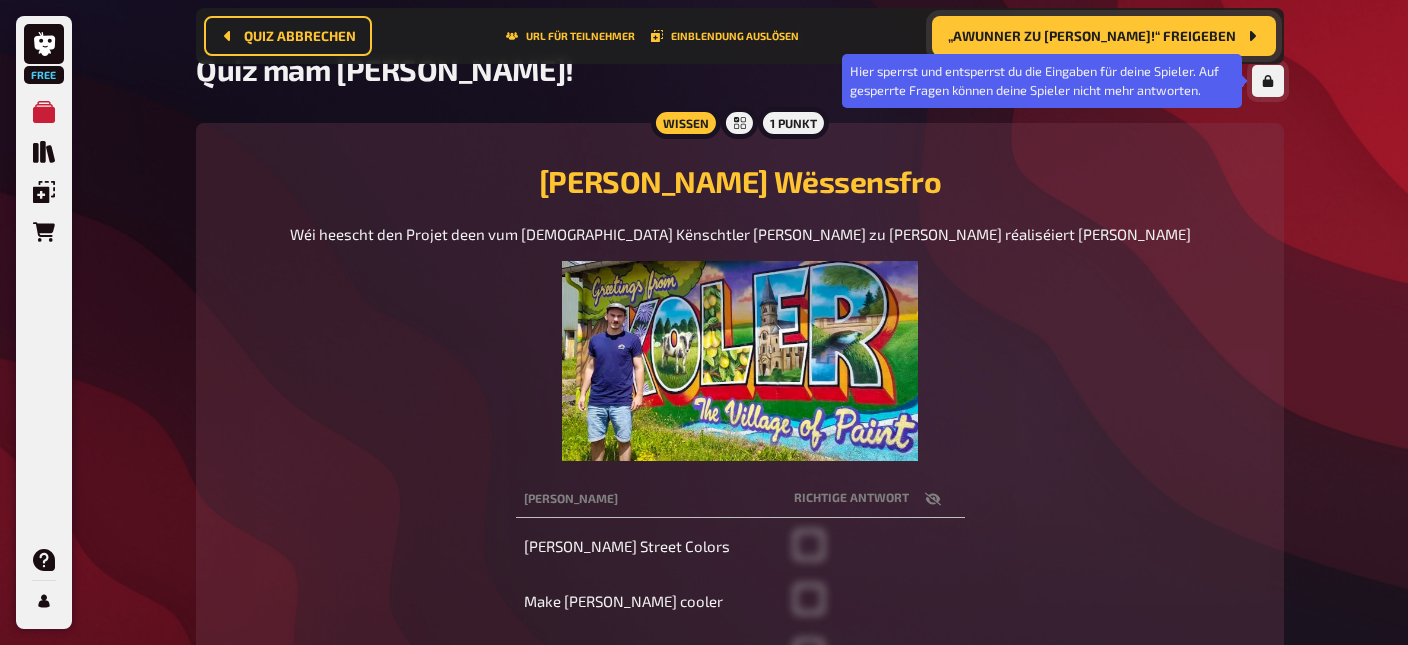 click 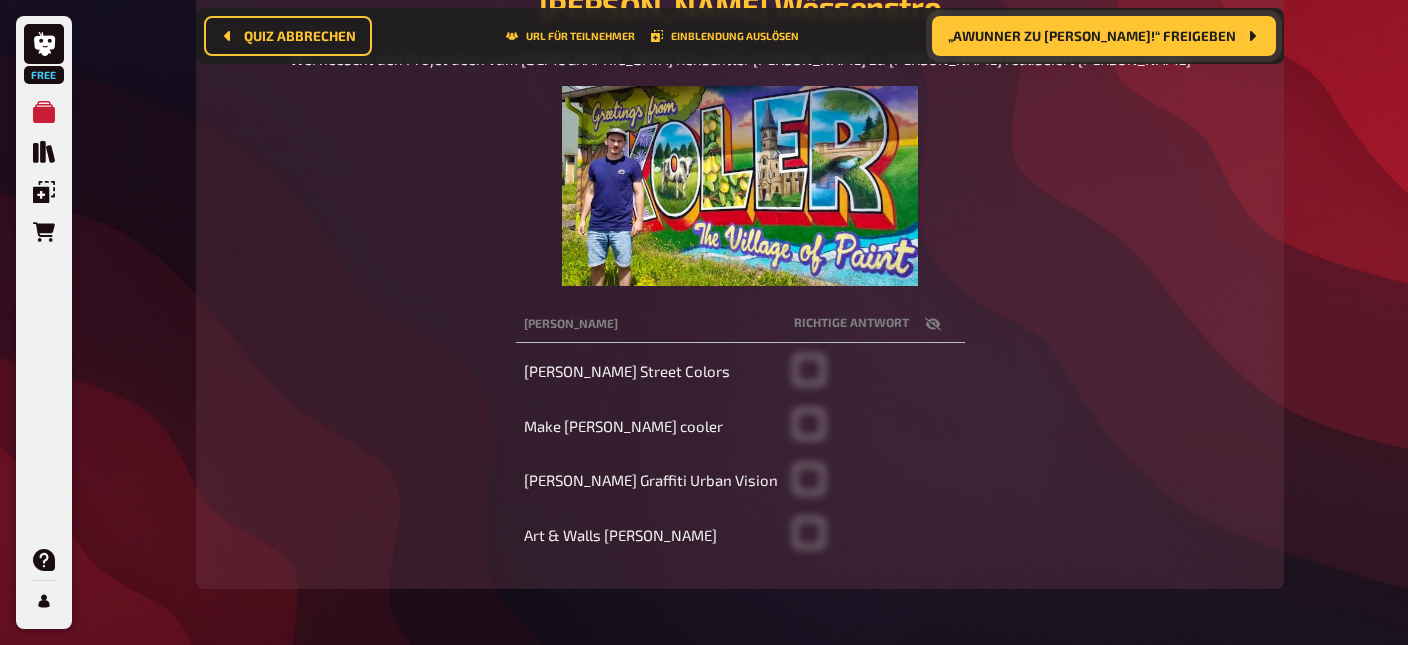scroll, scrollTop: 378, scrollLeft: 0, axis: vertical 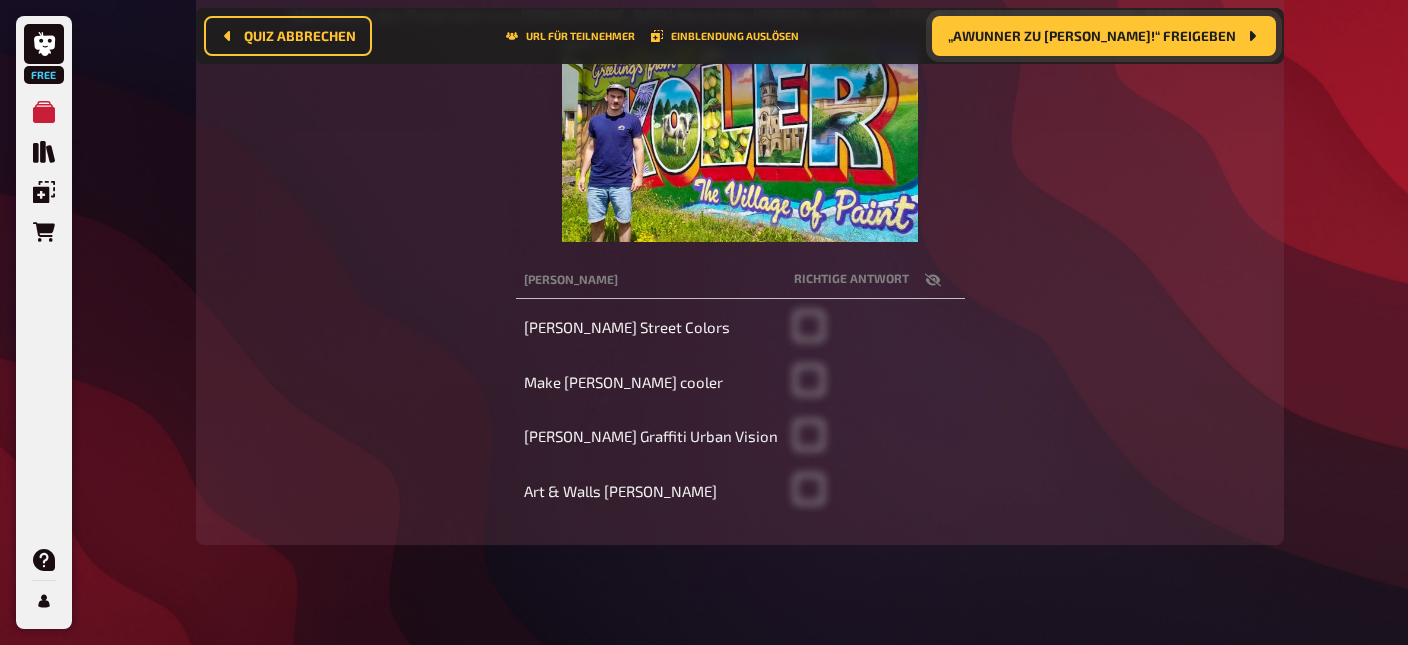 click 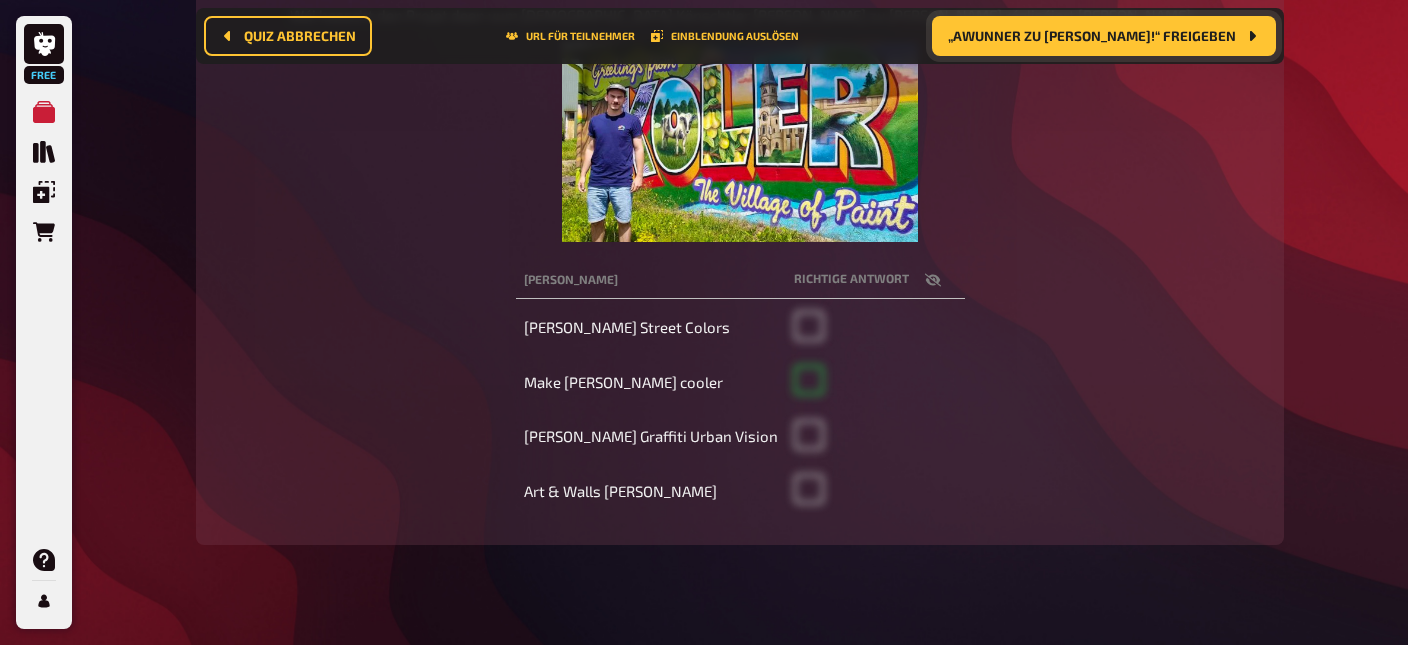checkbox on "true" 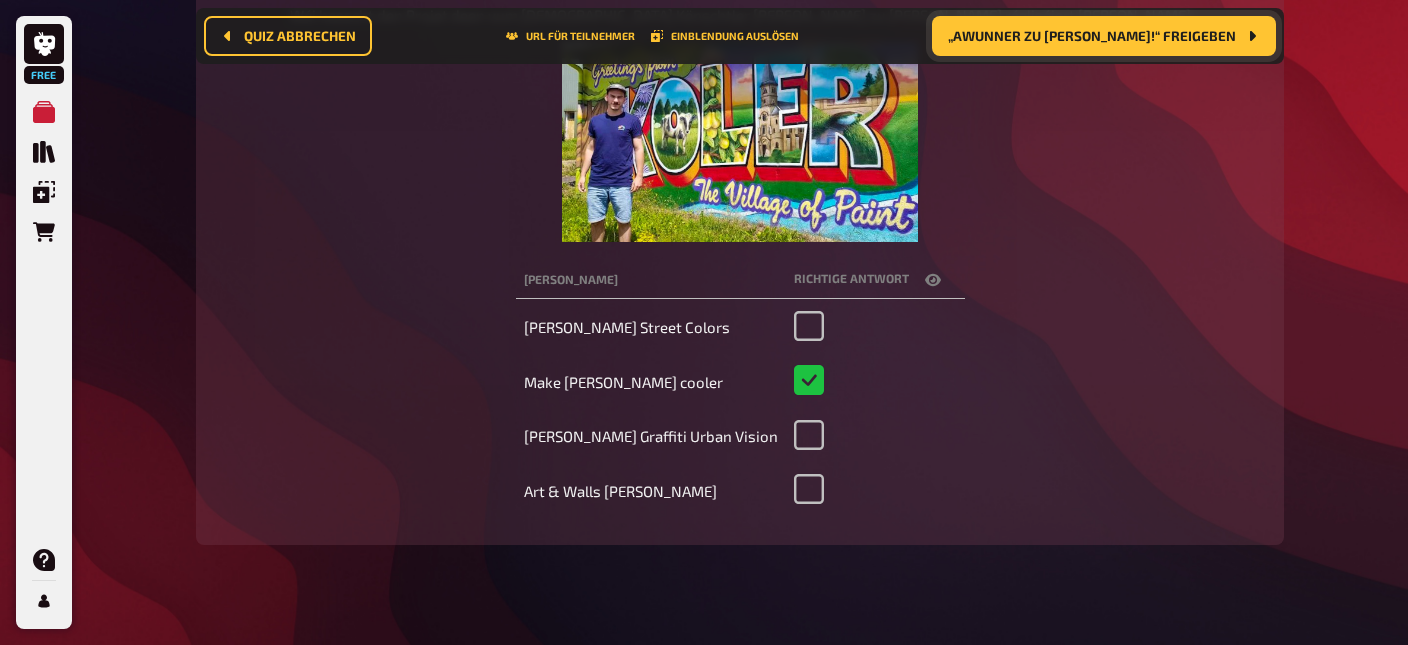 click on "„Awunner zu [PERSON_NAME]!“ freigeben" at bounding box center (1092, 36) 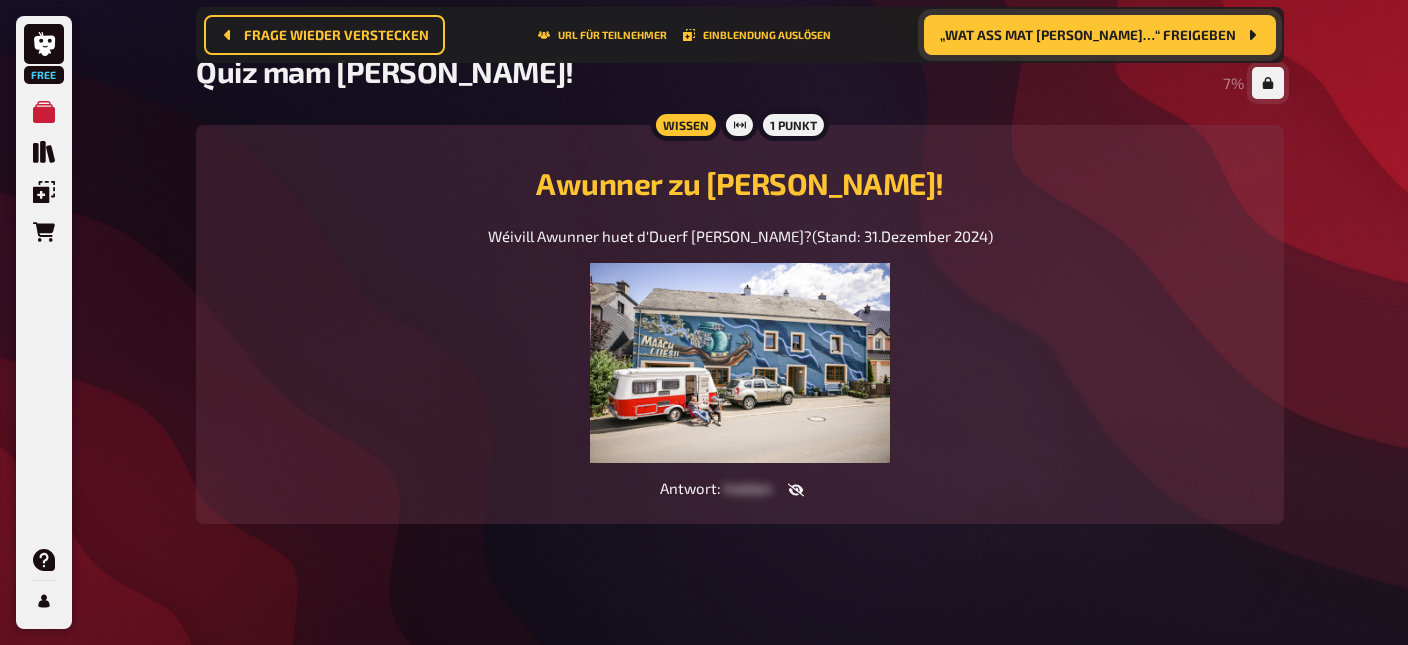 scroll, scrollTop: 162, scrollLeft: 0, axis: vertical 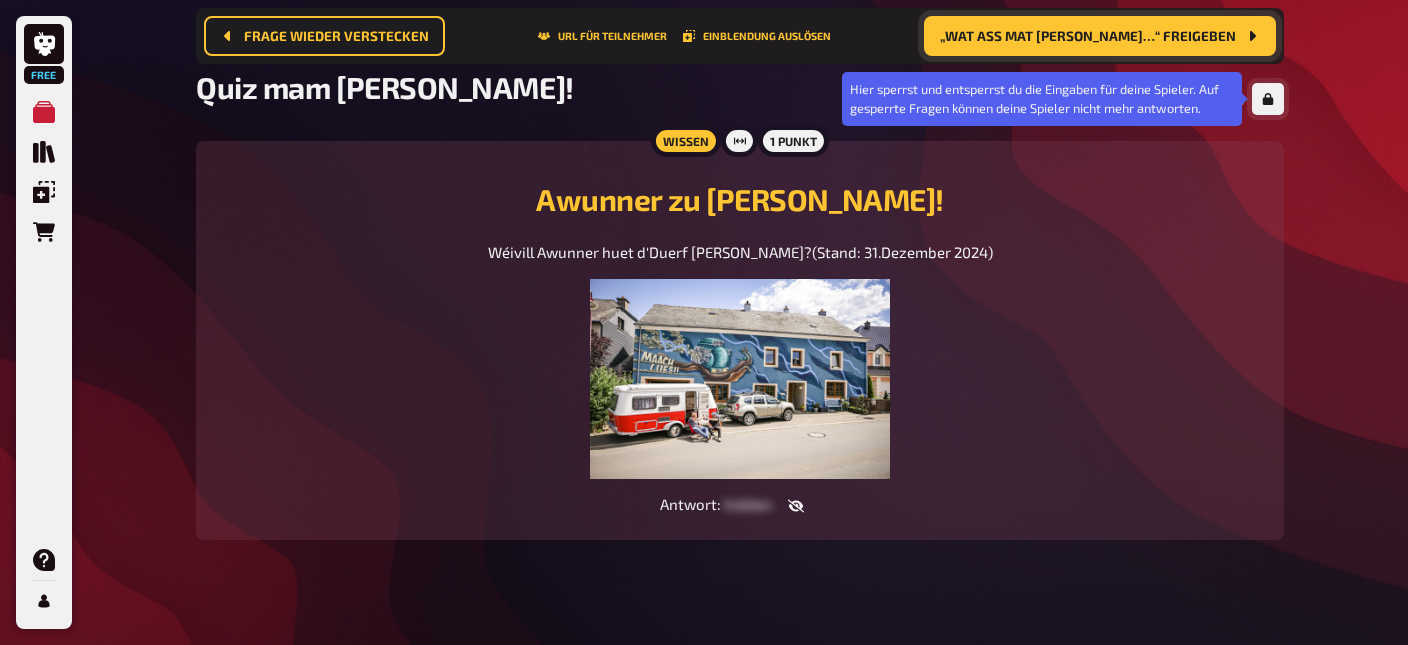 click at bounding box center [1268, 99] 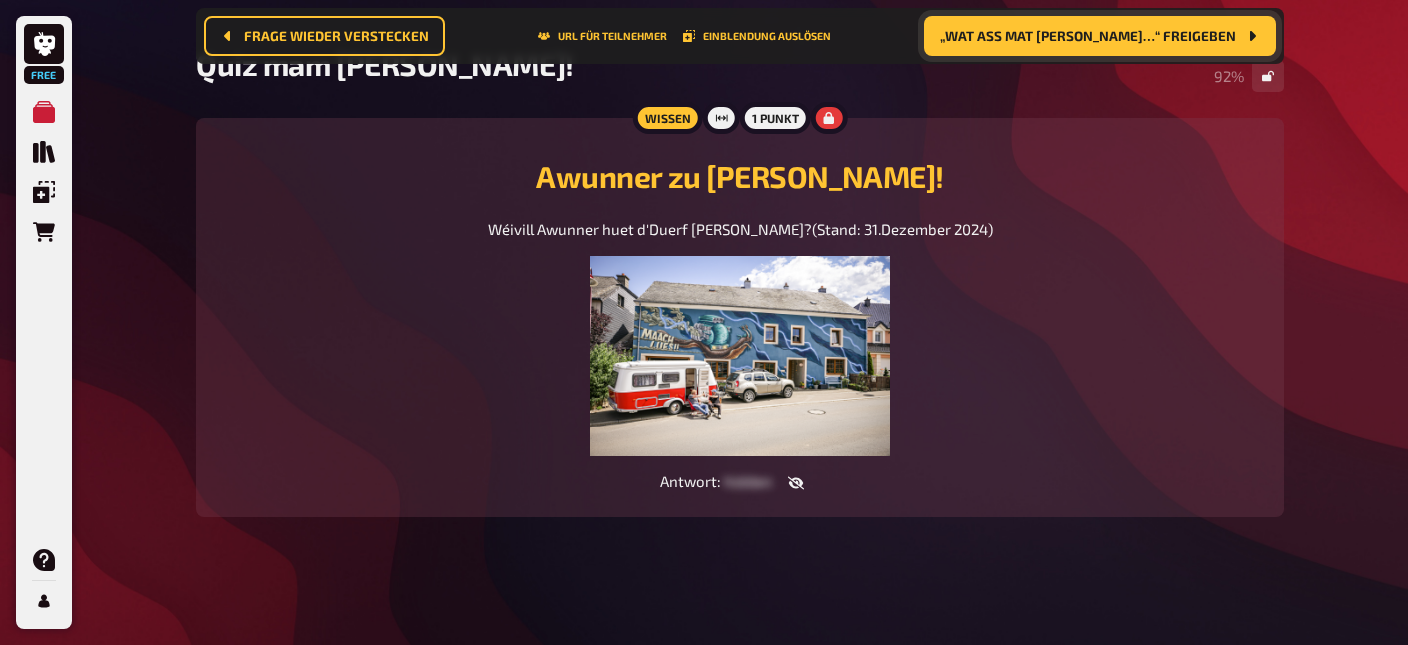 scroll, scrollTop: 216, scrollLeft: 0, axis: vertical 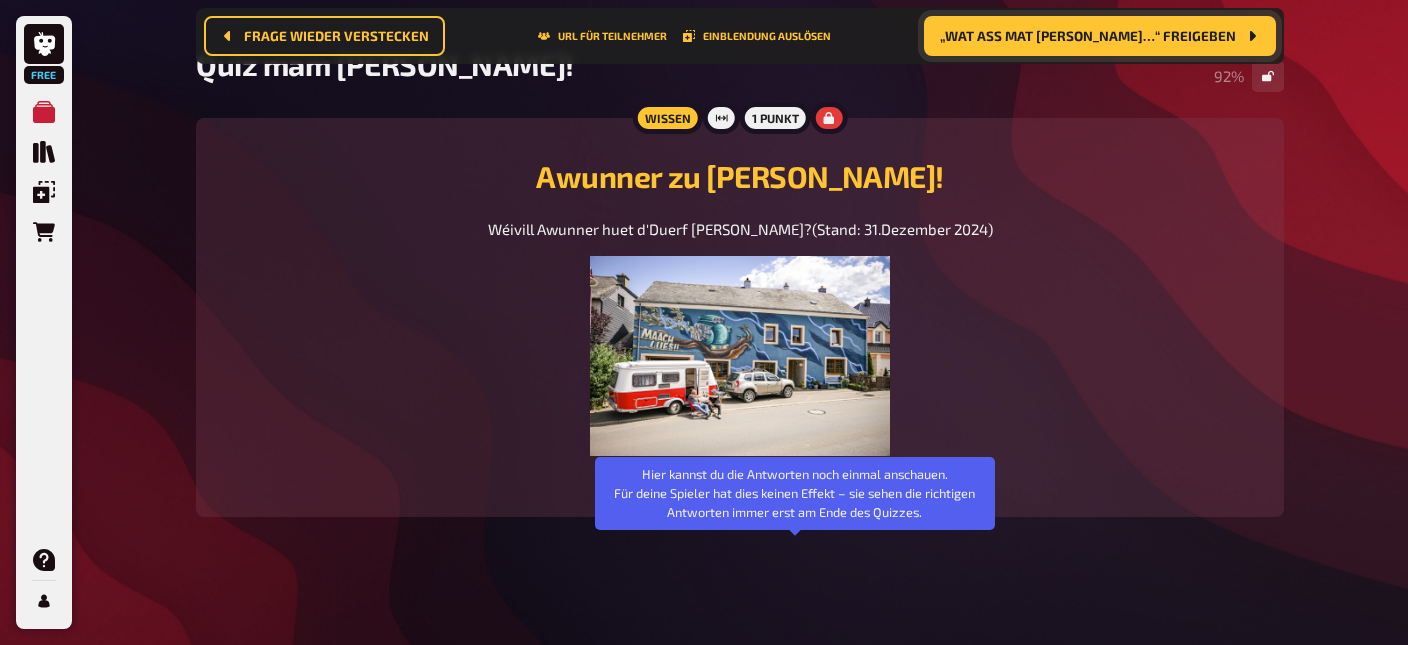click 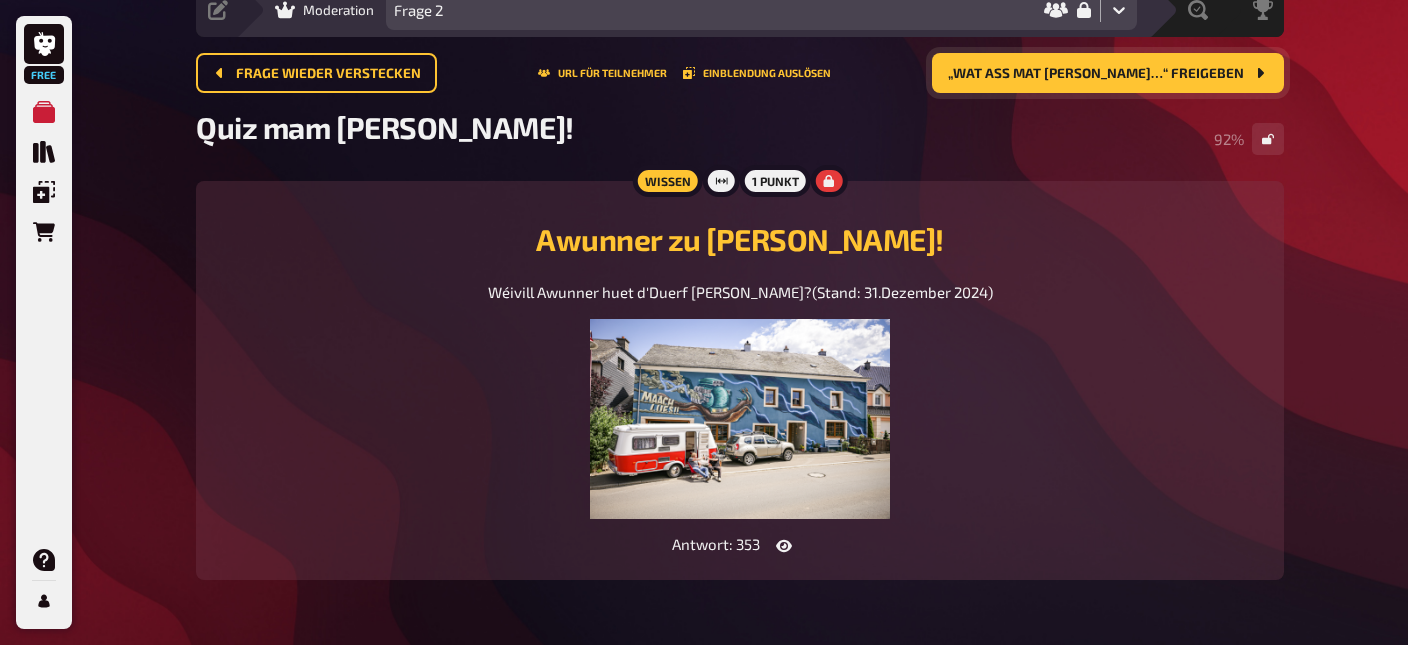 scroll, scrollTop: 82, scrollLeft: 0, axis: vertical 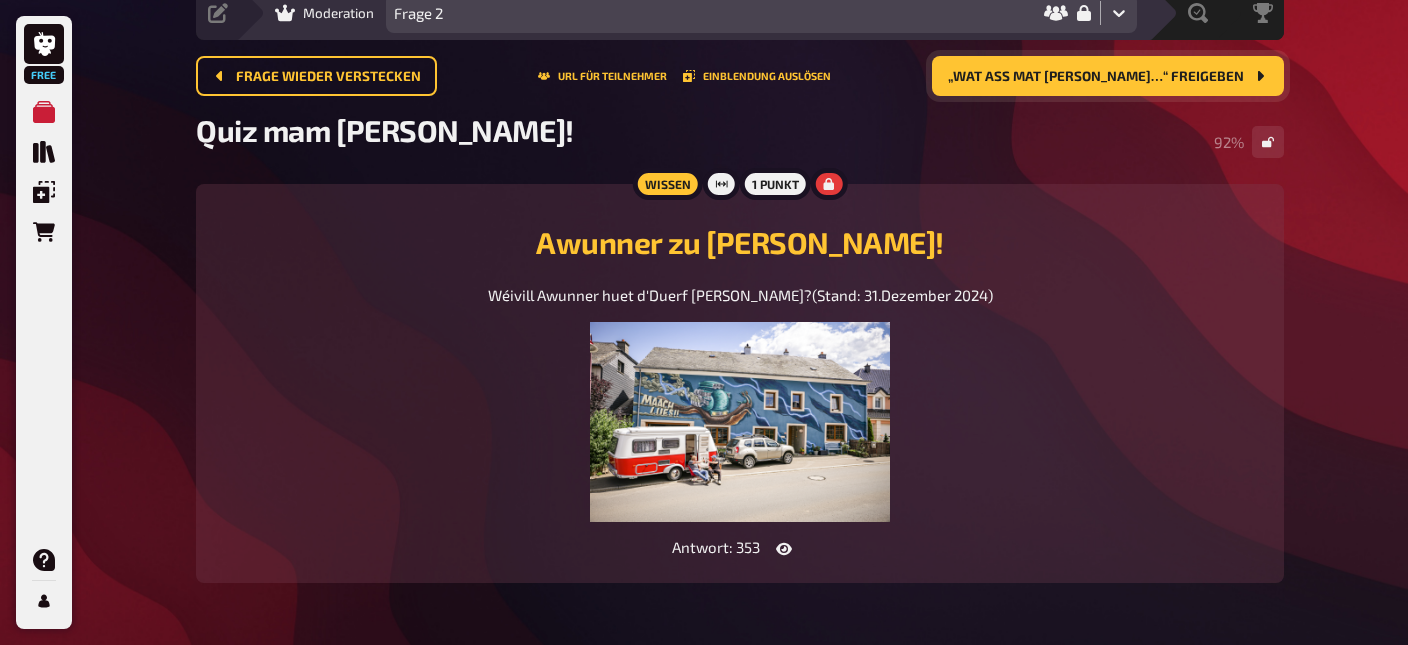 click on "„Wat ass mat [PERSON_NAME]…“ freigeben" at bounding box center (1108, 76) 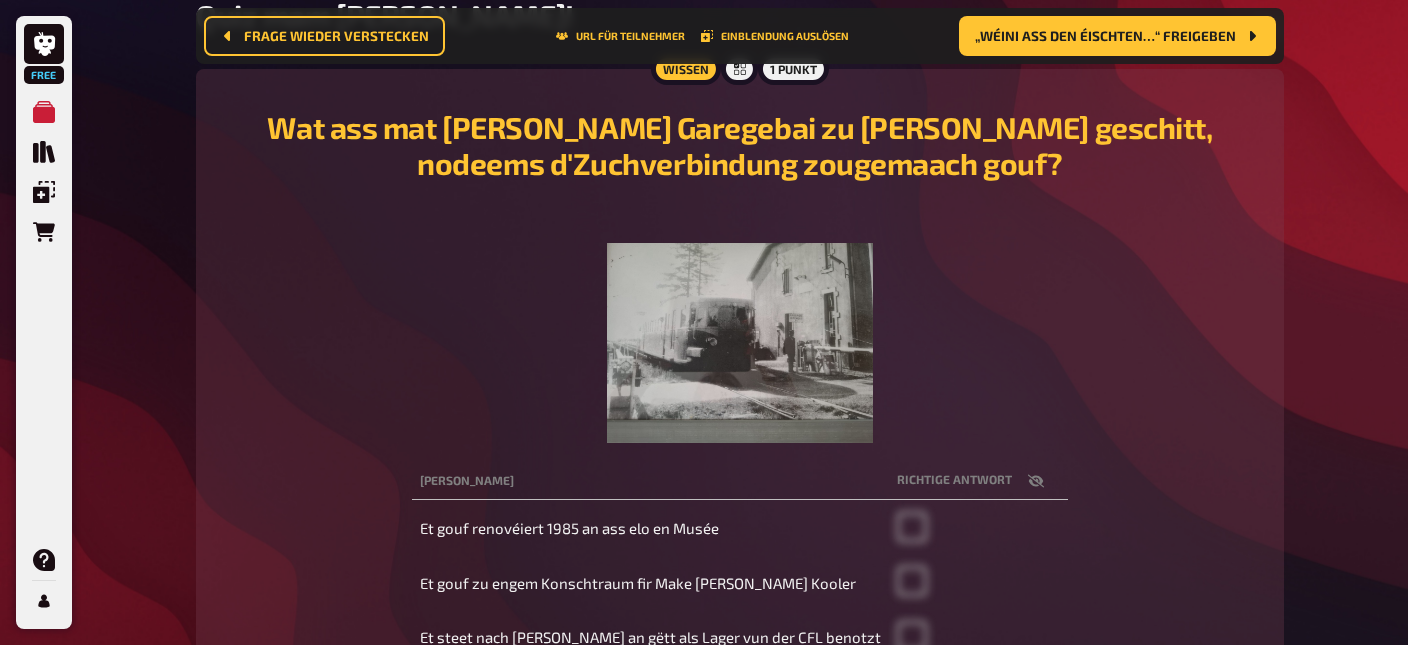 scroll, scrollTop: 215, scrollLeft: 0, axis: vertical 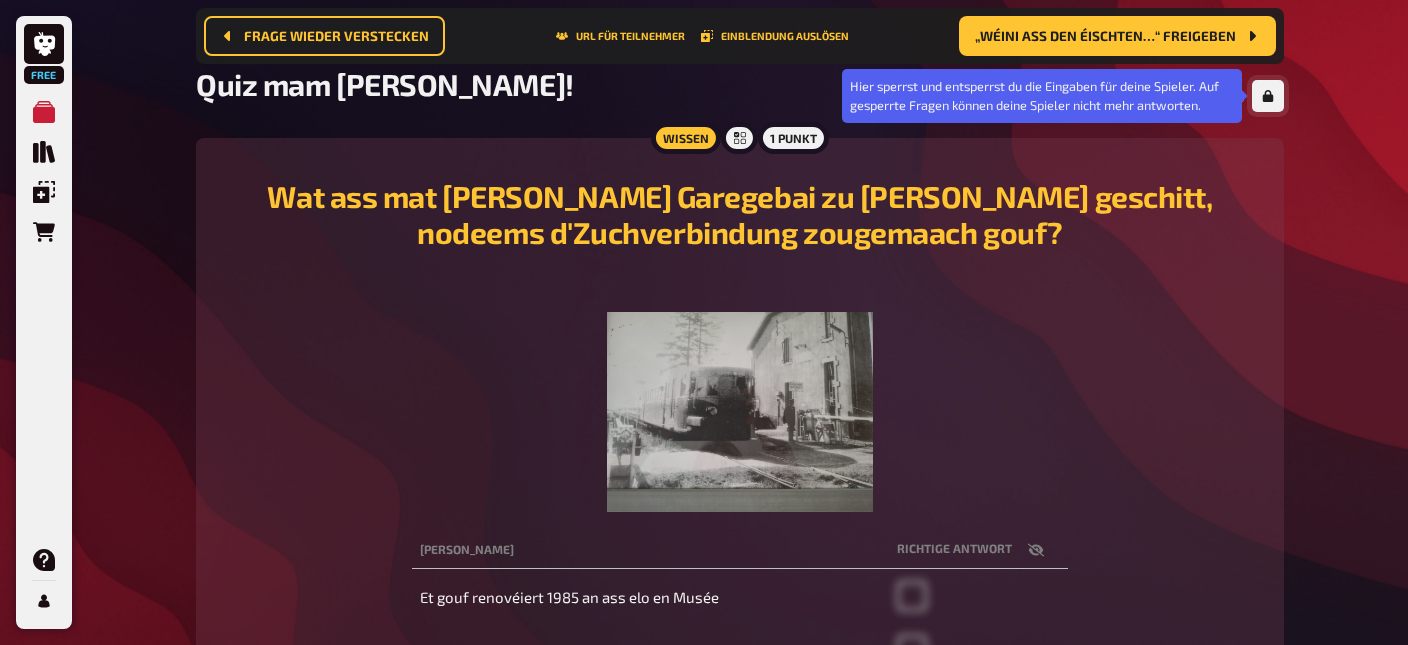click at bounding box center [1268, 96] 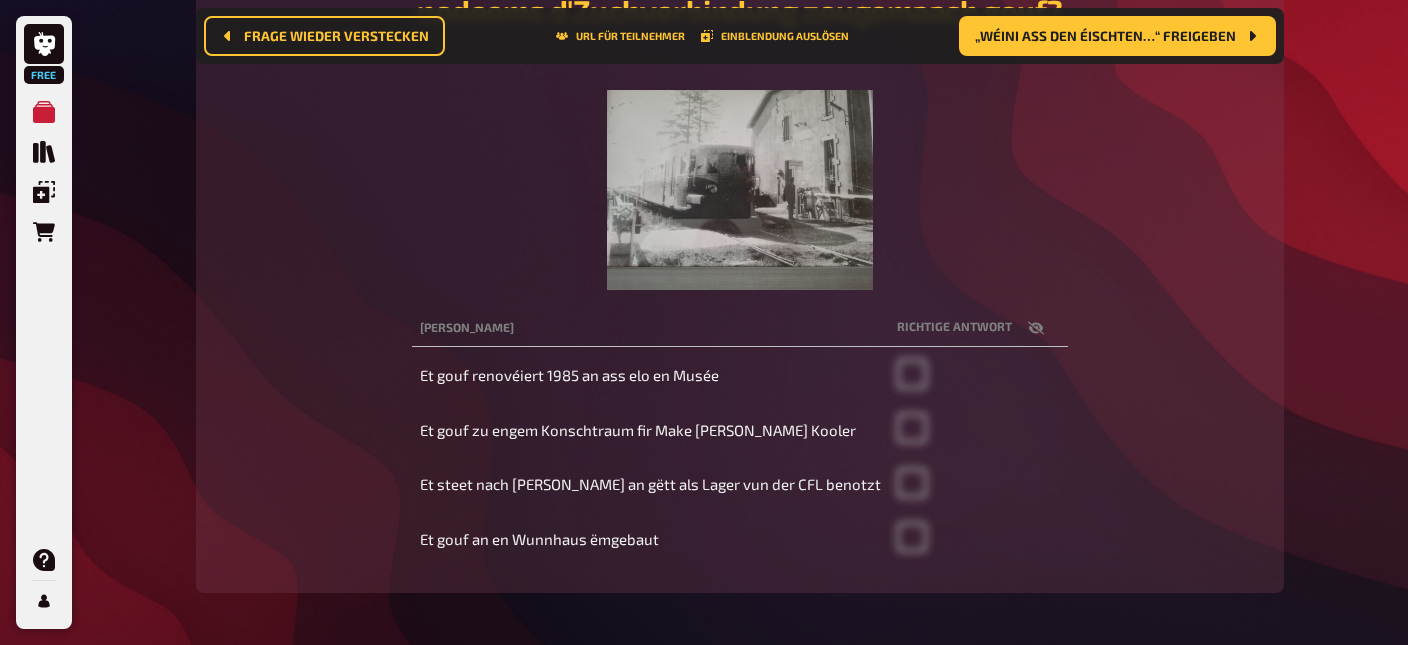 scroll, scrollTop: 368, scrollLeft: 0, axis: vertical 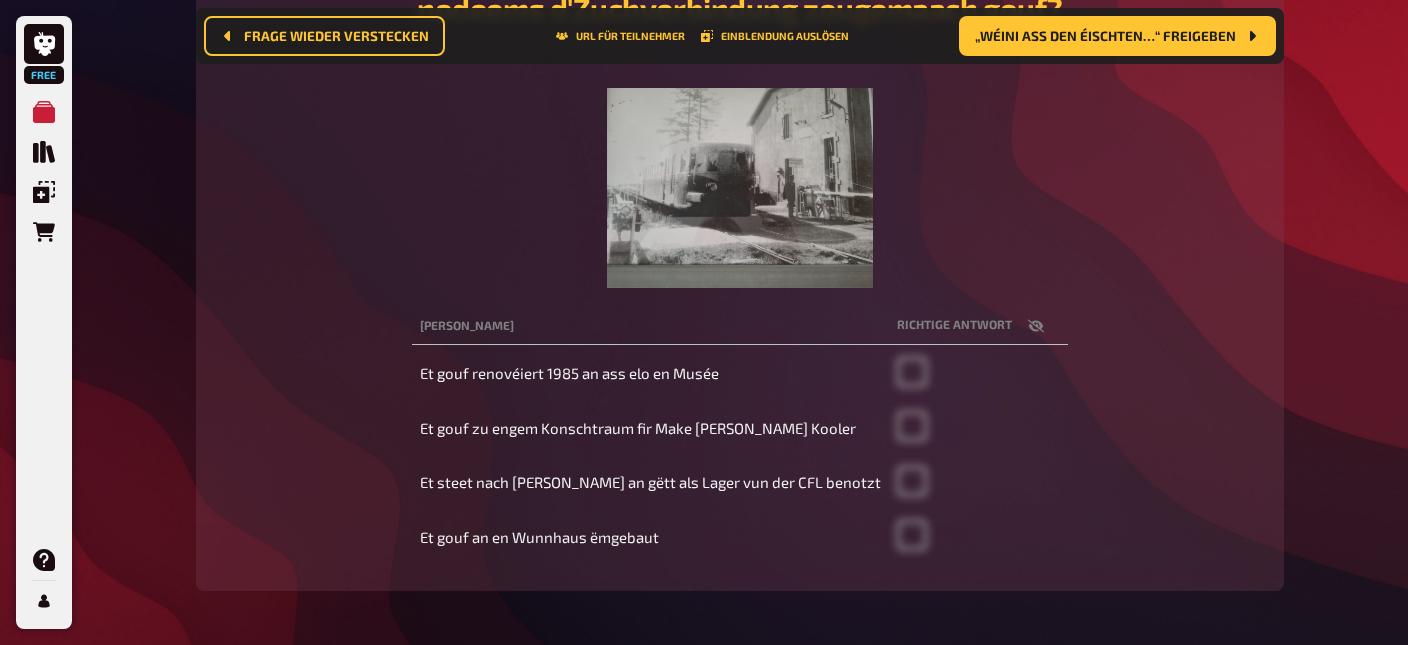 click 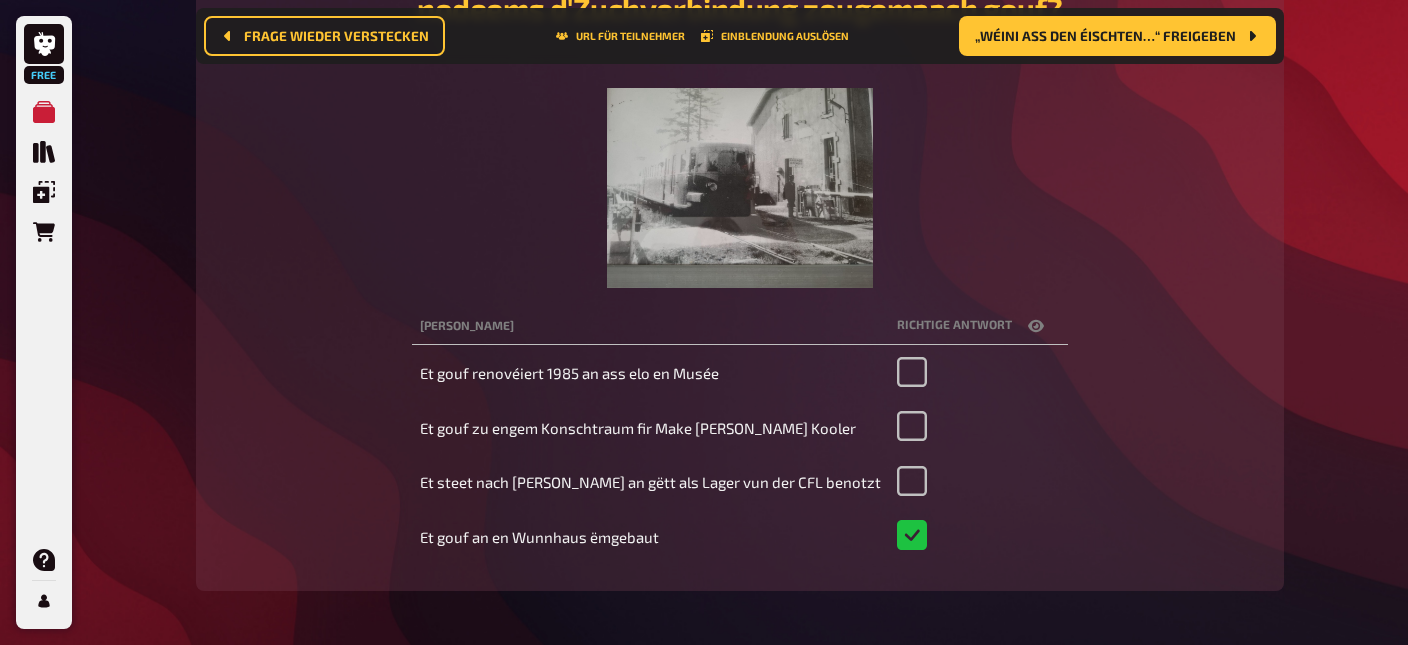 click on "Free Meine Quizze Quiz Sammlung Einblendungen Bestellungen Hilfe Profil 13 13 Home Meine Quizze Quiz mam [PERSON_NAME]! Moderation Vorbereitung Inhalte Bearbeiten Quiz Lobby Moderation Frage   3 Auswertung Siegerehrung Frage wieder verstecken URL für Teilnehmer Einblendung auslösen „Wéini ass den éischten…“ freigeben „Wéini ass den éischten…“ freigeben Quiz mam [PERSON_NAME]! 85 % Wissen 1 Punkt Wat ass mat [PERSON_NAME] Garegebai zu [GEOGRAPHIC_DATA] geschitt, nodeems d'Zuchverbindung zougemaach gouf? ﻿ [PERSON_NAME] Richtige Antwort Et gouf renovéiert 1985 an ass elo en [GEOGRAPHIC_DATA] gouf zu engem  Konschtraum fir Make [PERSON_NAME] Kooler Et steet nach [PERSON_NAME] an gëtt als Lager vun der CFL benotzt Et gouf an en Wunnhaus ëmgebaut" at bounding box center (704, 175) 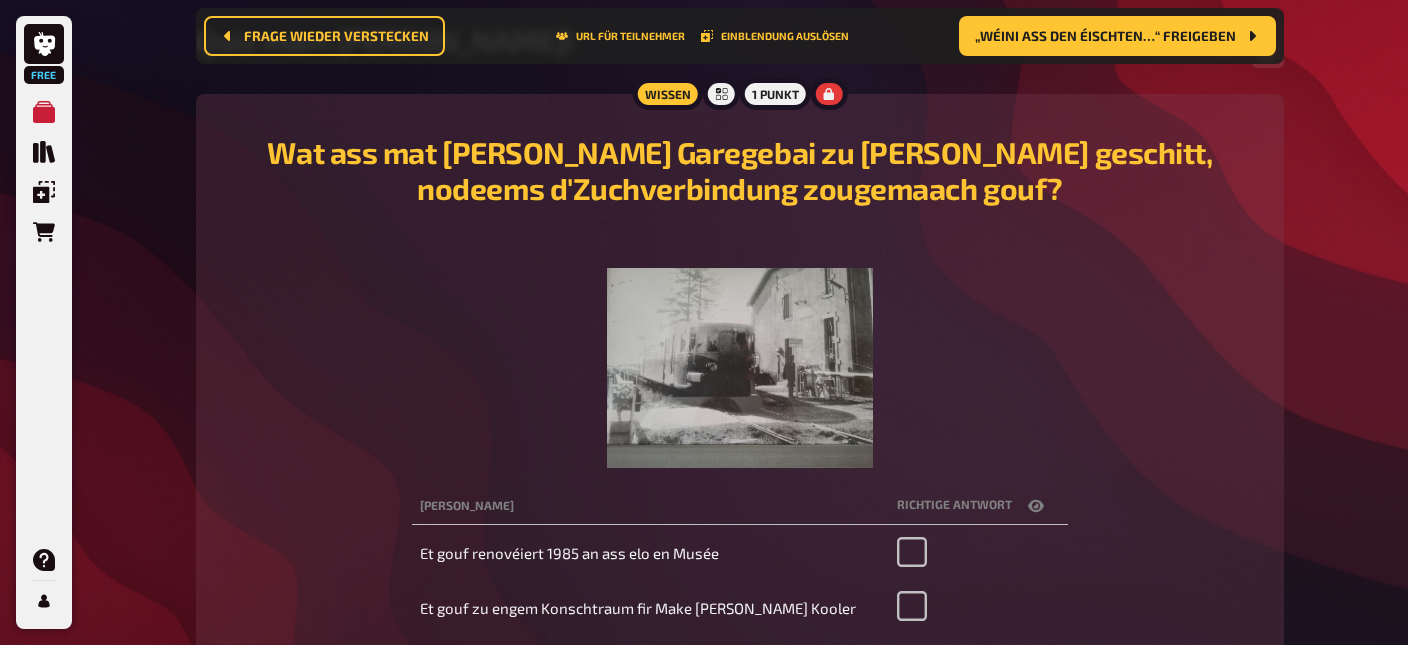 scroll, scrollTop: 178, scrollLeft: 0, axis: vertical 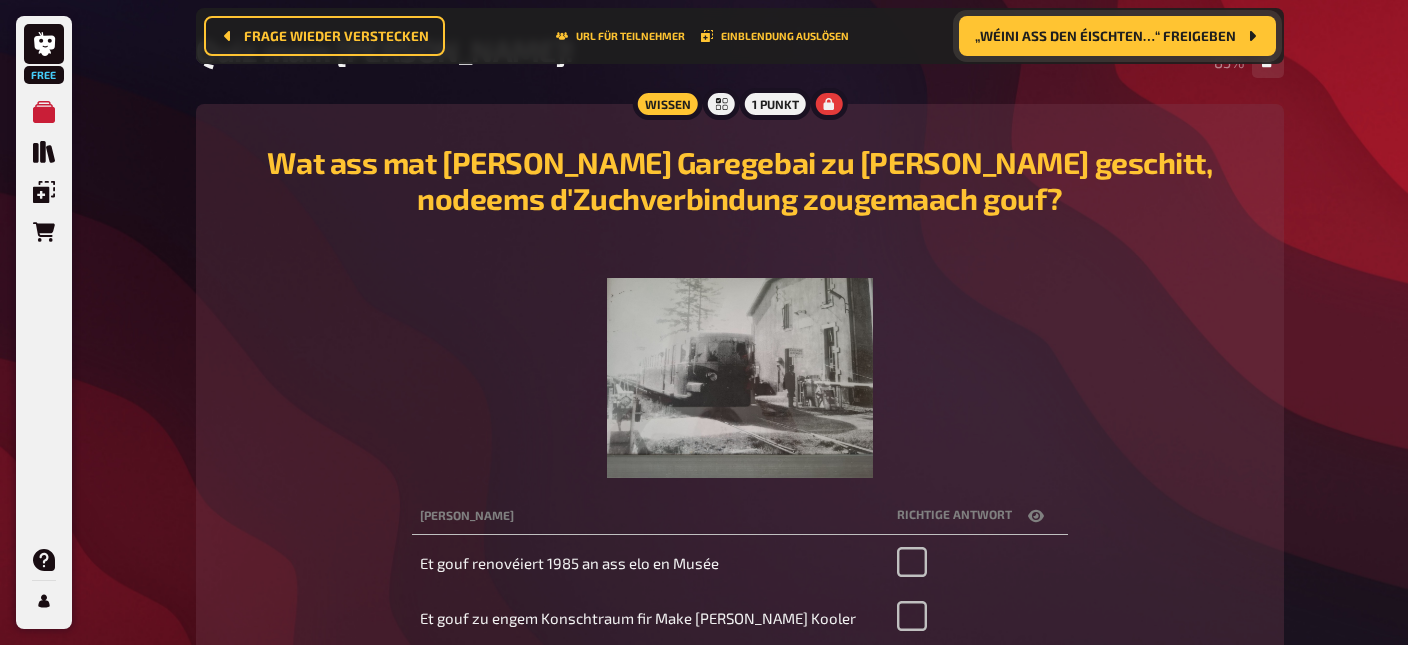 click on "„Wéini ass den éischten…“ freigeben" at bounding box center (1105, 36) 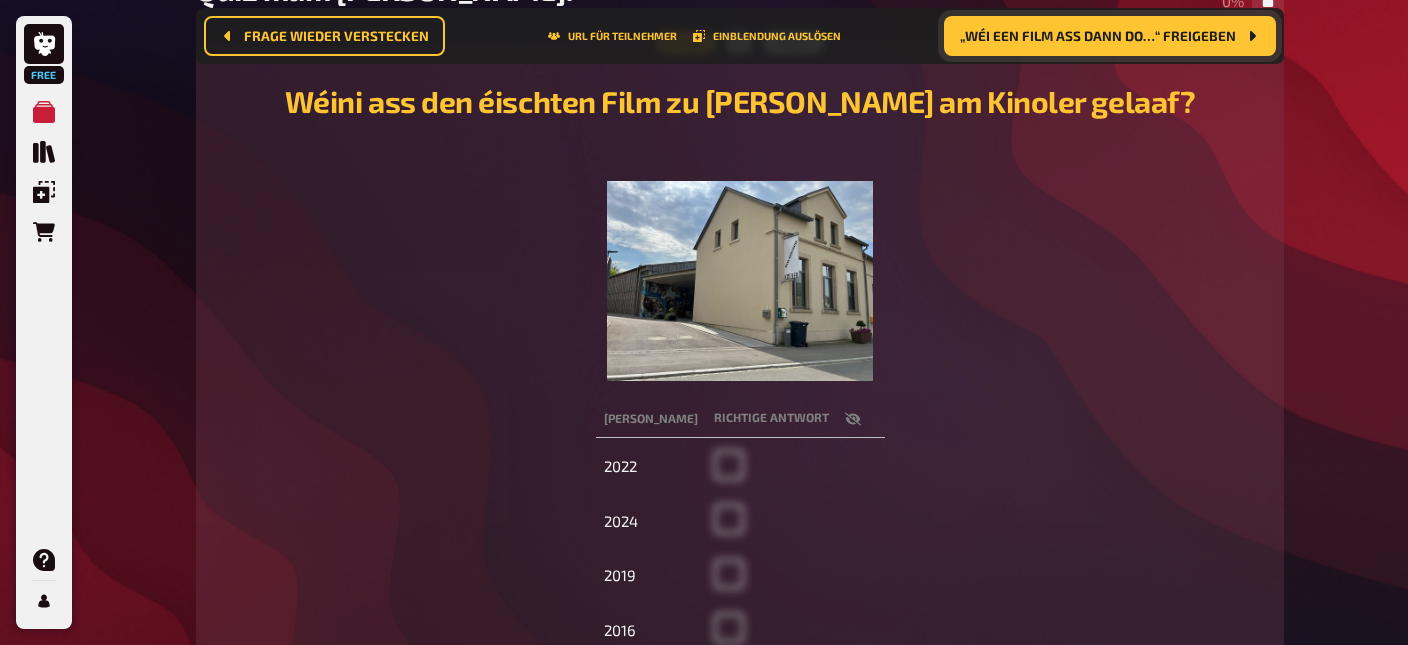 scroll, scrollTop: 238, scrollLeft: 0, axis: vertical 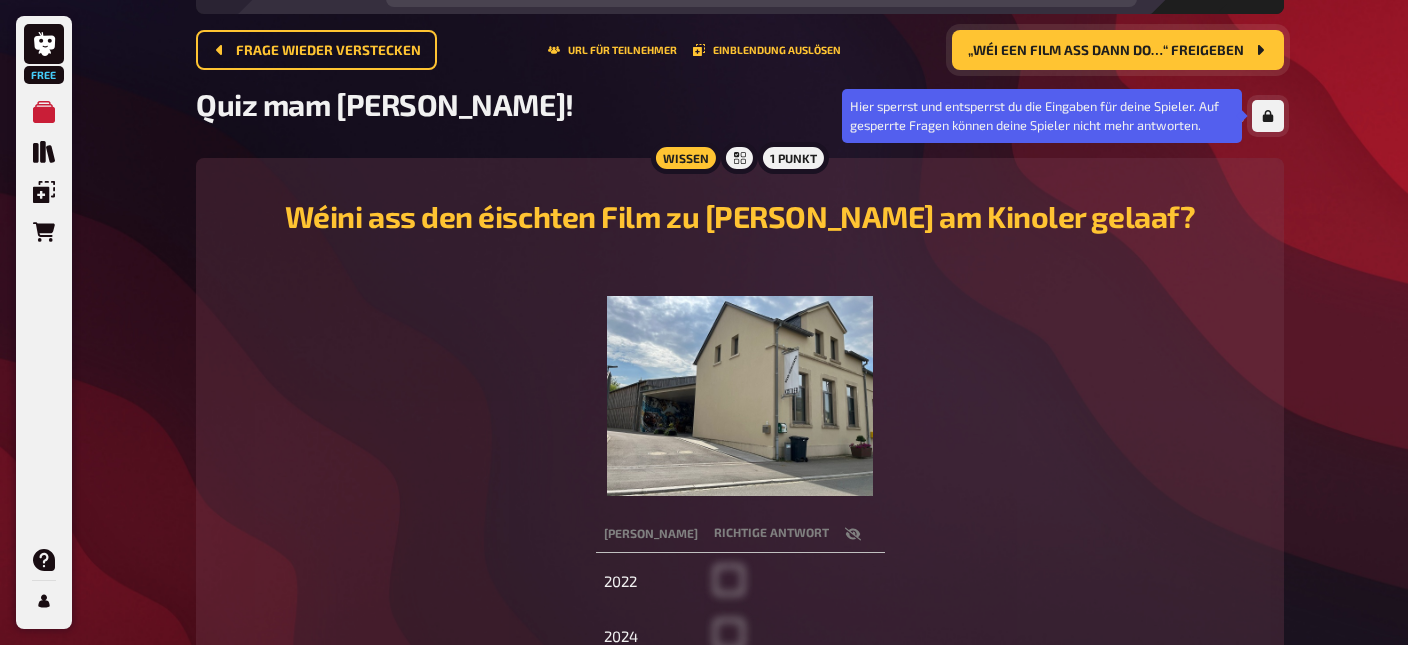 click 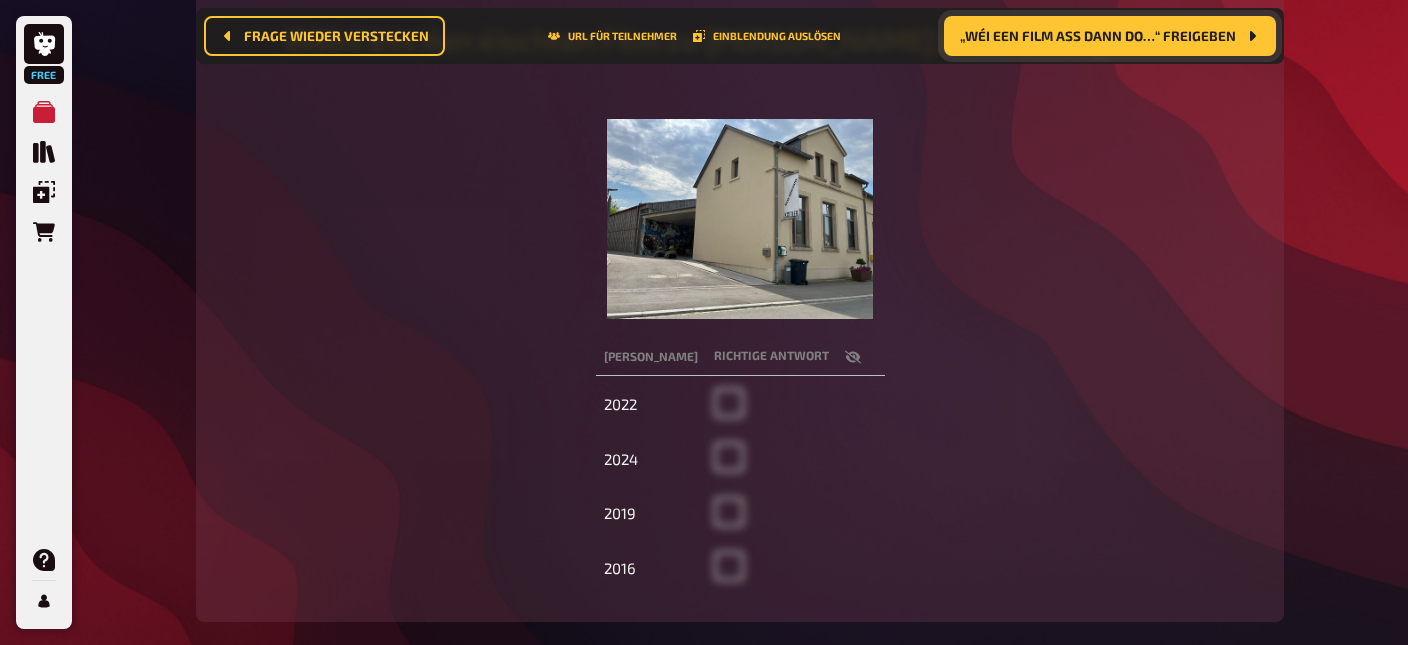 scroll, scrollTop: 312, scrollLeft: 0, axis: vertical 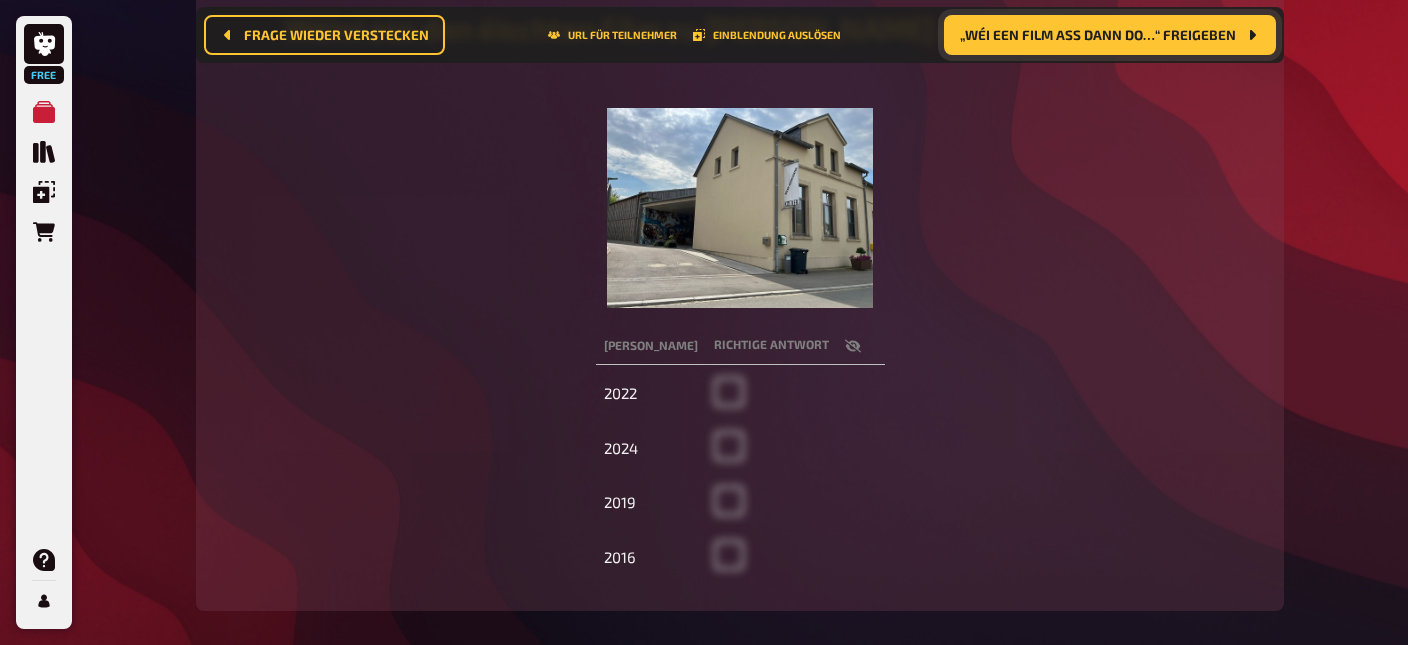 click 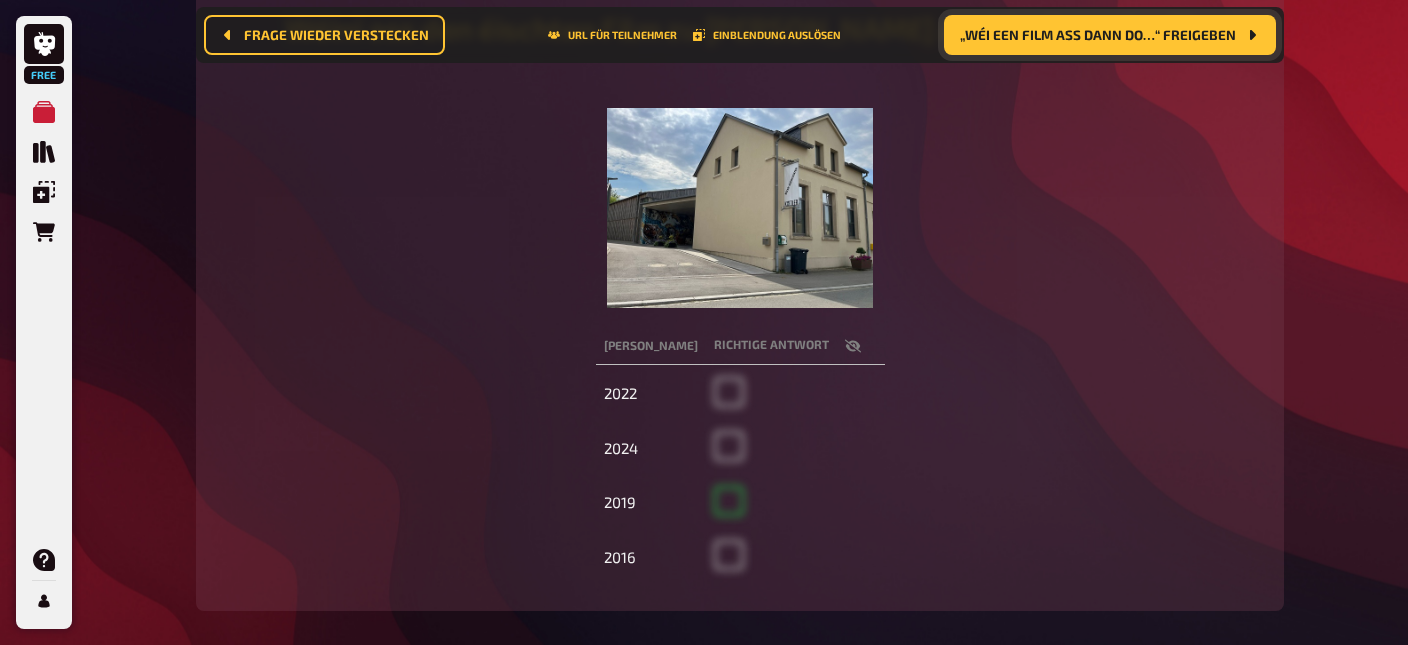 checkbox on "true" 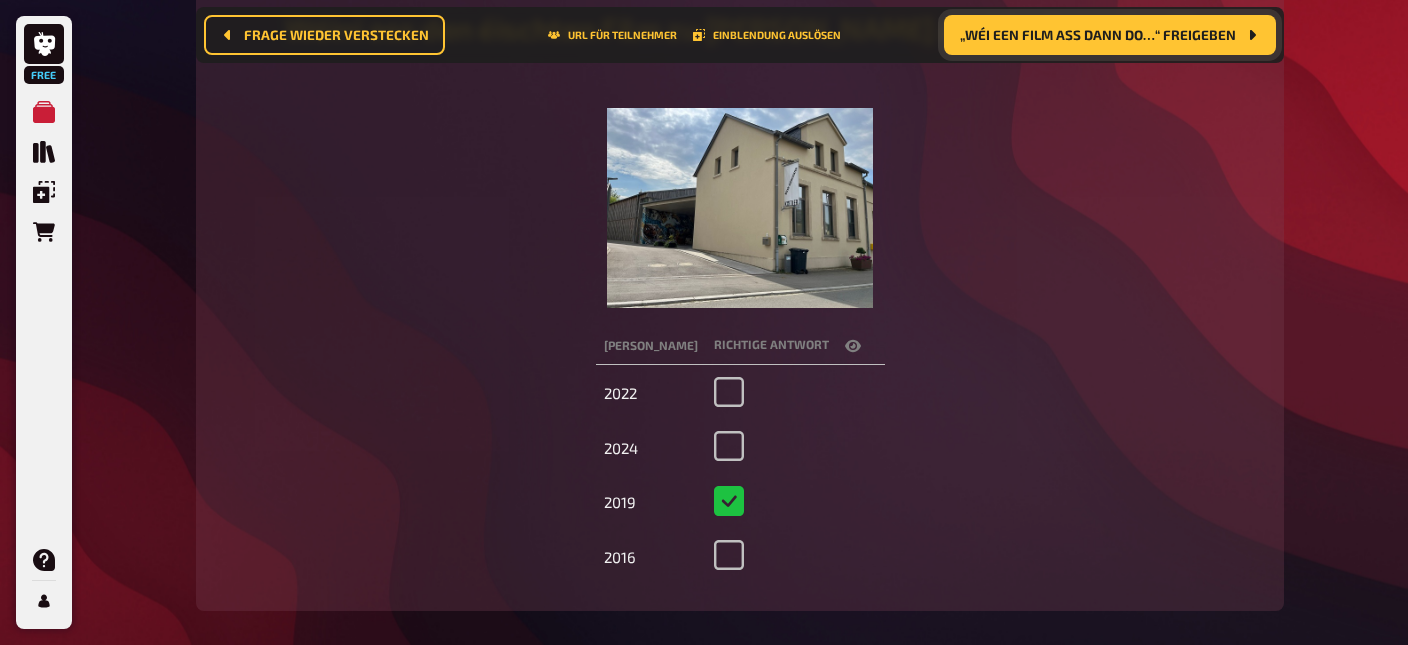click on "„Wéi een Film ass dann do…“ freigeben" at bounding box center [1098, 36] 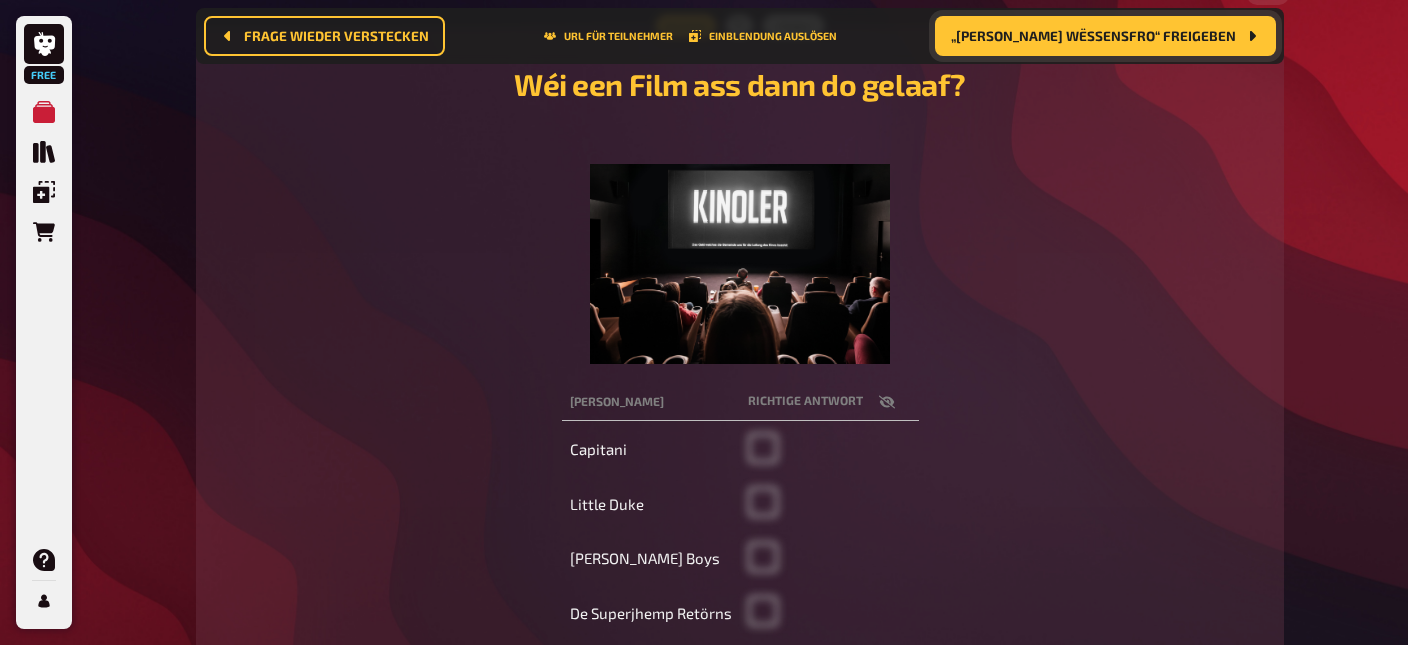 scroll, scrollTop: 260, scrollLeft: 0, axis: vertical 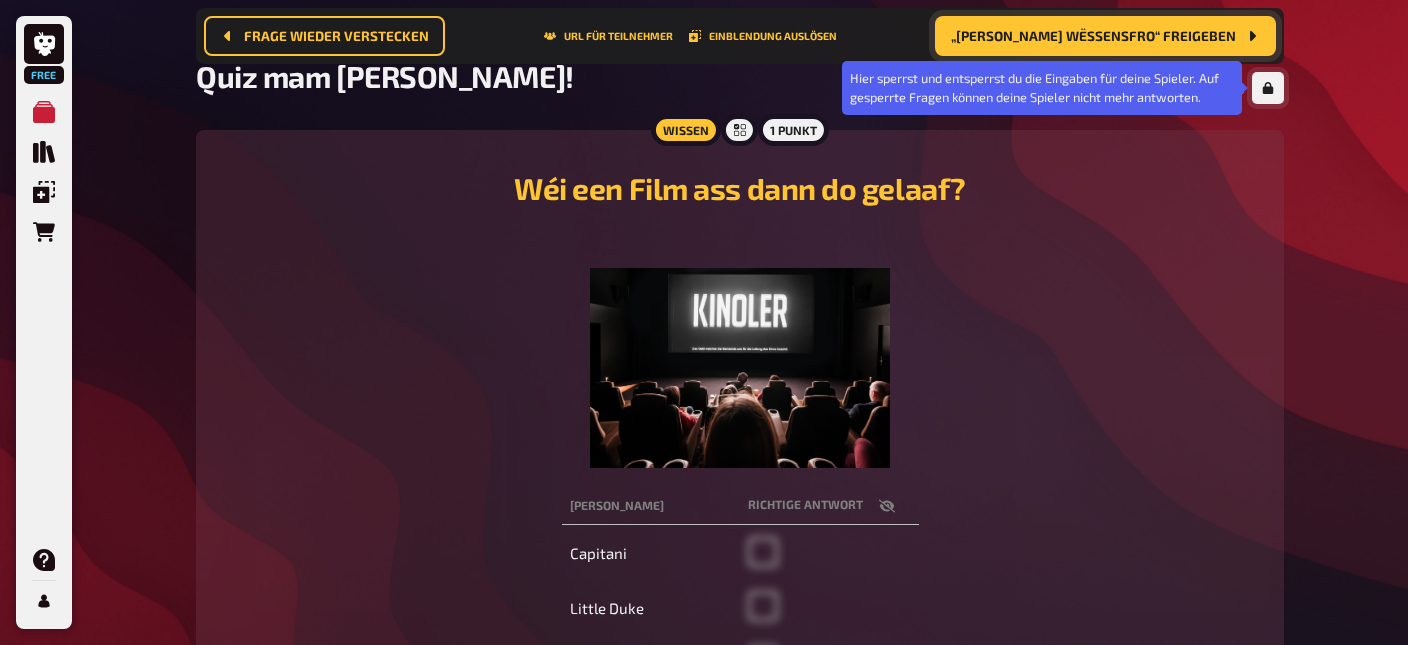click 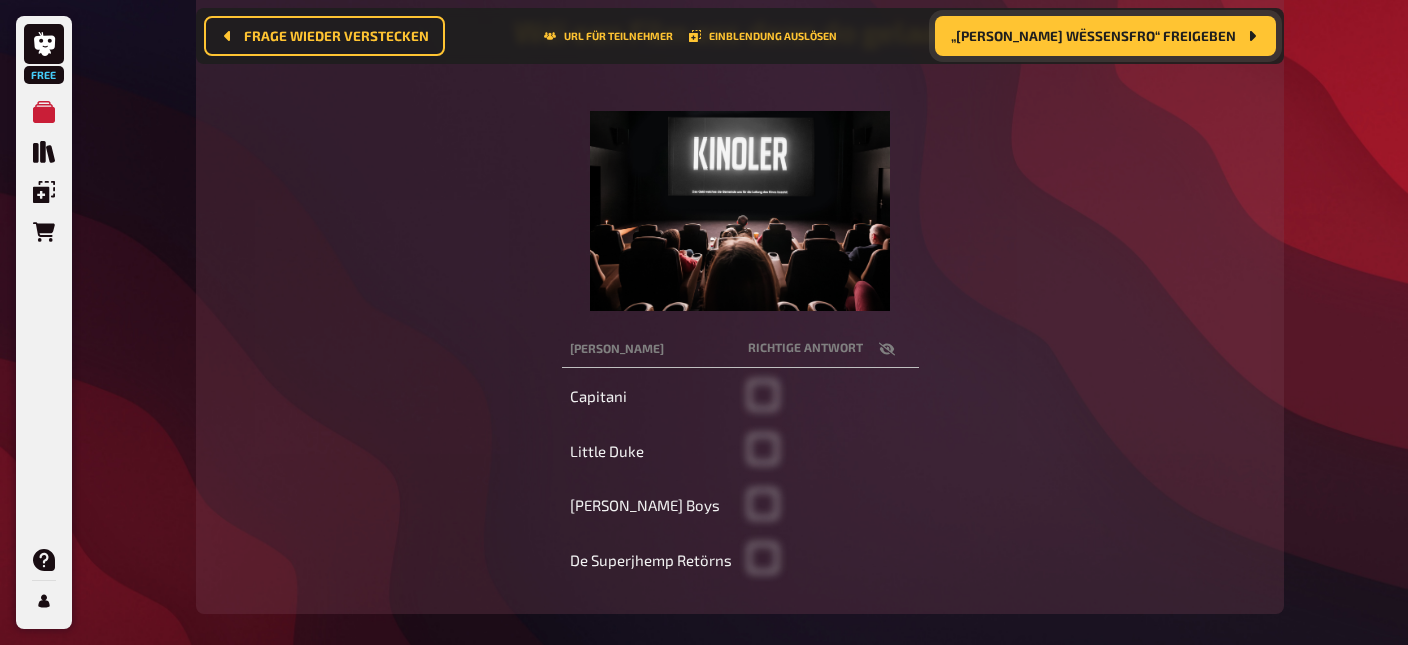 scroll, scrollTop: 313, scrollLeft: 0, axis: vertical 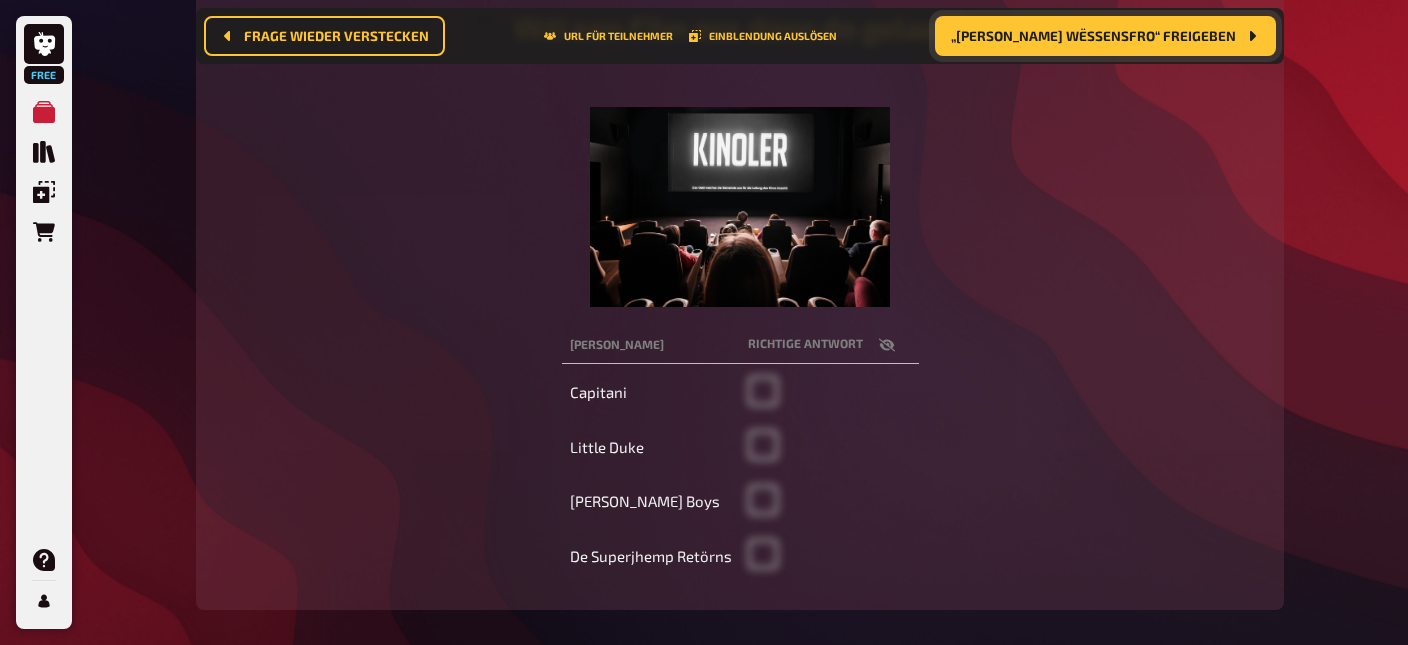 click at bounding box center [887, 345] 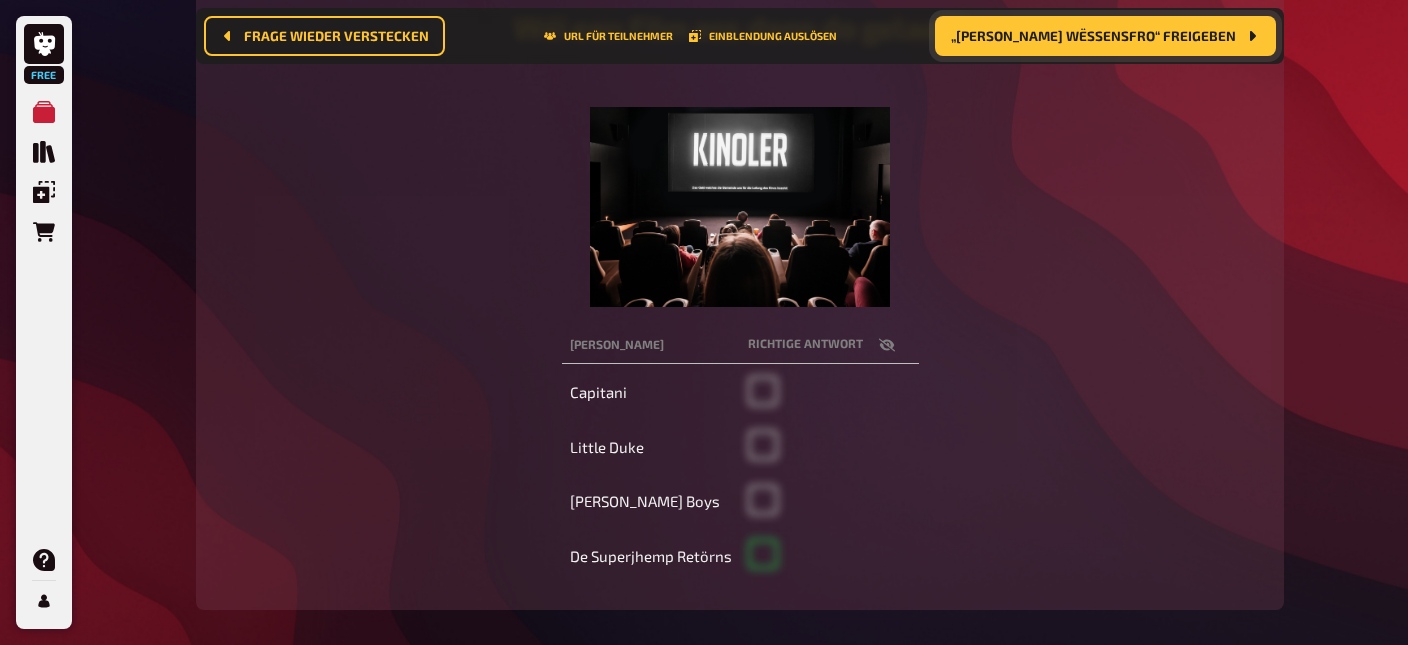 checkbox on "true" 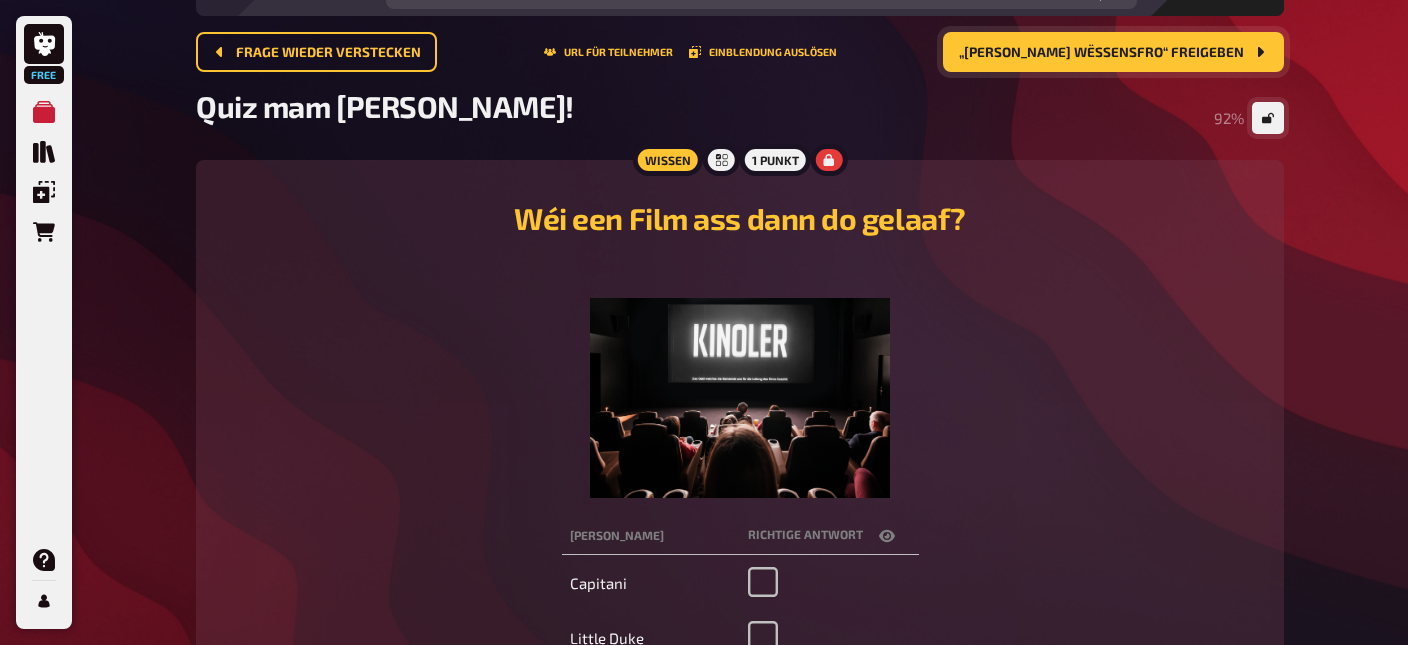 scroll, scrollTop: 107, scrollLeft: 0, axis: vertical 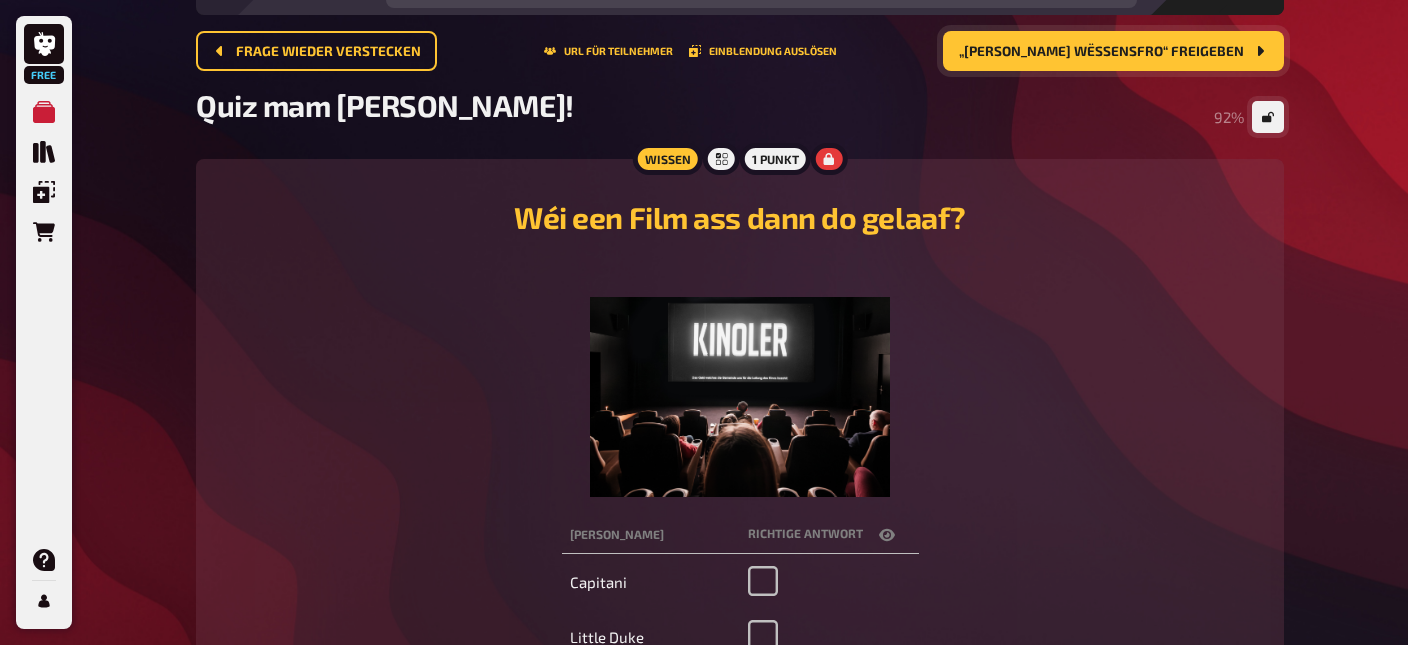 click on "„[PERSON_NAME] Wëssensfro“ freigeben" at bounding box center (1113, 51) 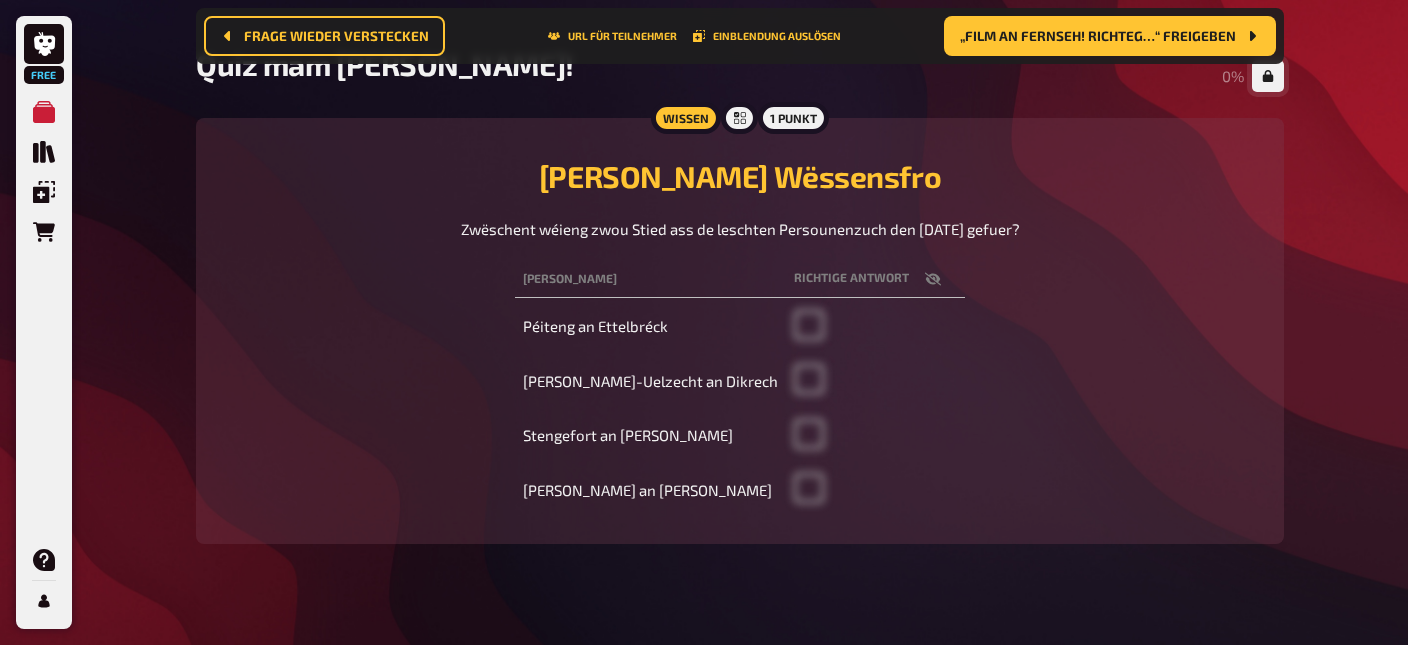 scroll, scrollTop: 172, scrollLeft: 0, axis: vertical 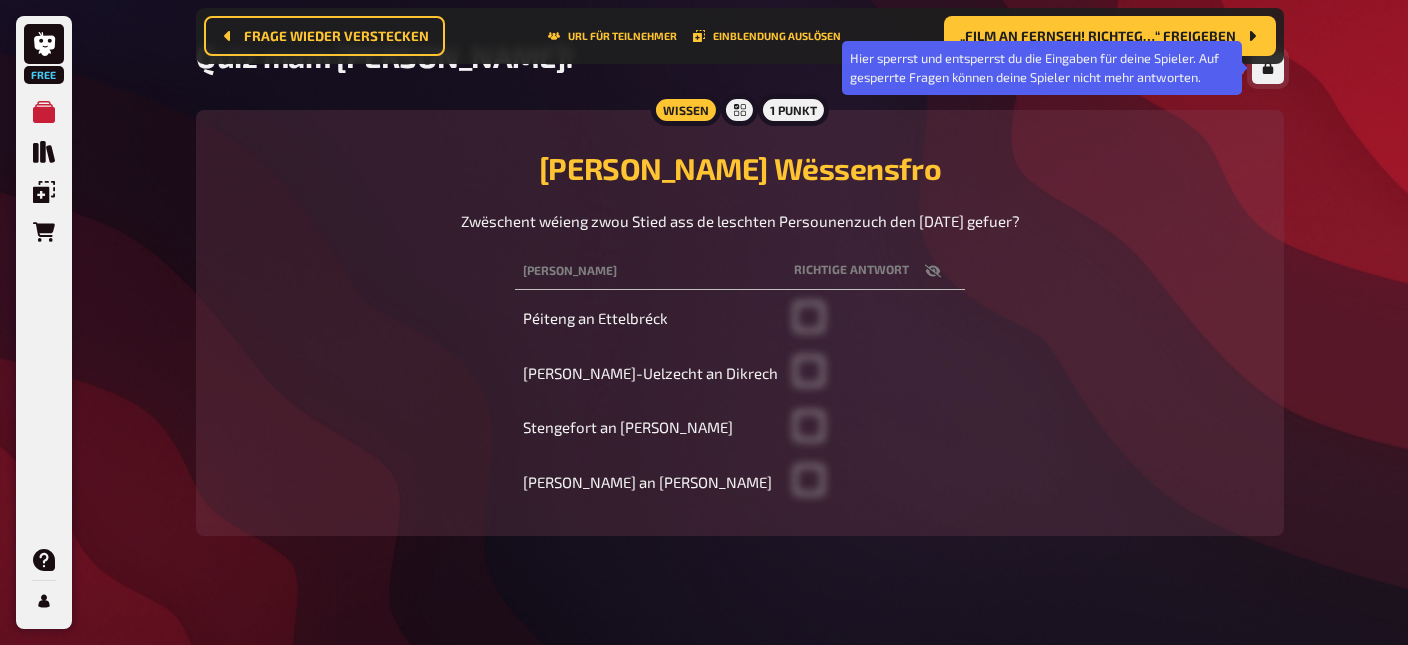 click at bounding box center (1268, 68) 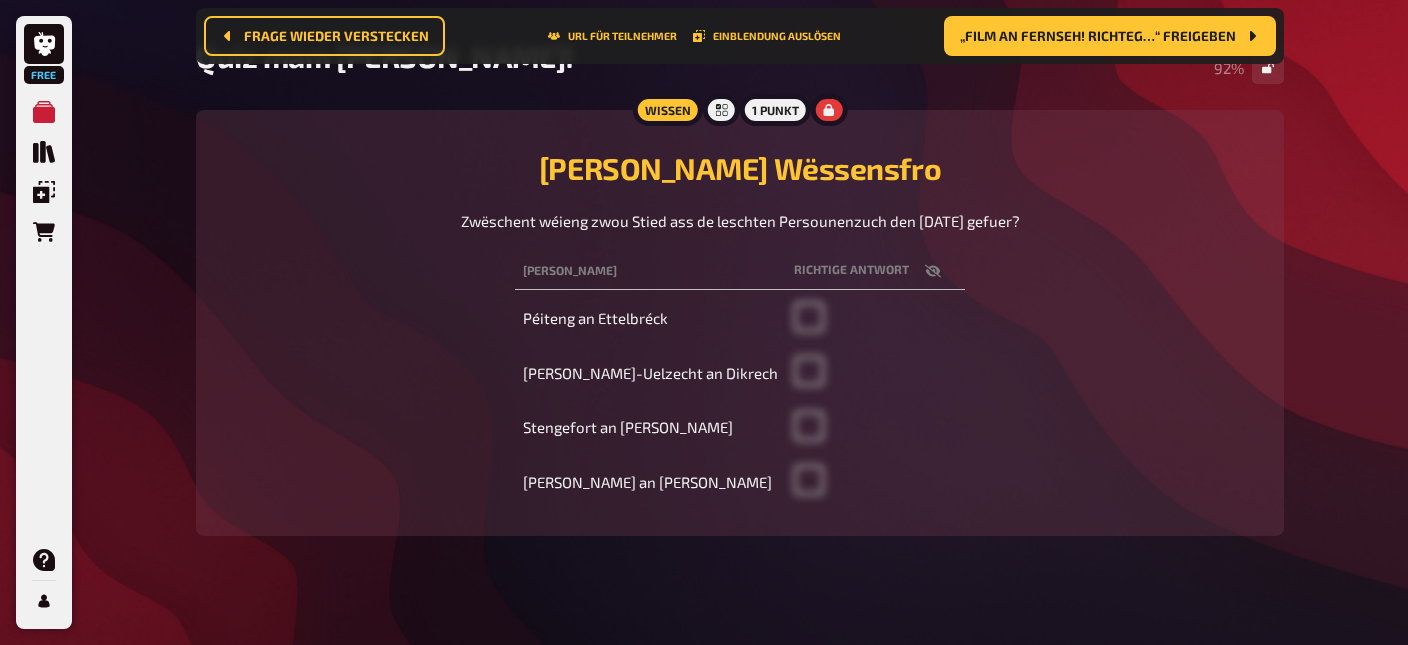click 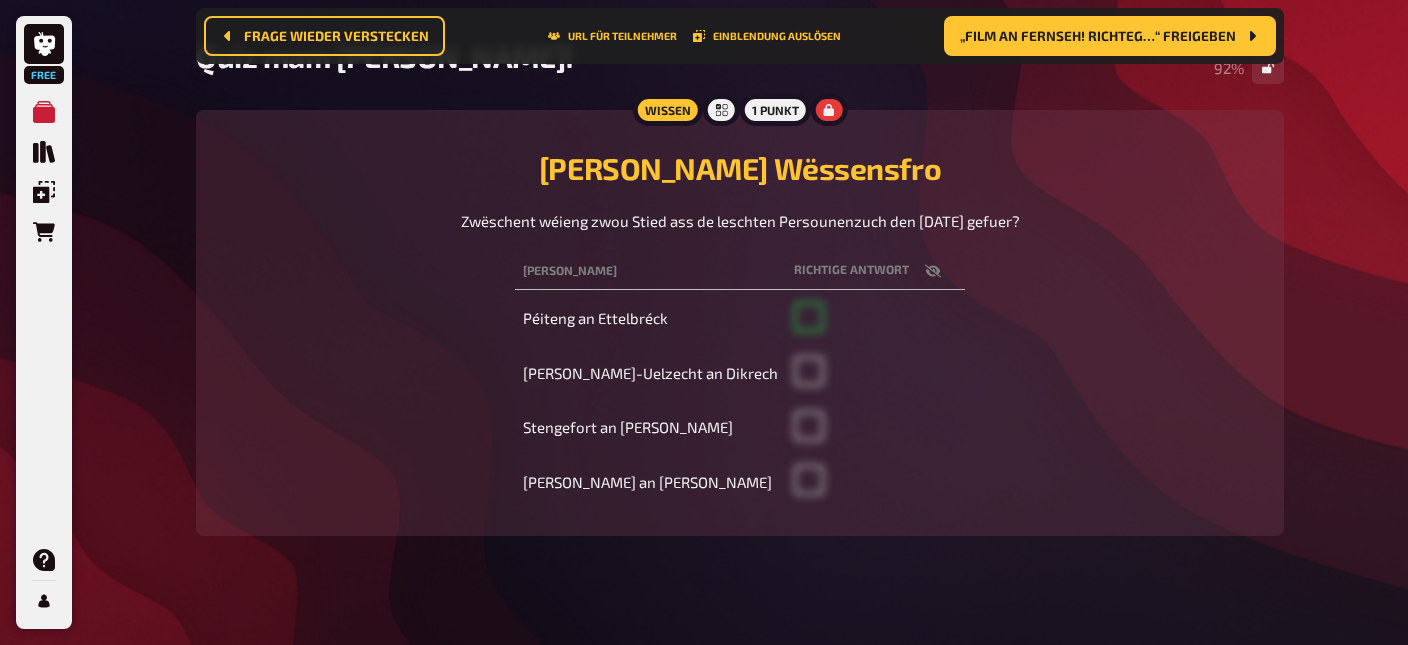checkbox on "true" 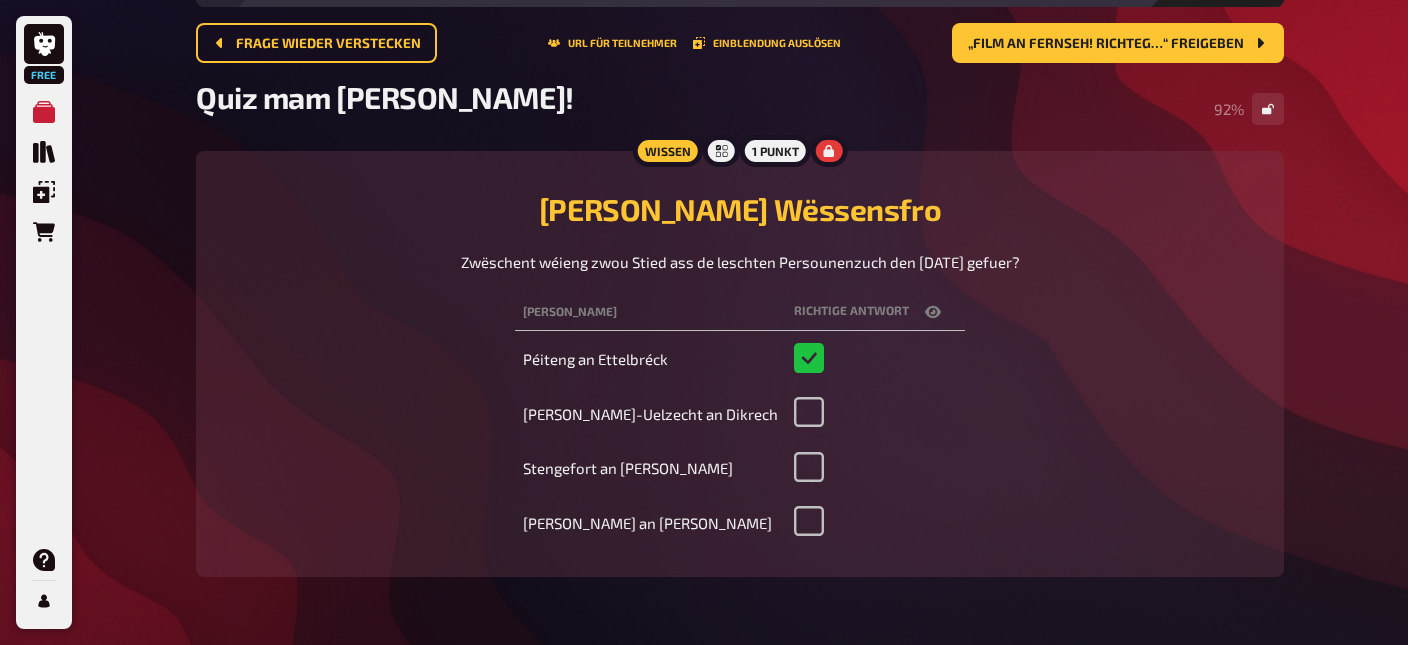 scroll, scrollTop: 116, scrollLeft: 0, axis: vertical 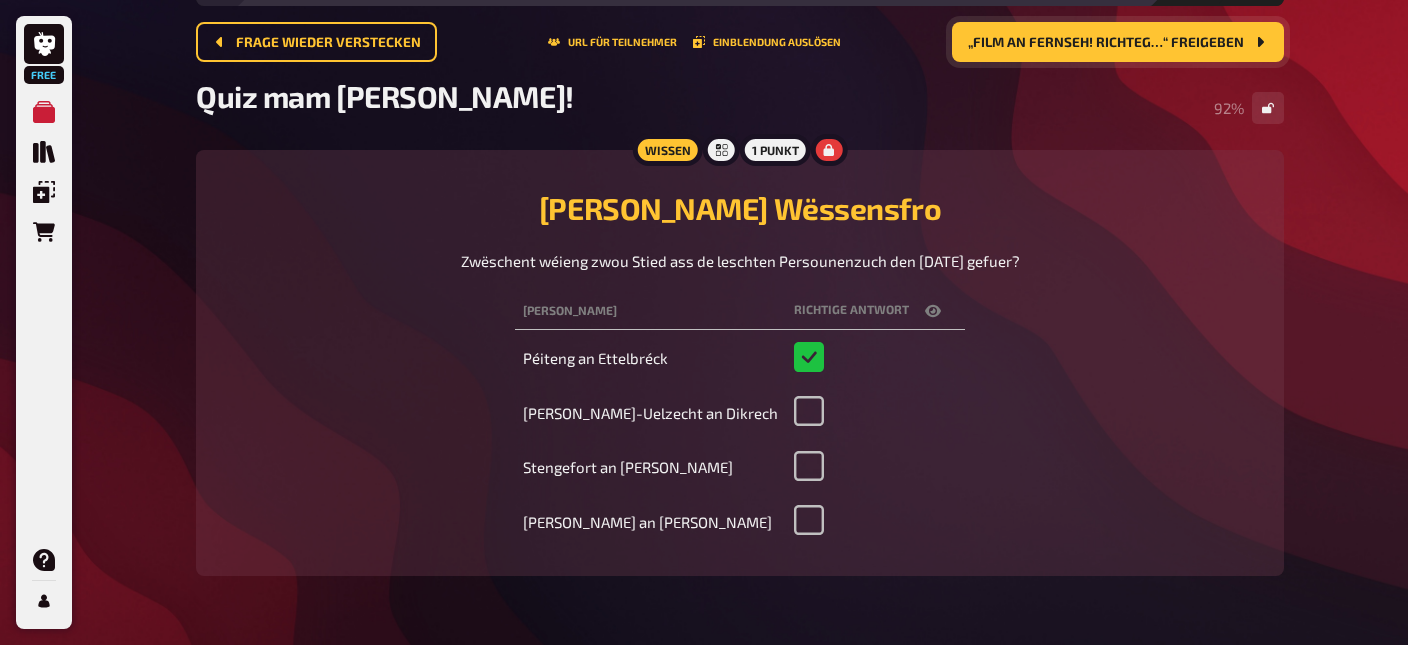 click on "„Film an Fernseh! Richteg…“ freigeben" at bounding box center (1118, 42) 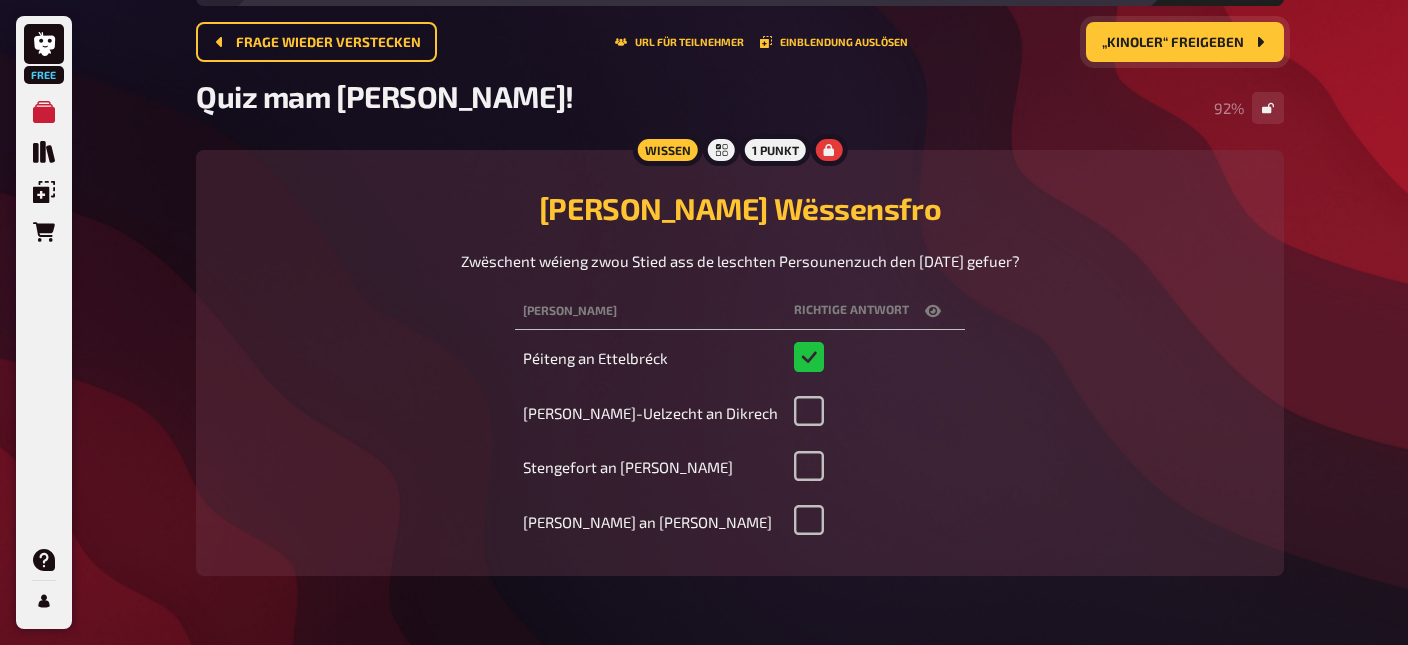 scroll, scrollTop: 38, scrollLeft: 0, axis: vertical 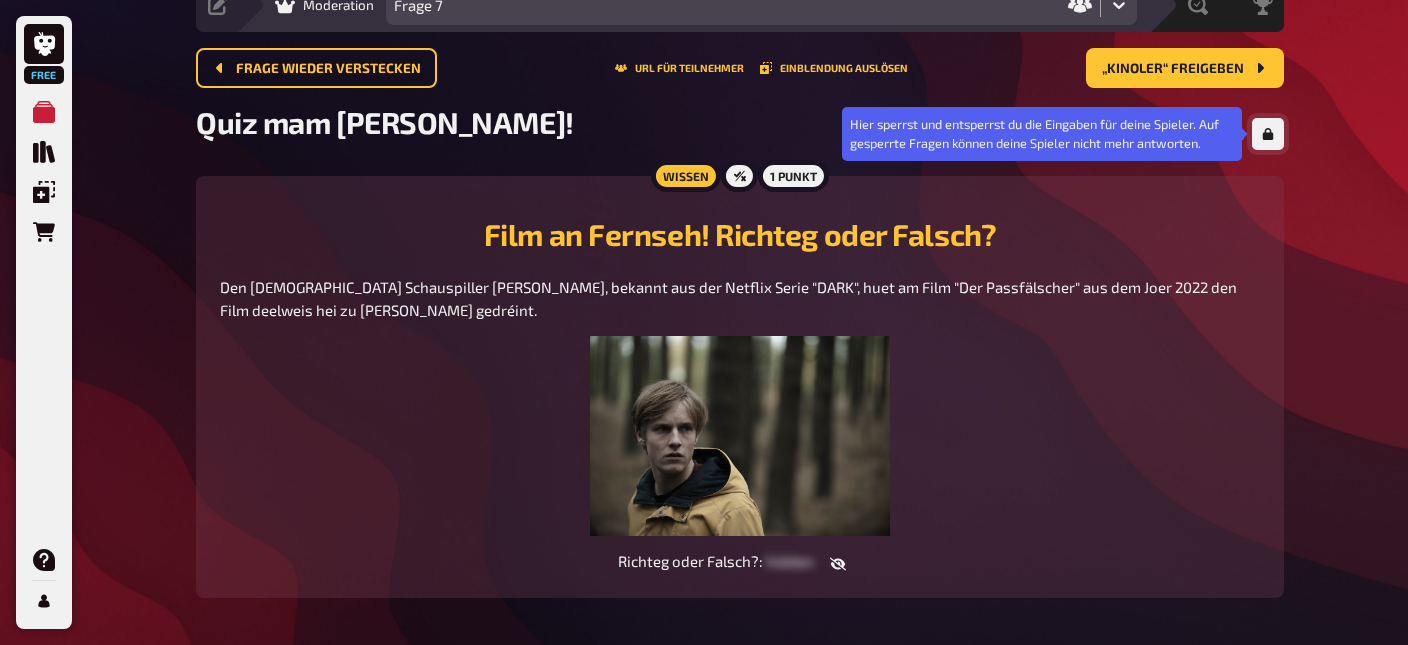 click 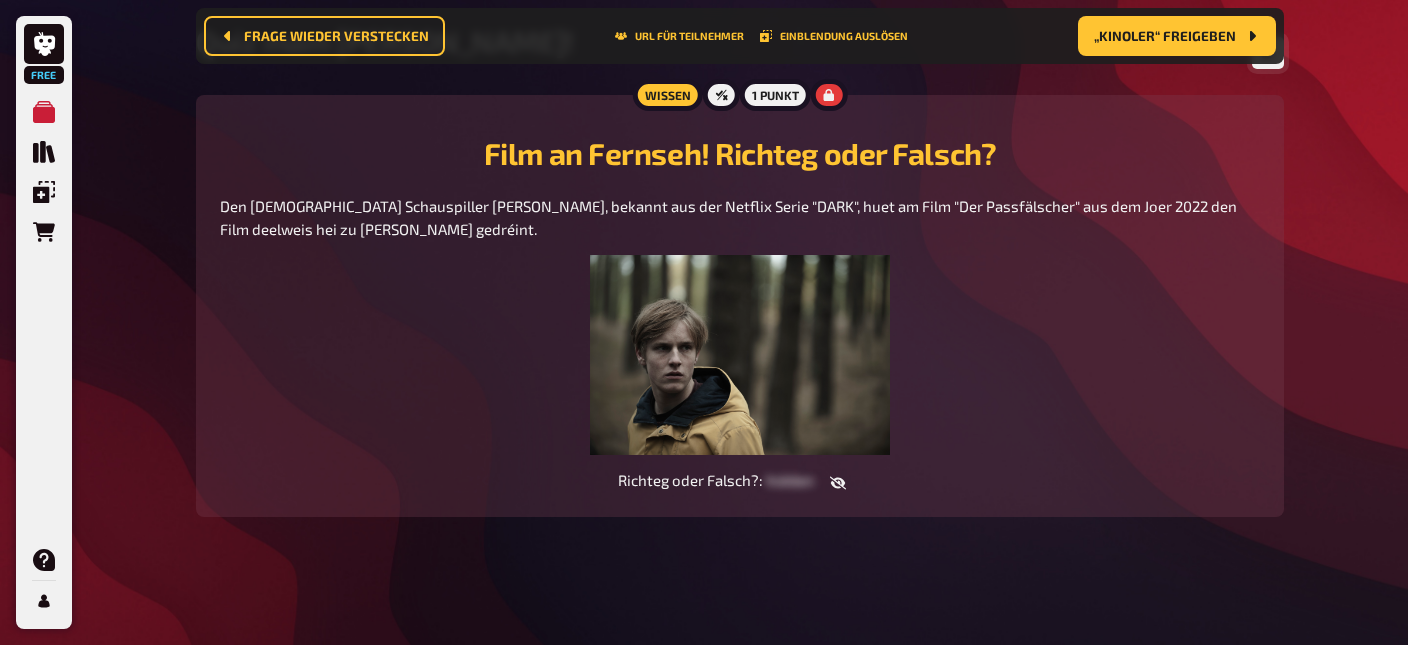 scroll, scrollTop: 198, scrollLeft: 0, axis: vertical 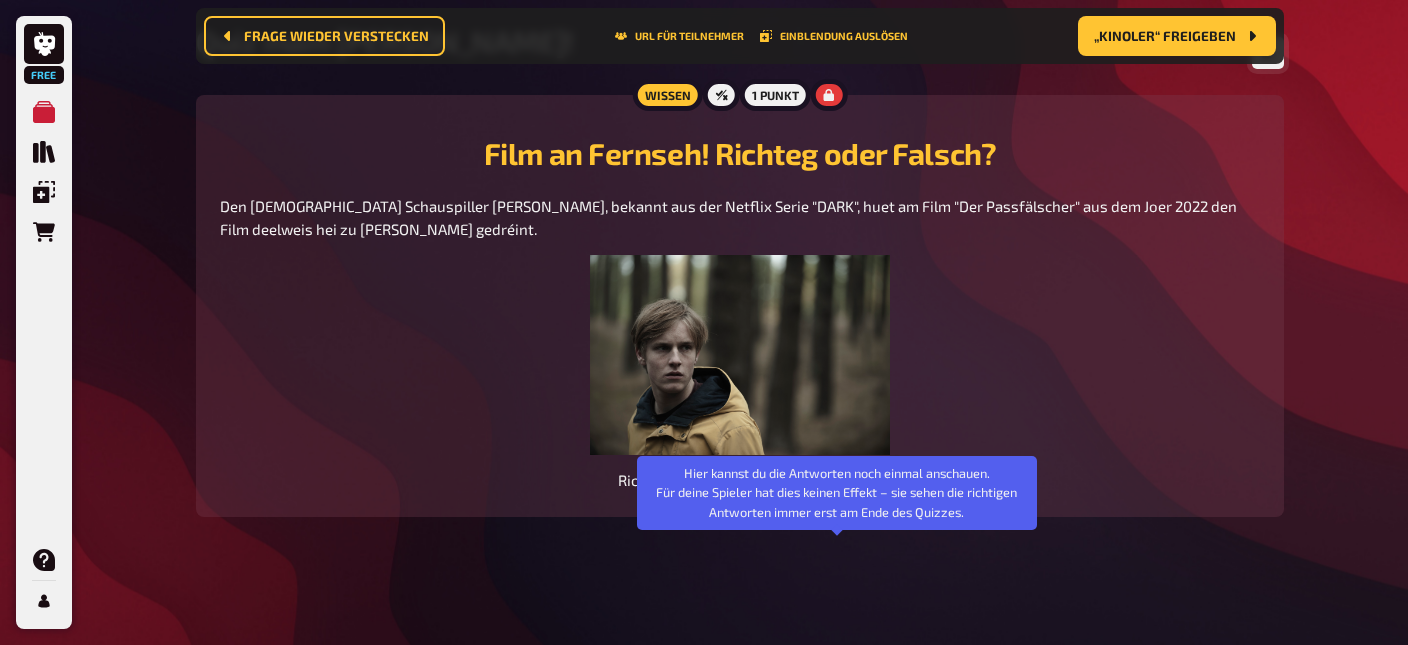 click 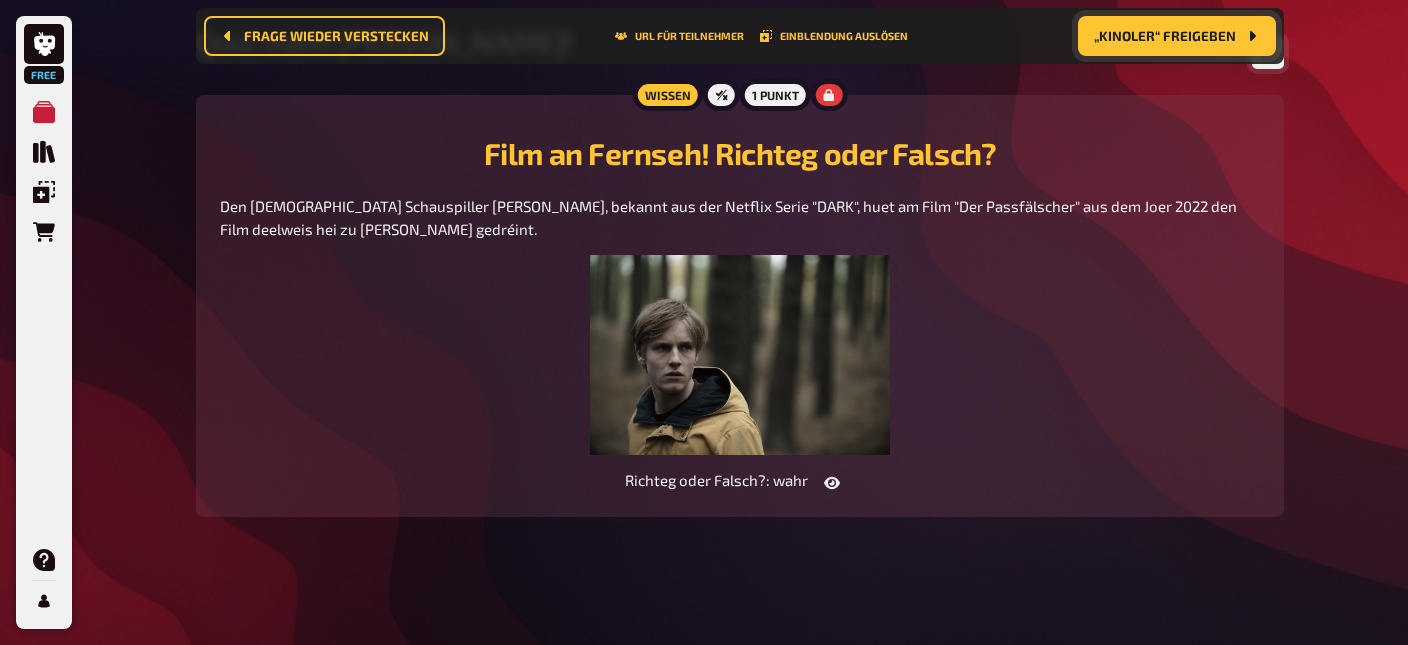 click on "„Kinoler“ freigeben" at bounding box center [1165, 36] 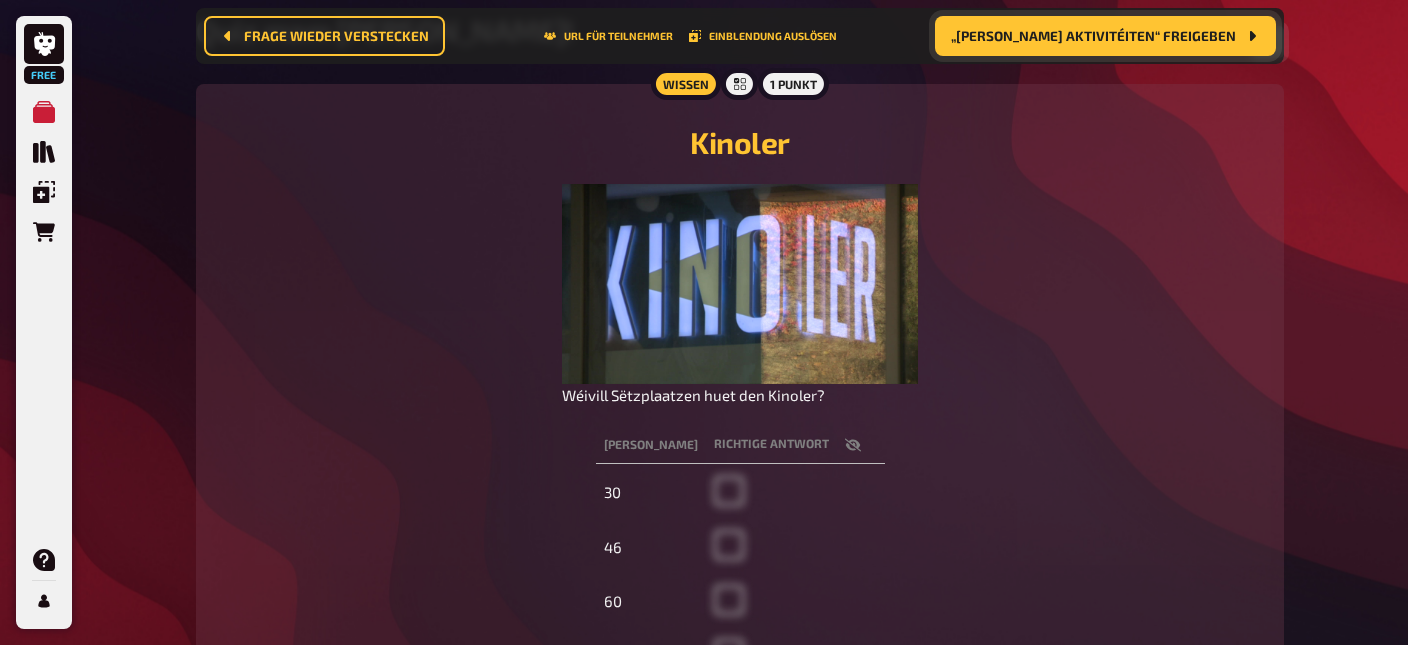 scroll, scrollTop: 188, scrollLeft: 0, axis: vertical 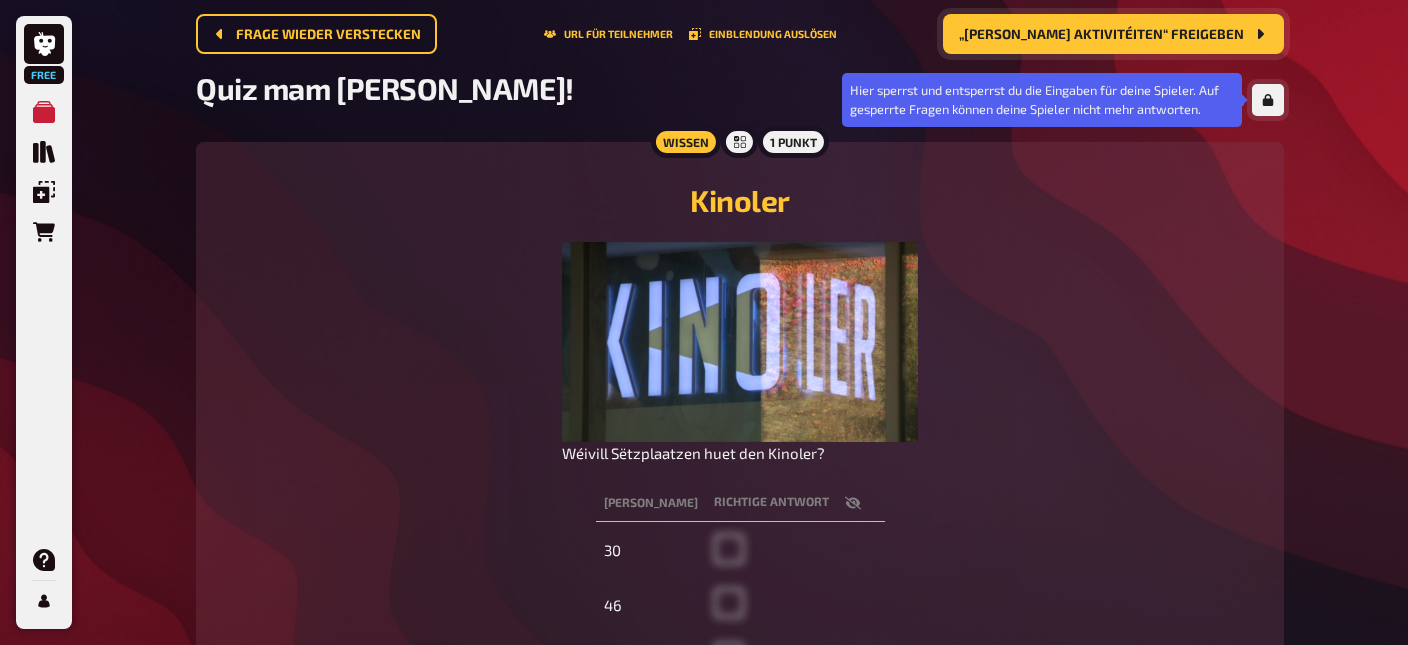 click 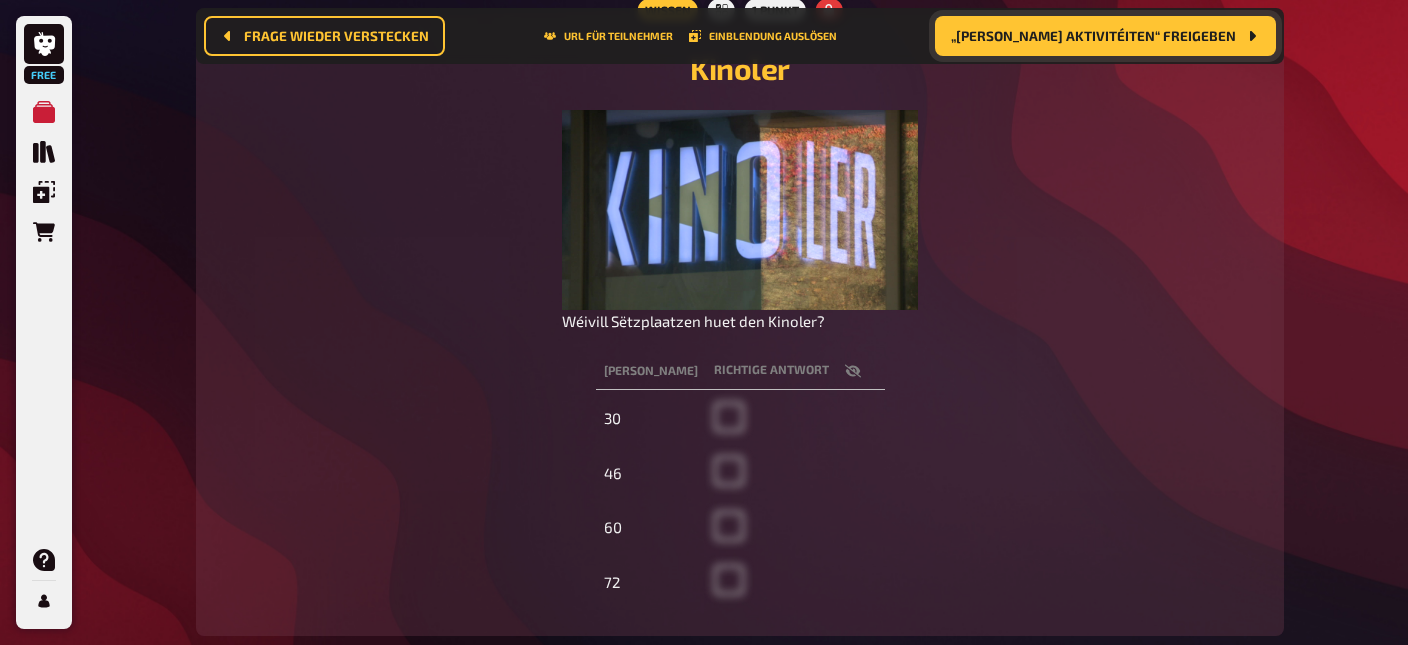 scroll, scrollTop: 273, scrollLeft: 0, axis: vertical 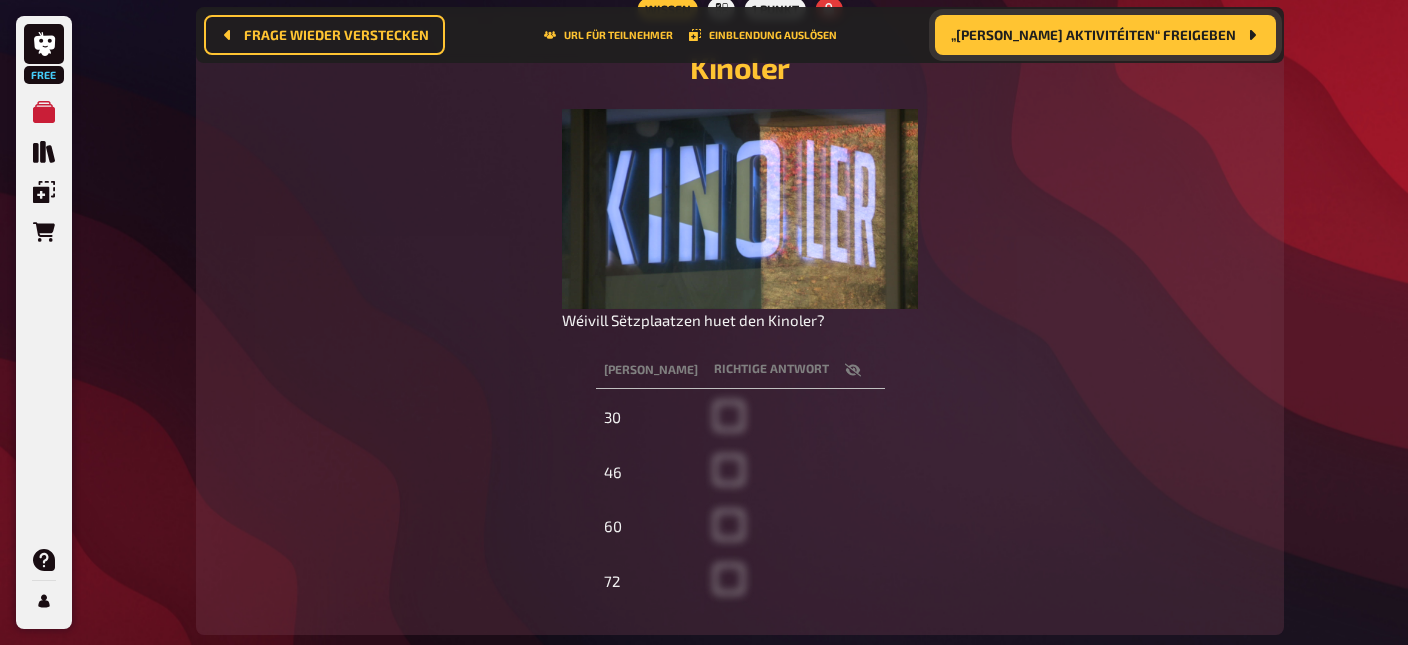 click 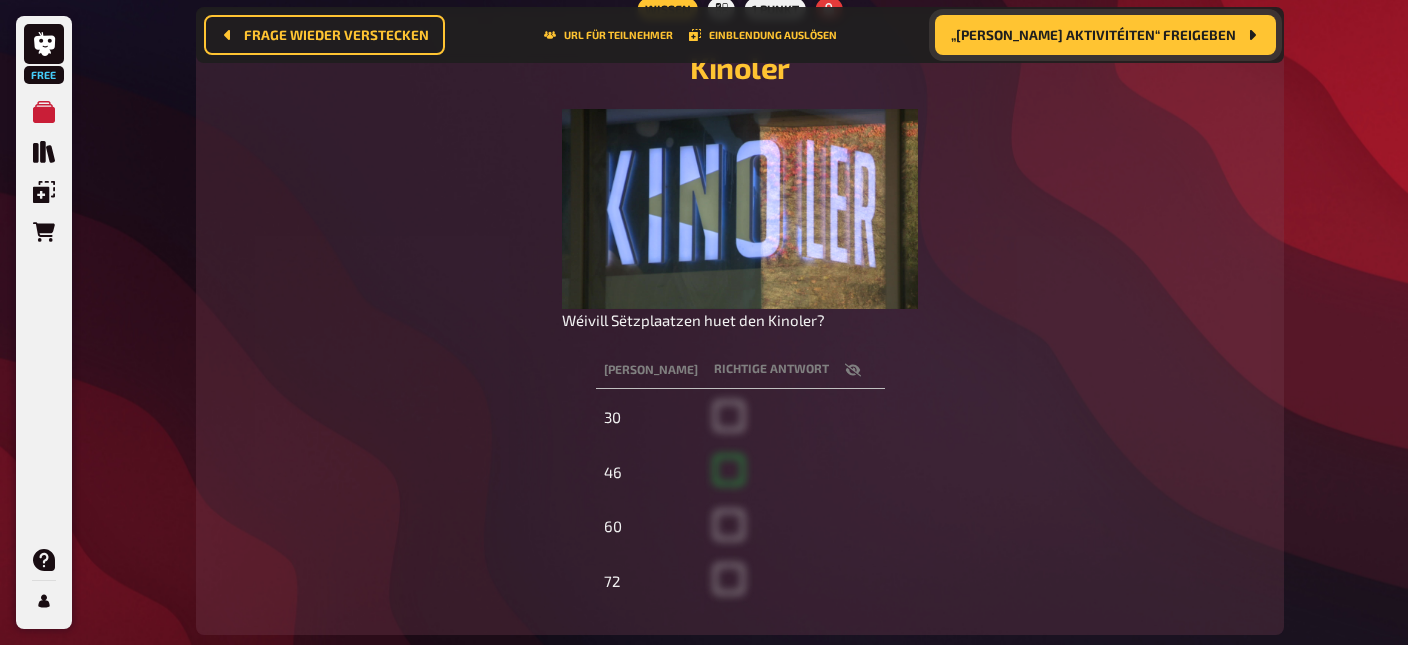 checkbox on "true" 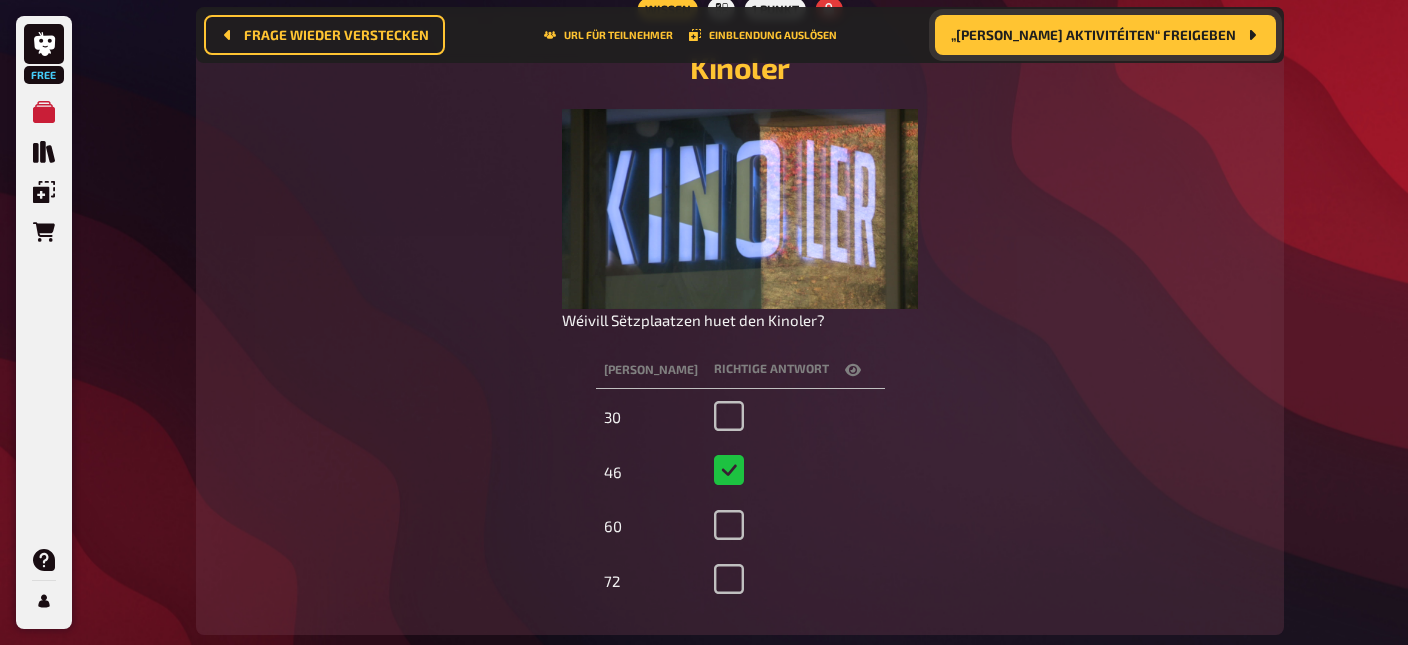 click on "„[PERSON_NAME] Aktivitéiten“ freigeben" at bounding box center (1093, 36) 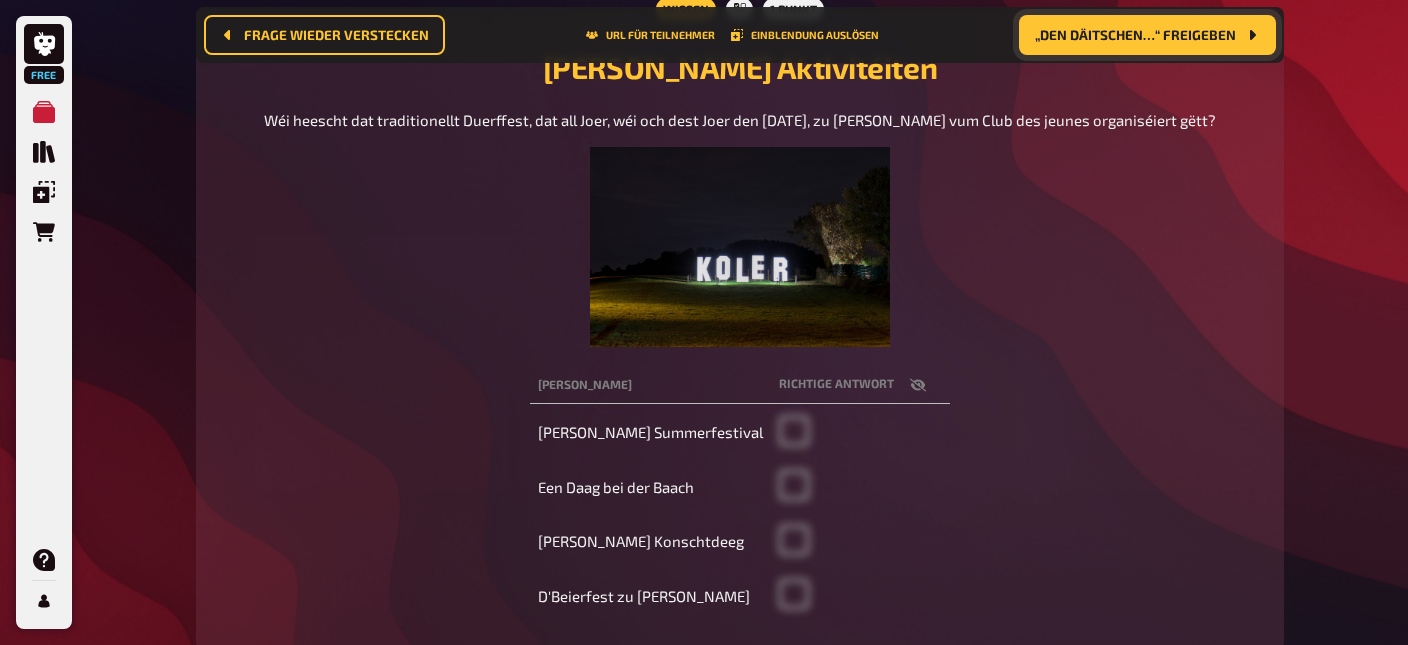 scroll, scrollTop: 203, scrollLeft: 0, axis: vertical 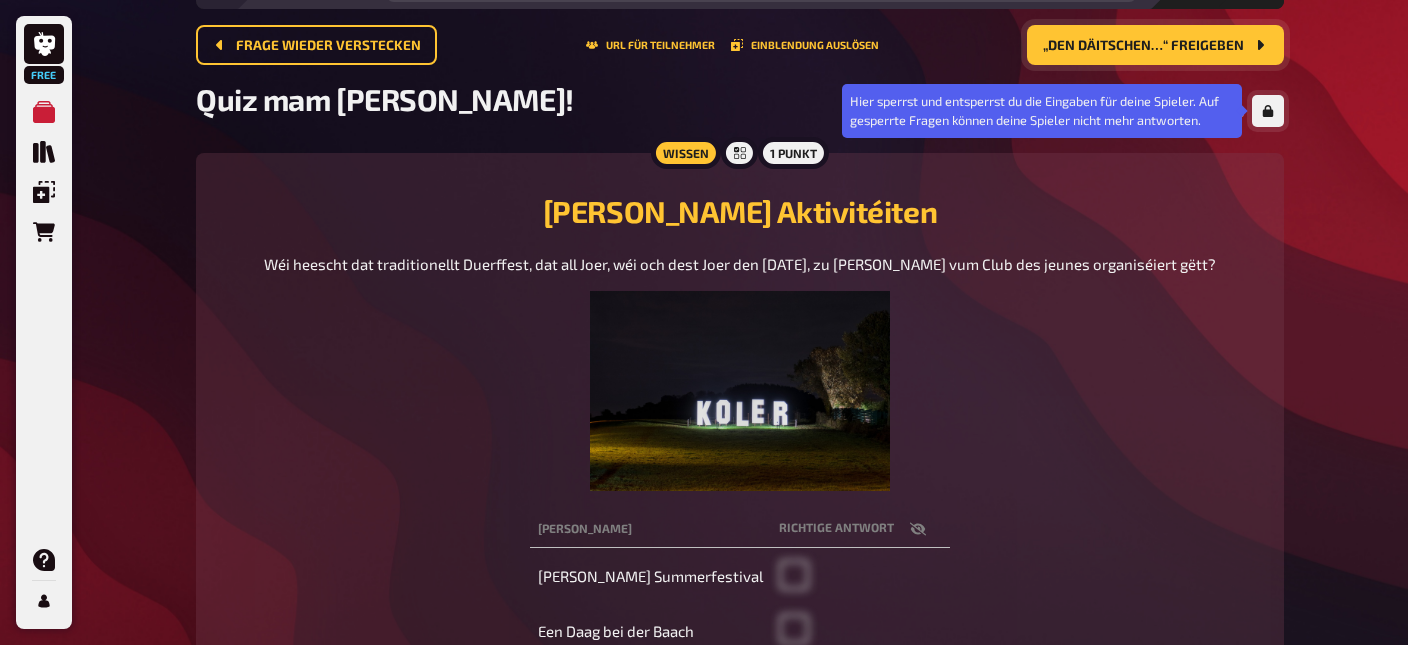 click at bounding box center (1268, 111) 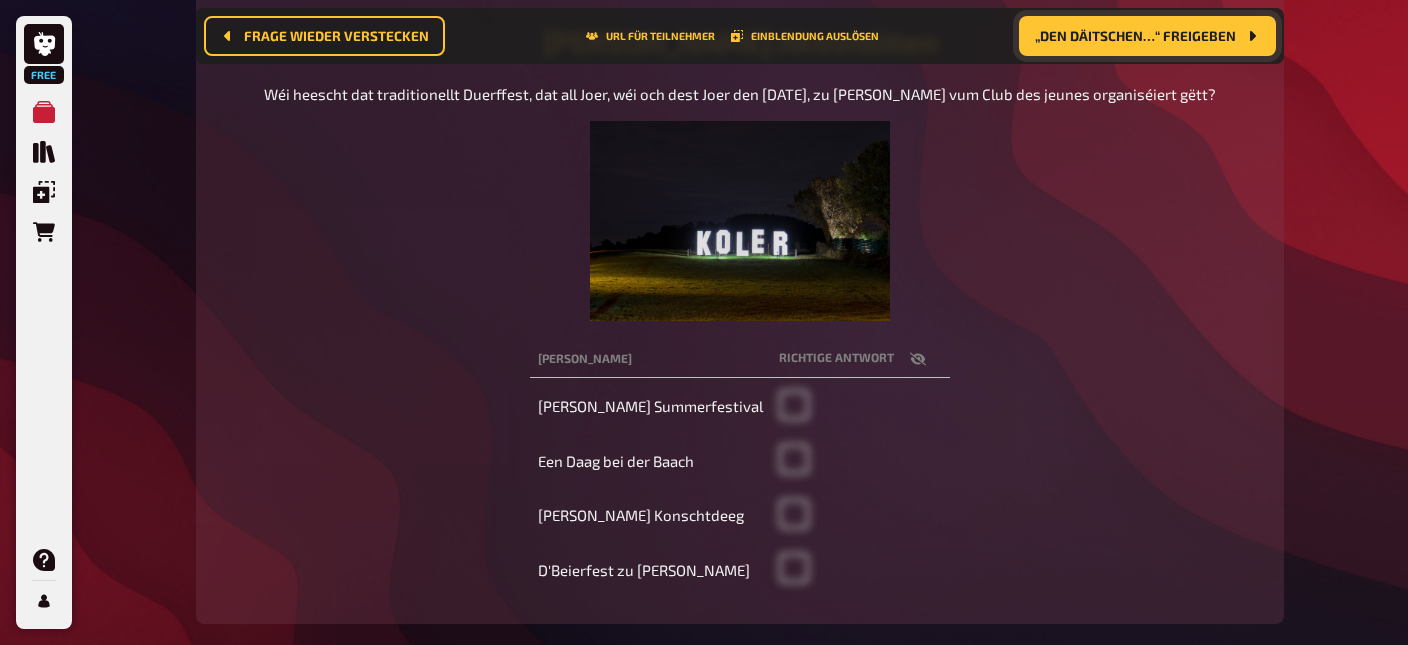scroll, scrollTop: 302, scrollLeft: 0, axis: vertical 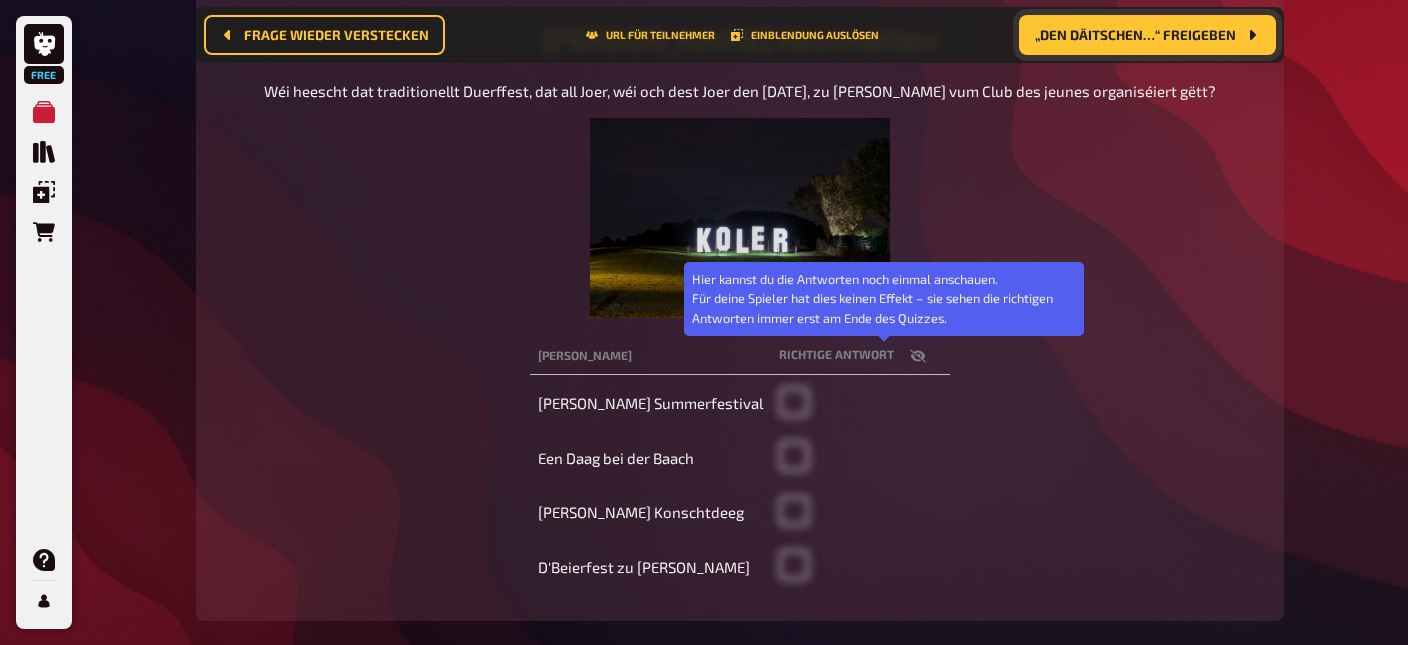 click 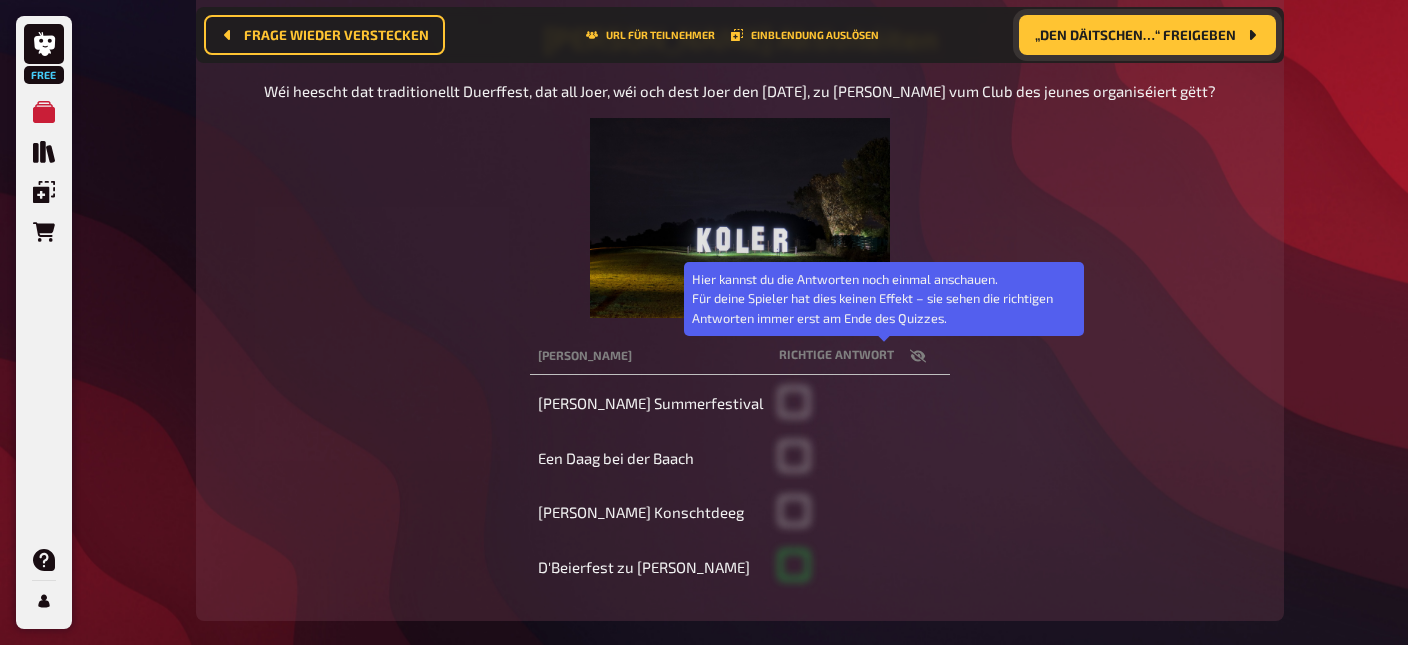 checkbox on "true" 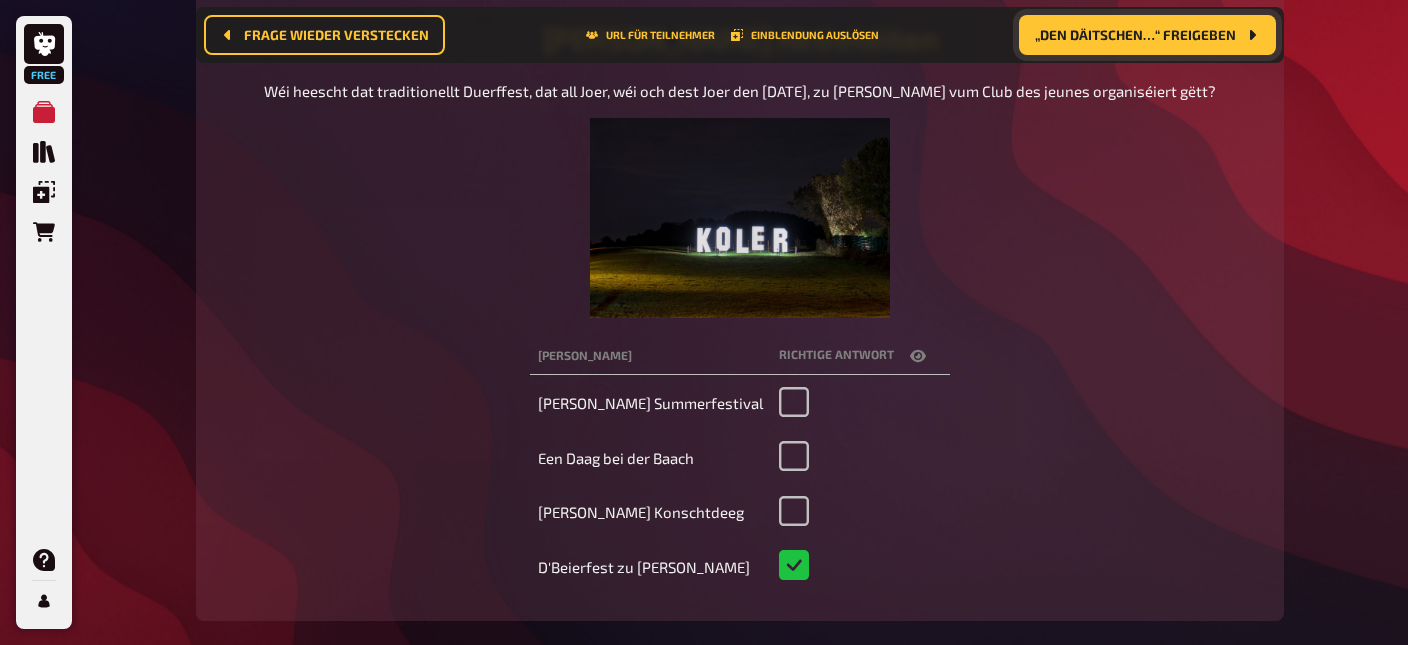 click on "„Den däitschen…“ freigeben" at bounding box center (1135, 36) 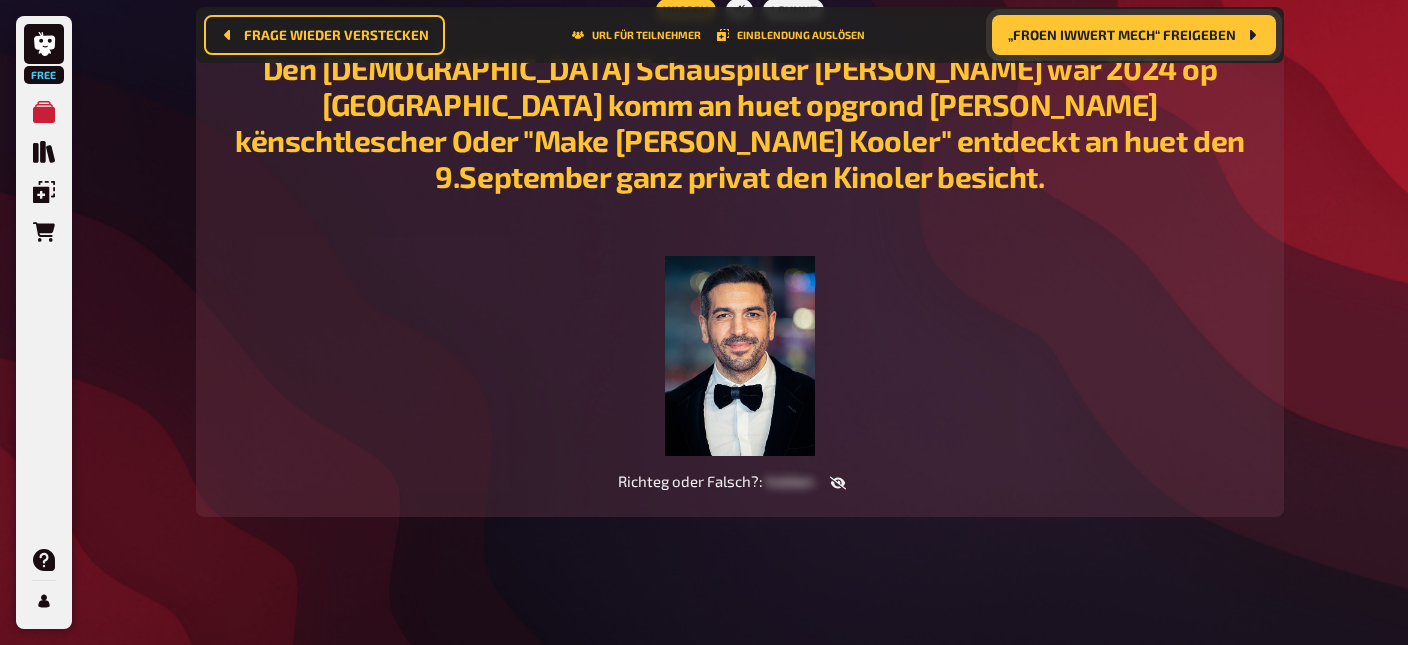 scroll, scrollTop: 35, scrollLeft: 0, axis: vertical 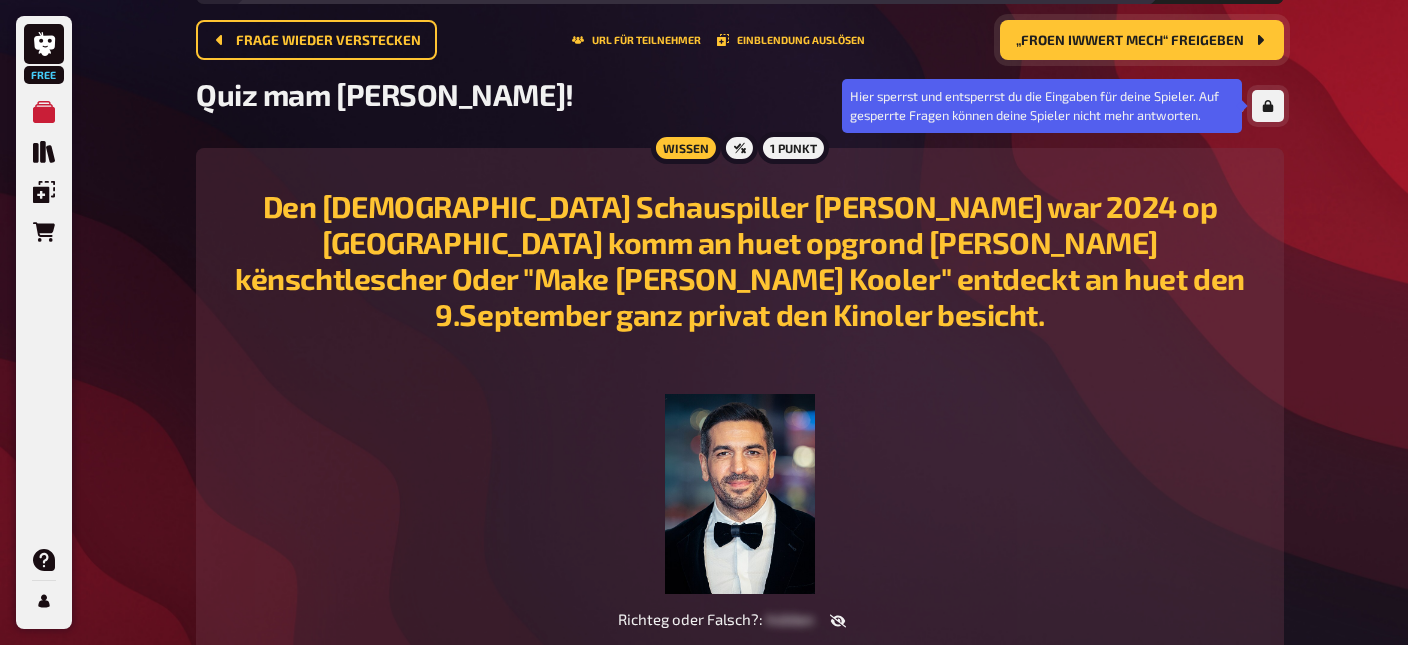 click at bounding box center [1268, 106] 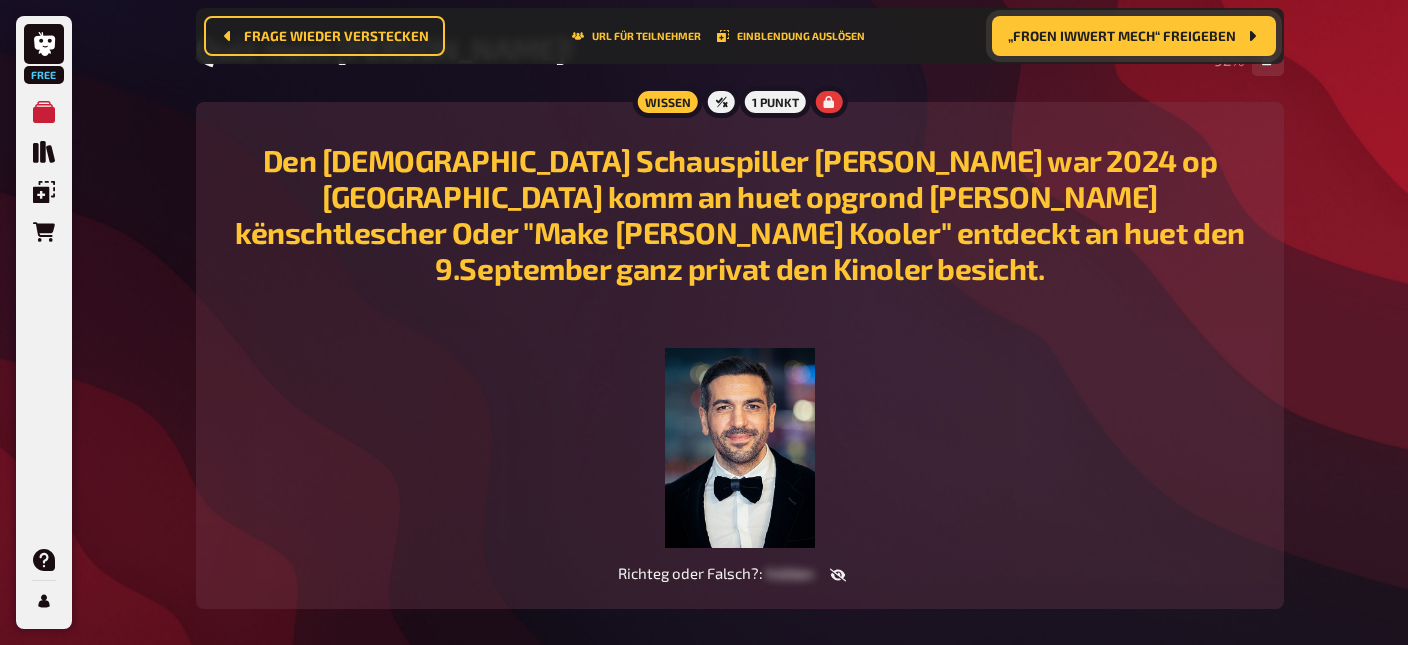 scroll, scrollTop: 188, scrollLeft: 0, axis: vertical 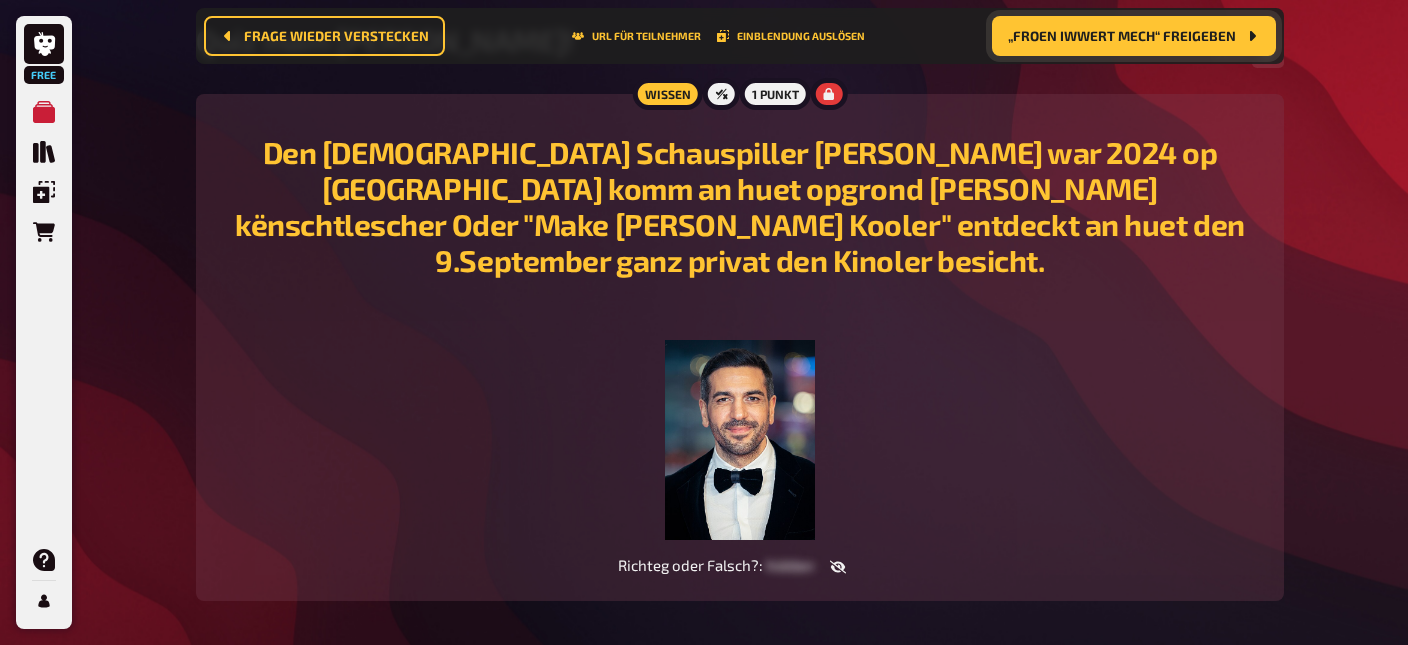 click at bounding box center (838, 567) 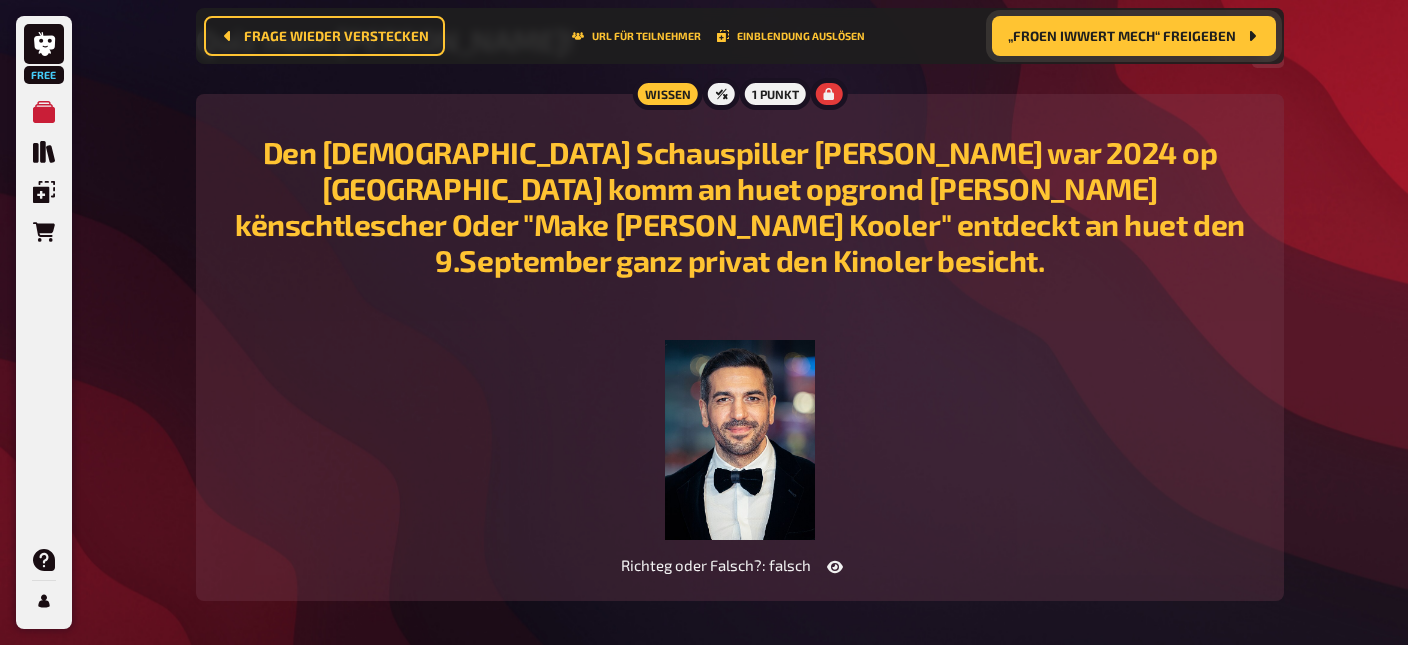 click on "„Froen iwwert mech“ freigeben" at bounding box center (1122, 36) 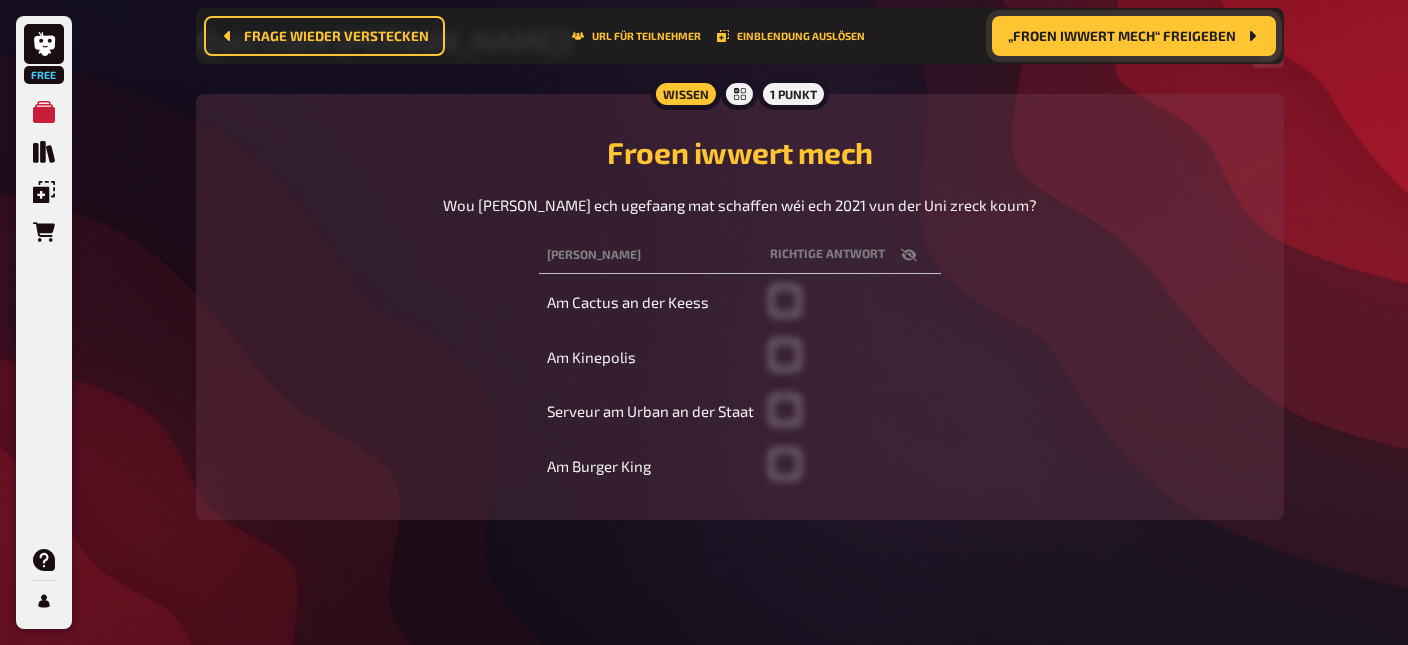 click on "Free Meine Quizze Quiz Sammlung Einblendungen Bestellungen Hilfe Profil 13 13 Home Meine Quizze Quiz mam [PERSON_NAME]! Moderation Vorbereitung Inhalte Bearbeiten Quiz Lobby Moderation Frage   11 Auswertung Siegerehrung Frage wieder verstecken URL für Teilnehmer Einblendung auslösen „Froen iwwert mech“ freigeben „Froen iwwert mech“ freigeben Quiz mam [PERSON_NAME]! 64 % Wissen 1 Punkt Froen iwwert mech Wou [PERSON_NAME] ech ugefaang mat schaffen wéi ech 2021 vun der Uni zreck koum? [PERSON_NAME] Richtige Antwort Am Cactus an der Keess Am Kinepolis Serveur am Urban an der Staat Am Burger King" at bounding box center (704, 230) 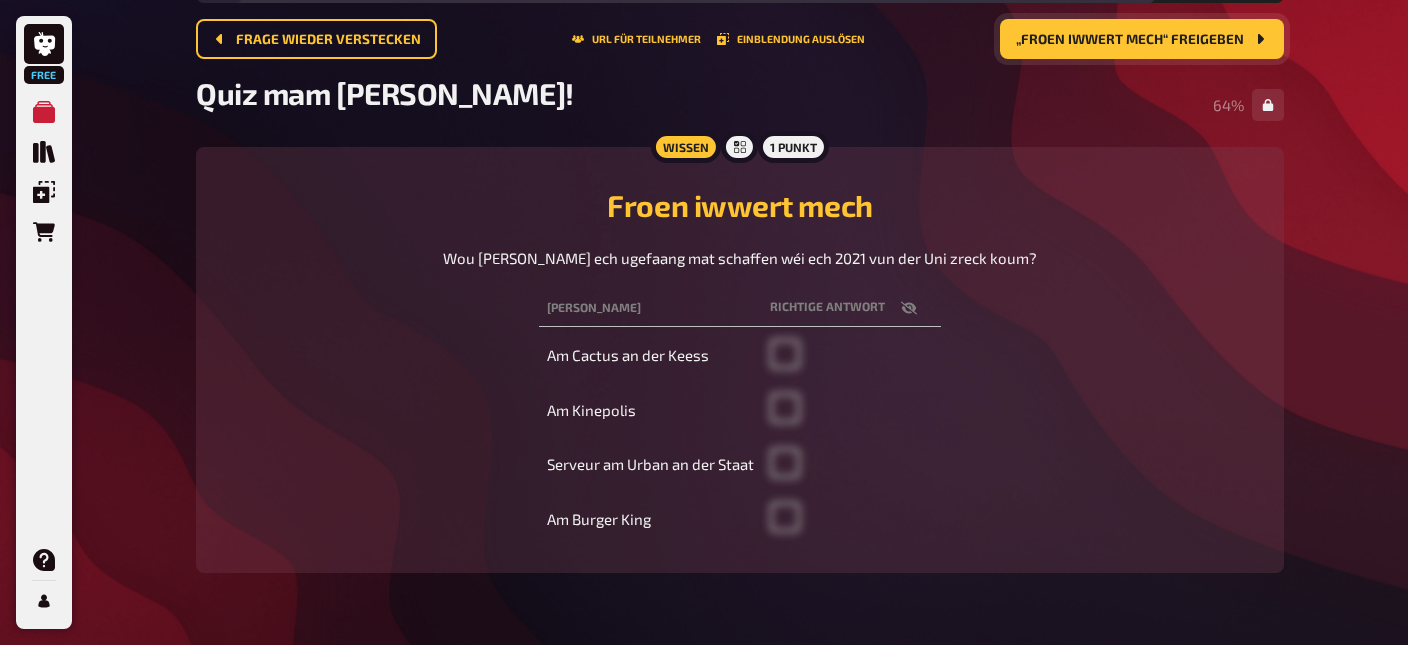 scroll, scrollTop: 122, scrollLeft: 0, axis: vertical 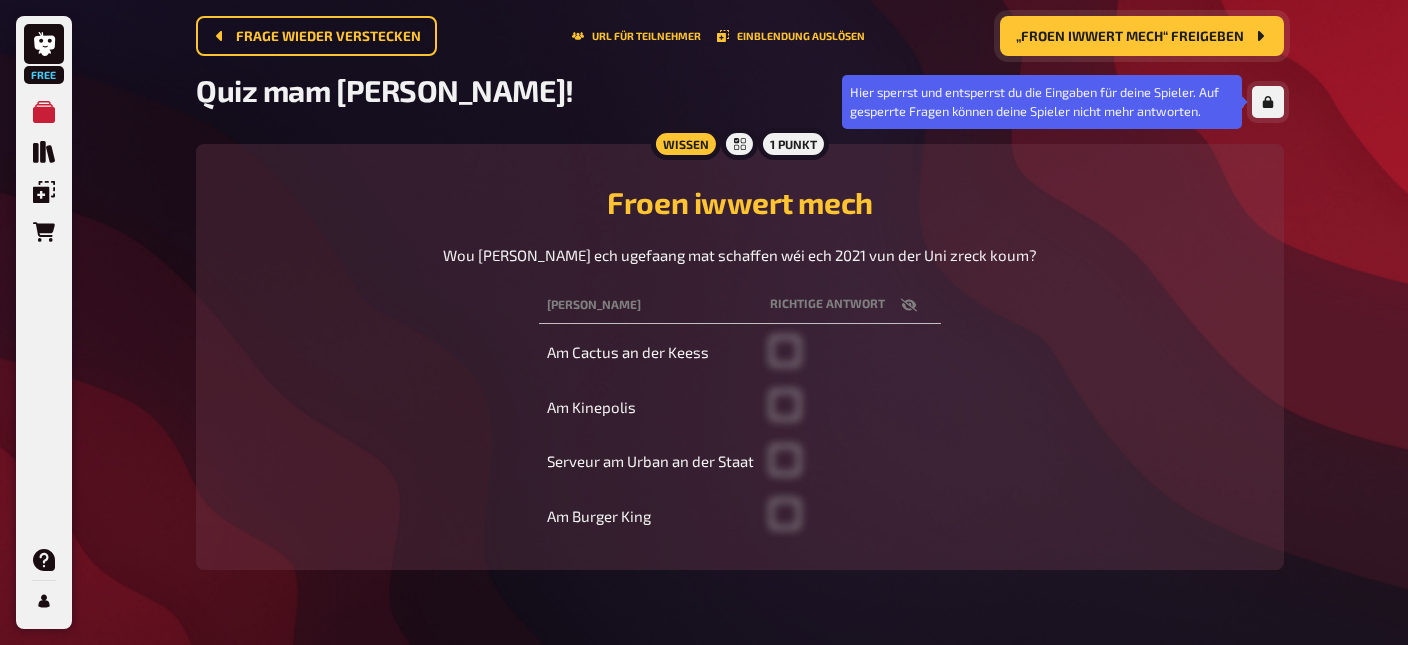click 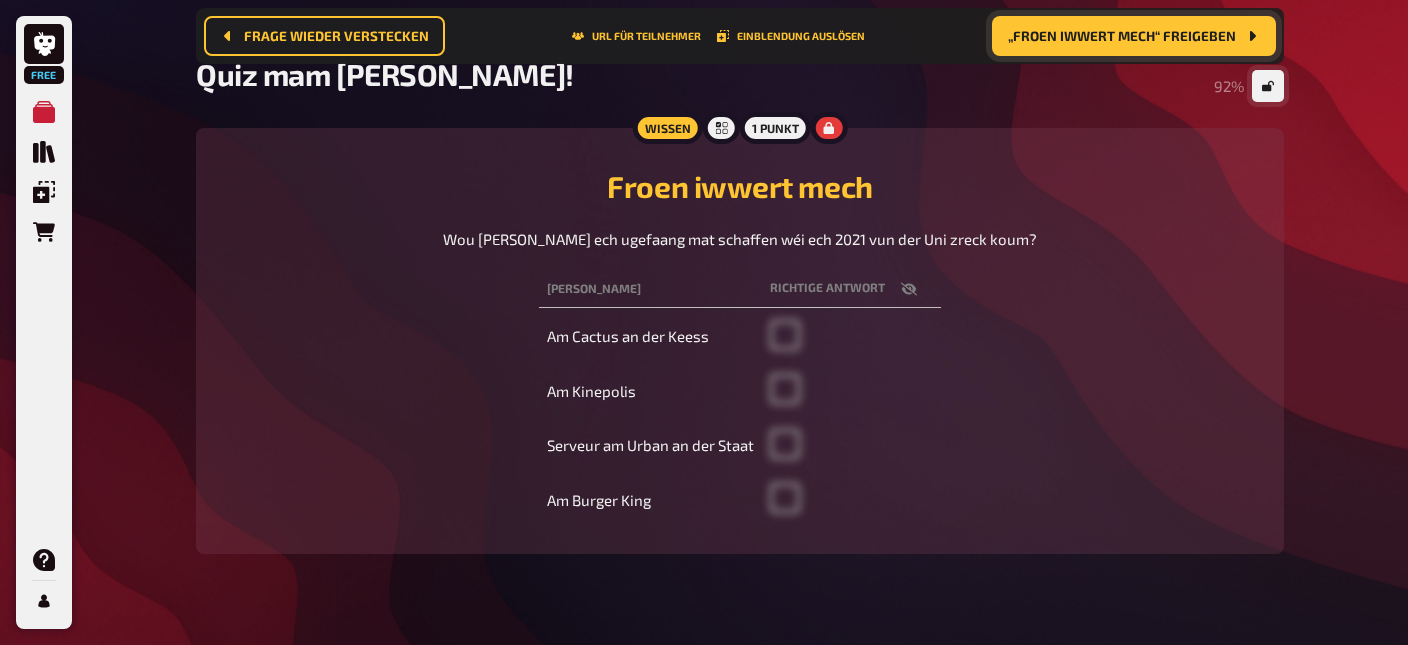 scroll, scrollTop: 156, scrollLeft: 0, axis: vertical 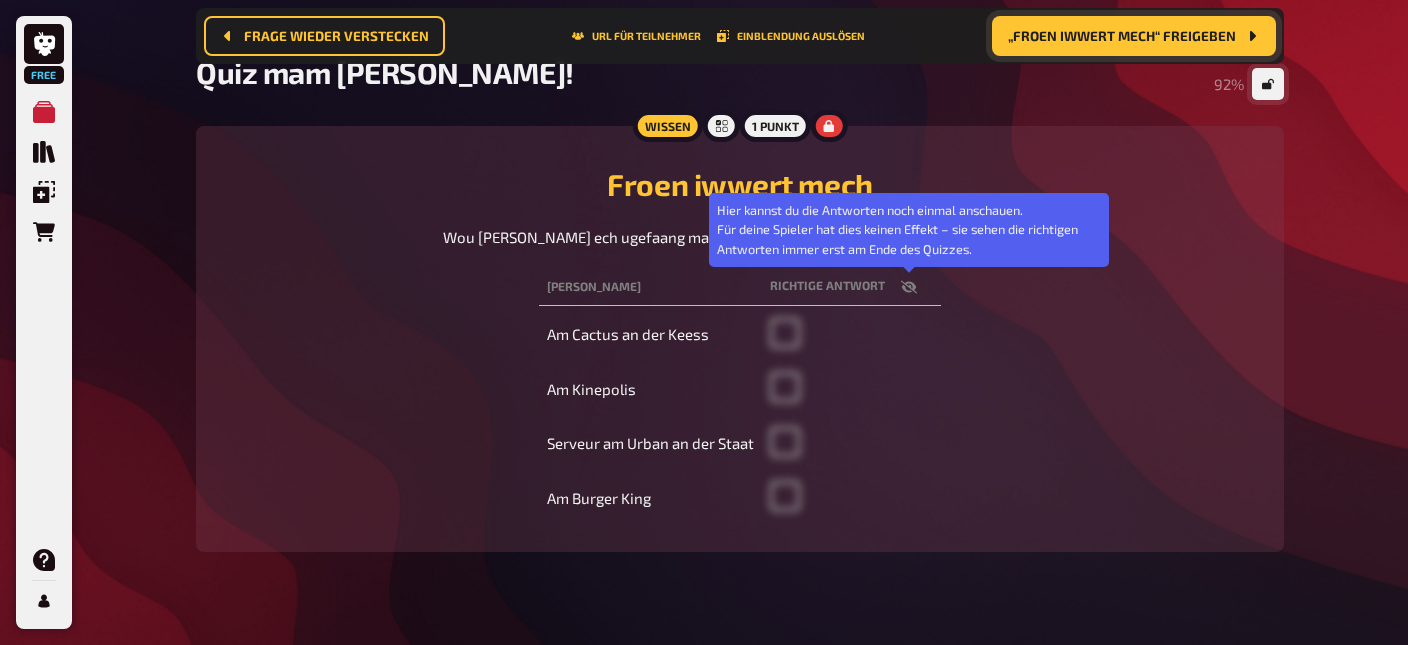 click 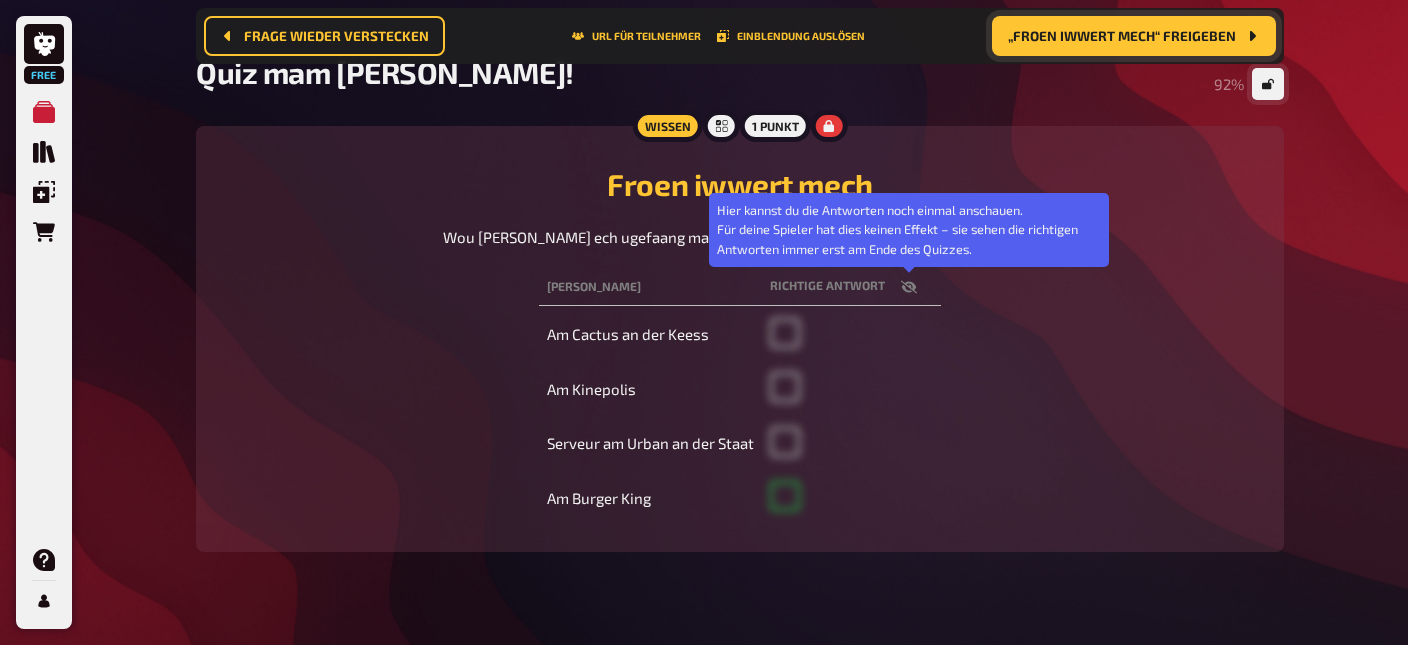 checkbox on "true" 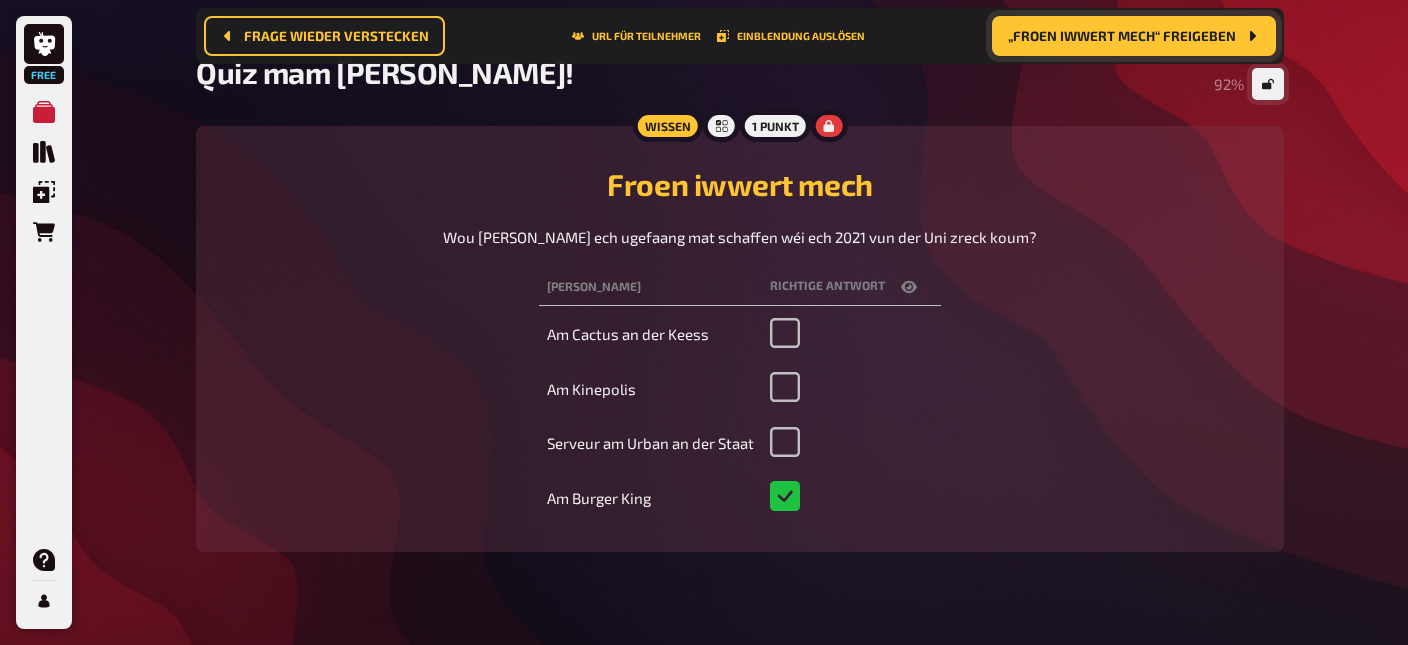 click on "„Froen iwwert mech“ freigeben" at bounding box center (1122, 36) 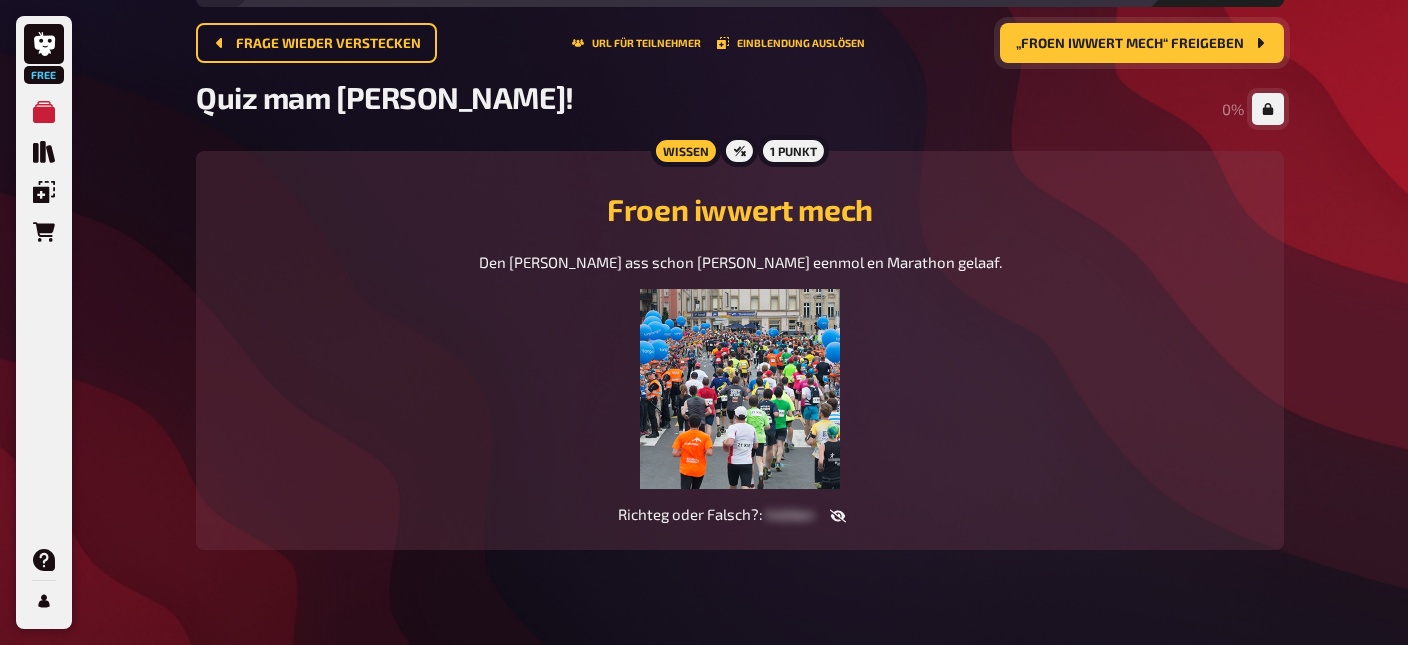 scroll, scrollTop: 133, scrollLeft: 0, axis: vertical 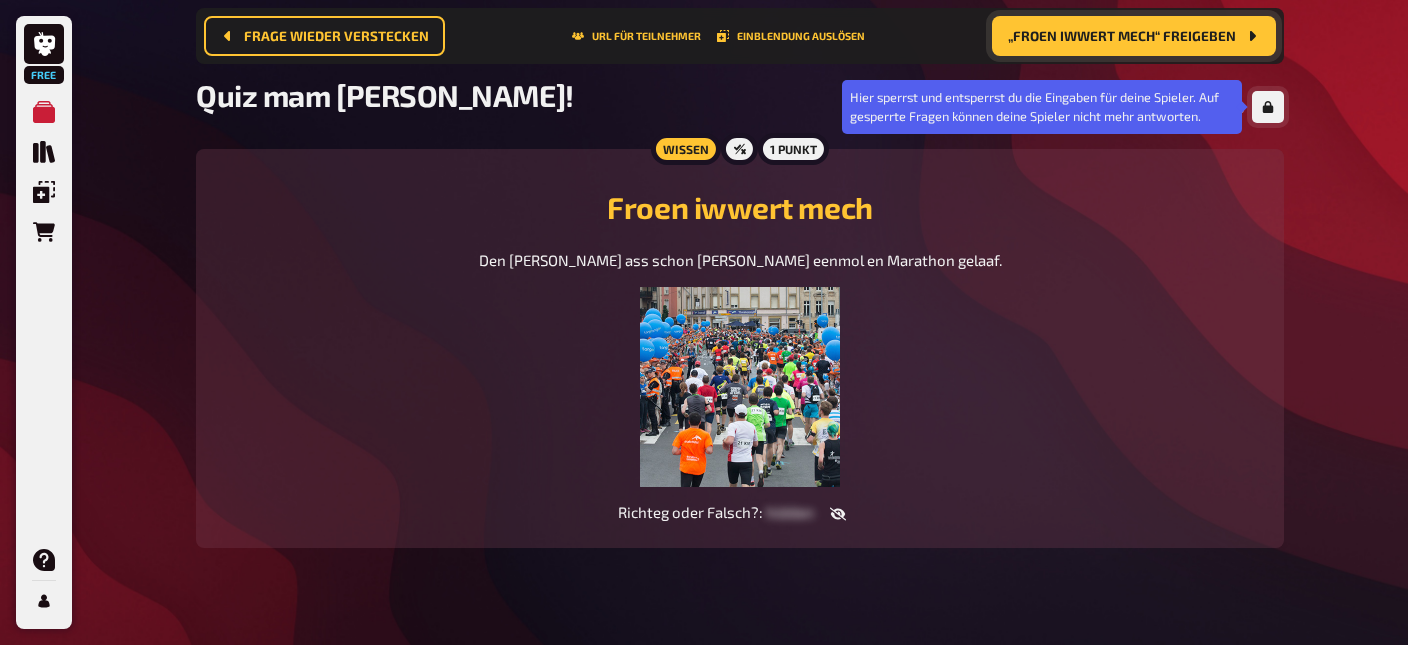 click 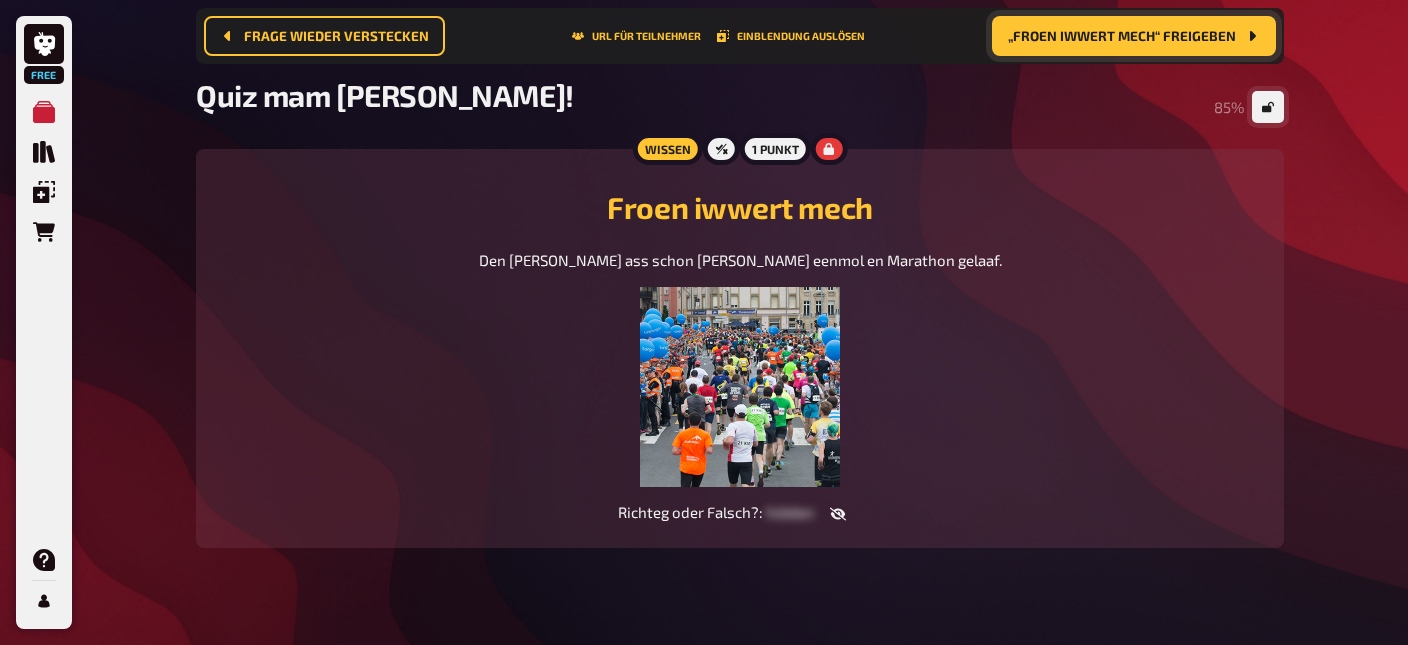 scroll, scrollTop: 0, scrollLeft: 0, axis: both 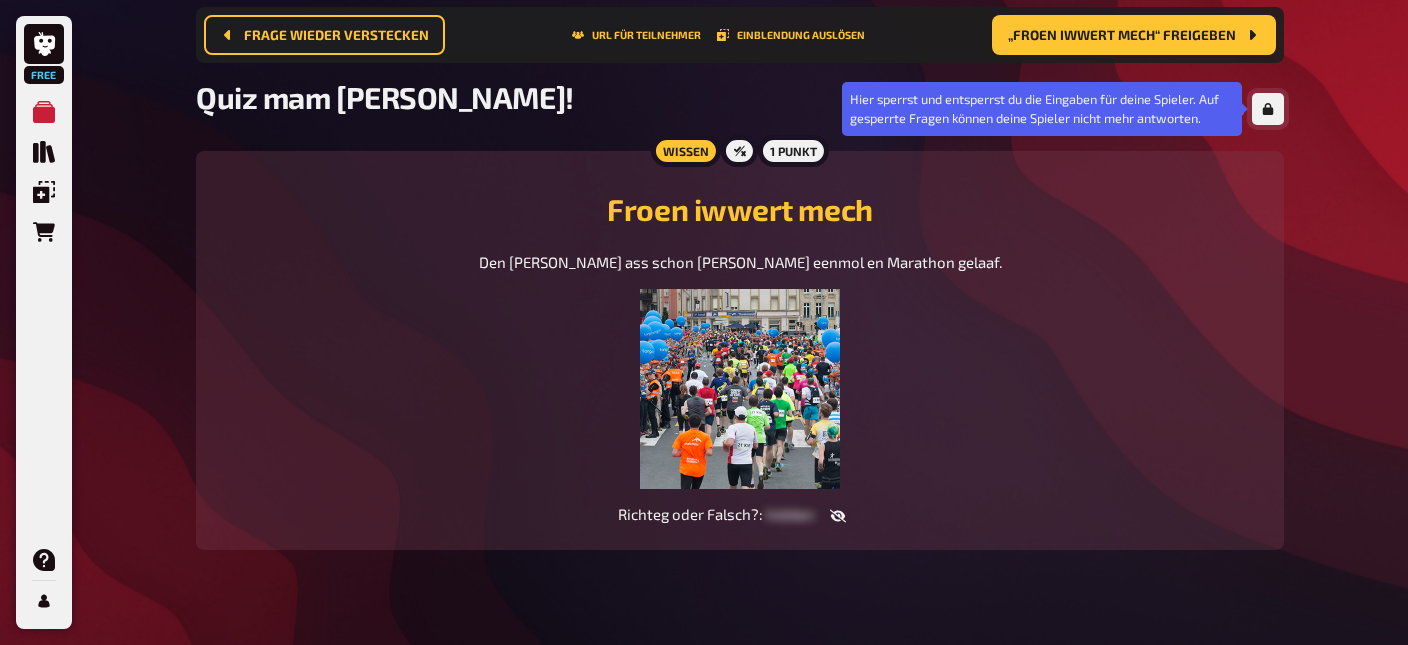 click at bounding box center (1268, 109) 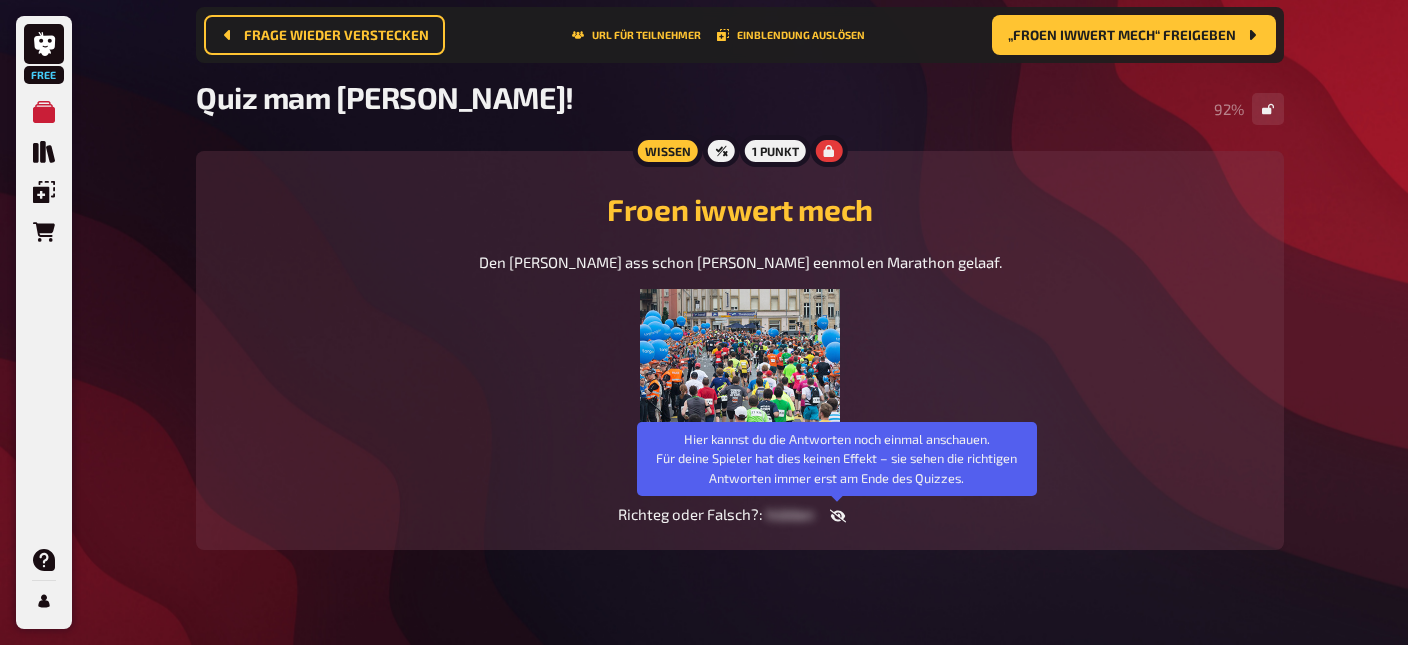click at bounding box center [838, 516] 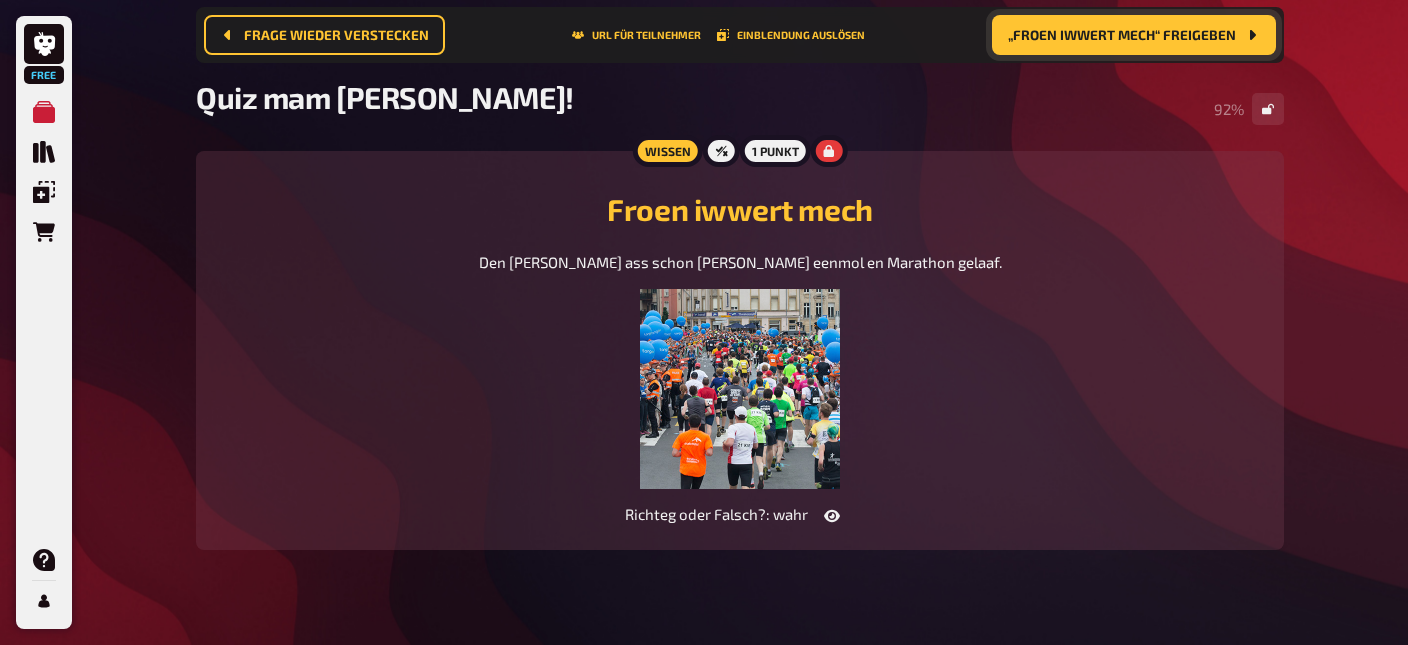 click on "„Froen iwwert mech“ freigeben" at bounding box center [1122, 36] 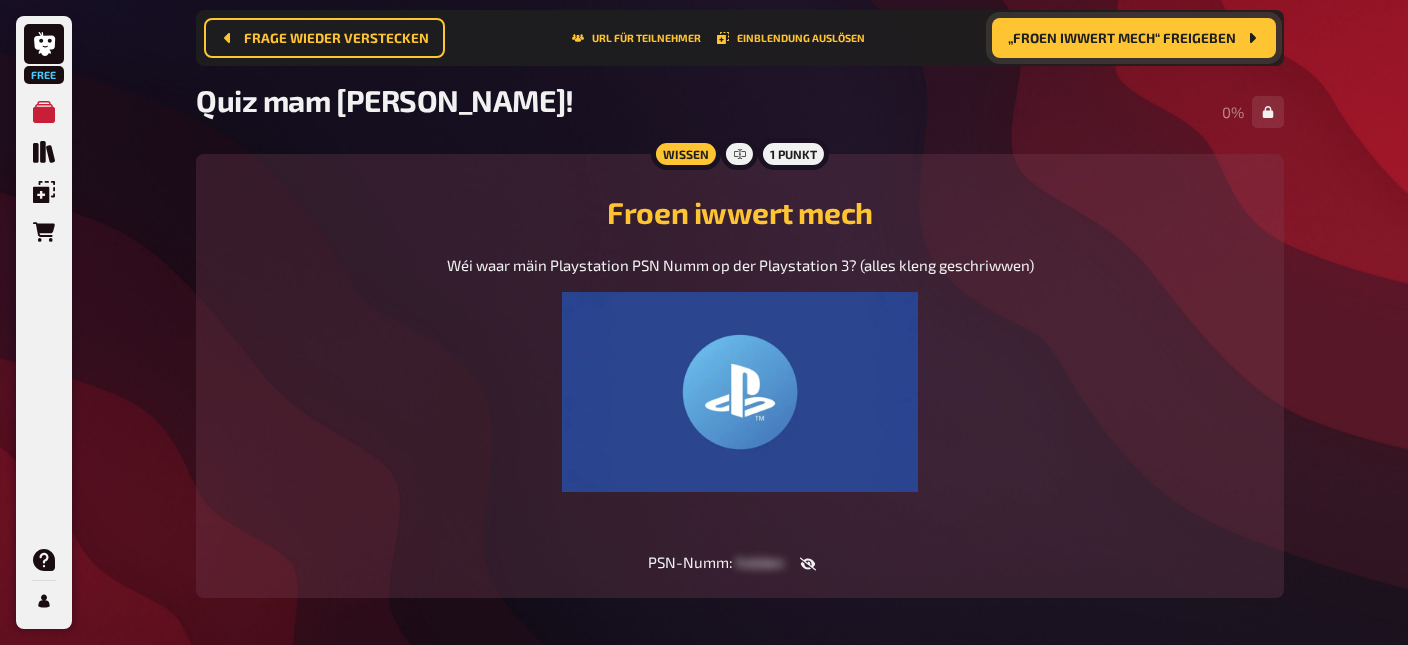 scroll, scrollTop: 132, scrollLeft: 0, axis: vertical 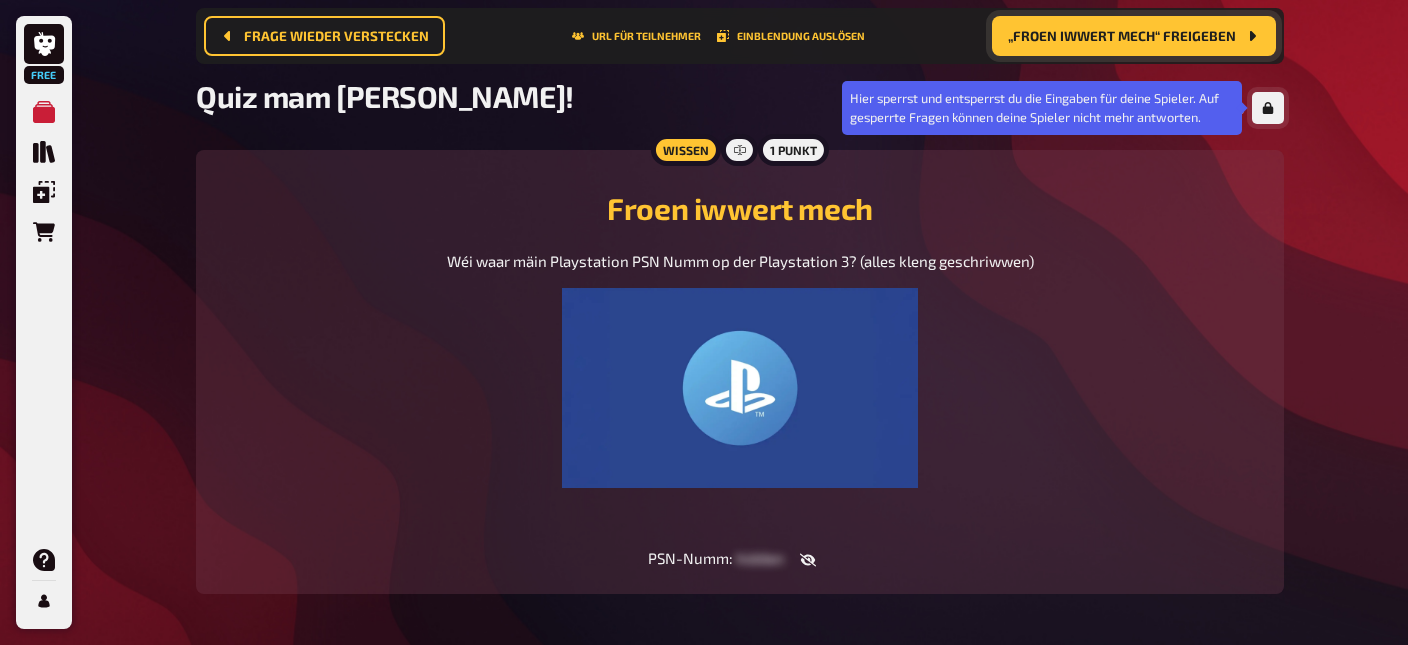 click 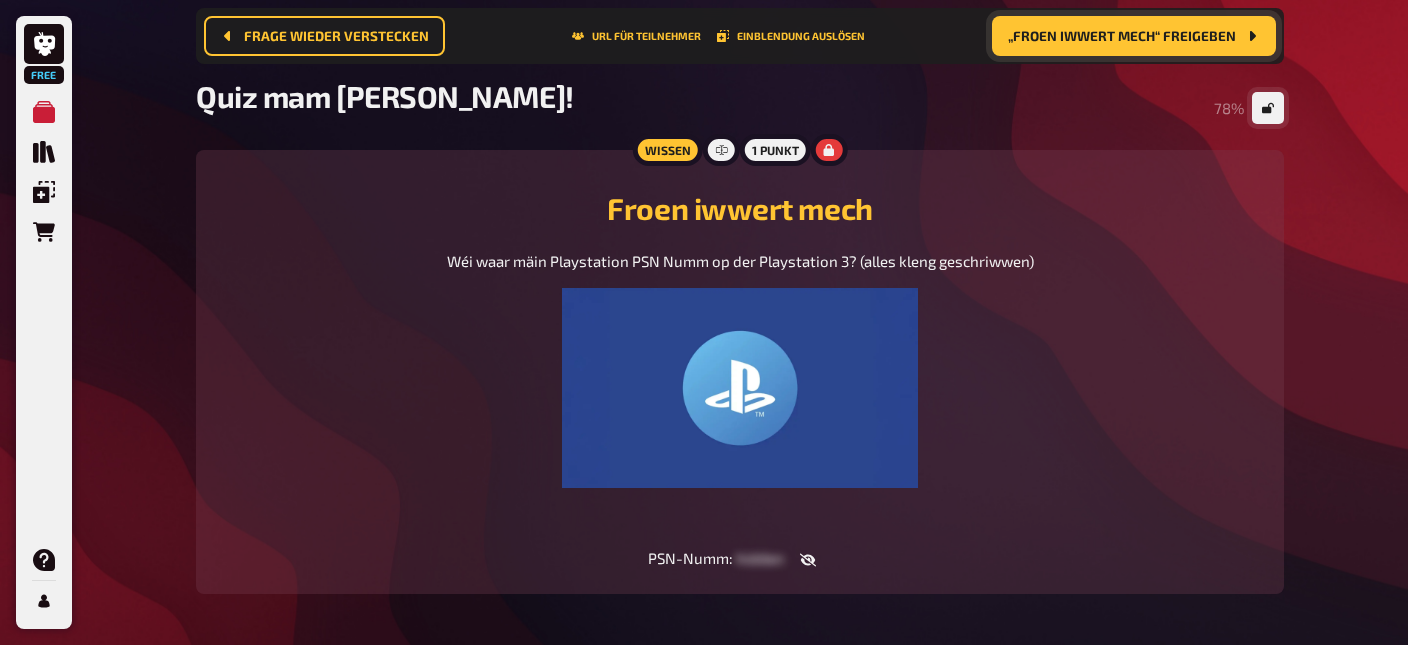 click 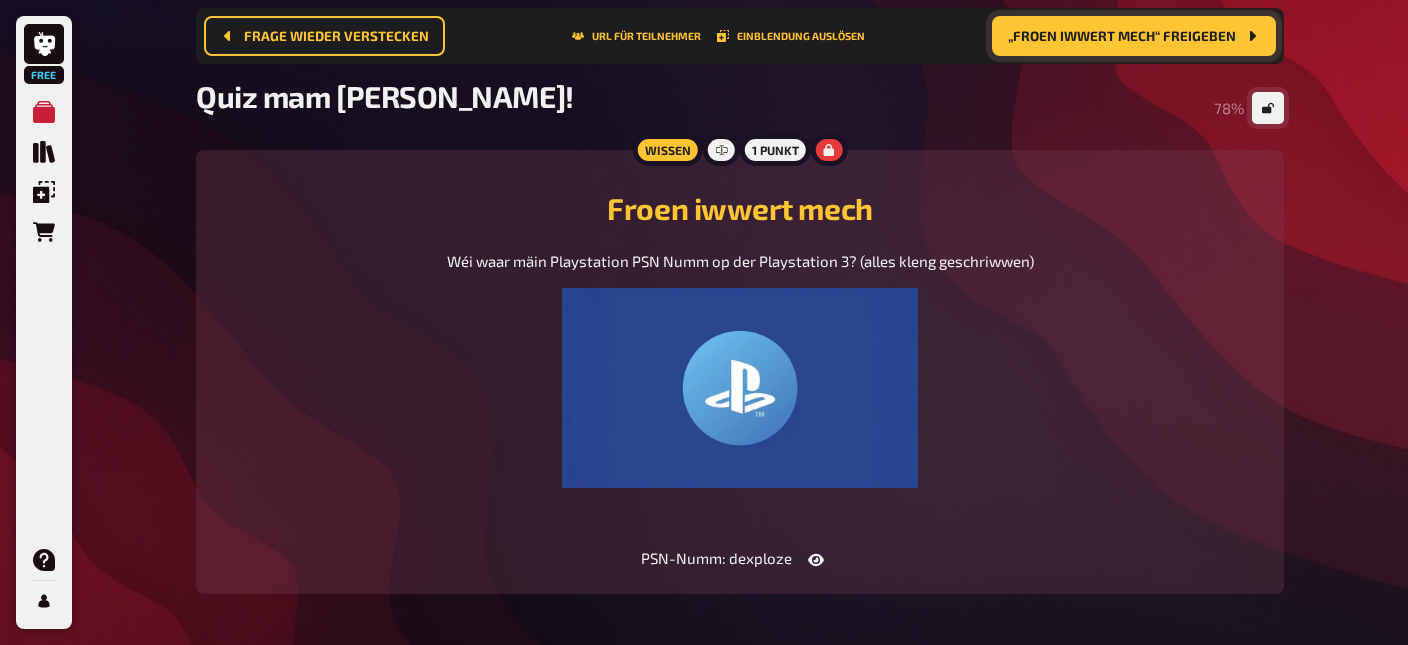 click on "„Froen iwwert mech“ freigeben" at bounding box center [1122, 36] 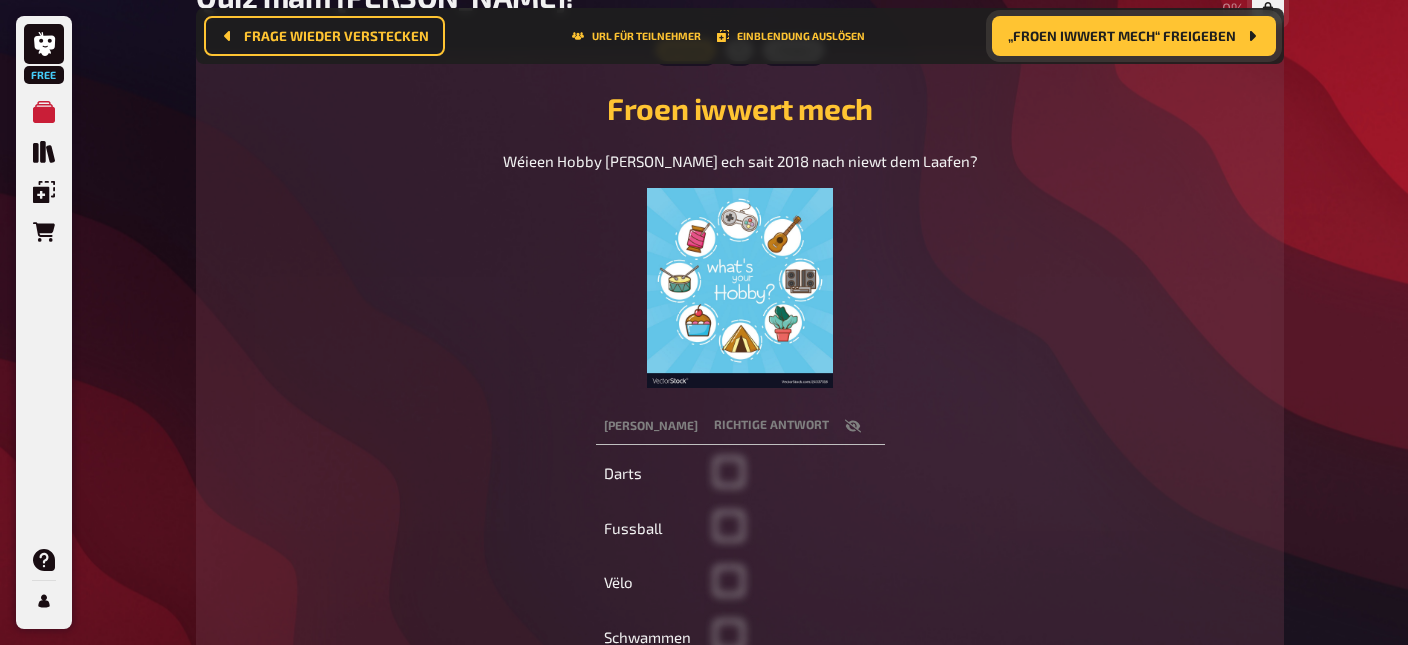 scroll, scrollTop: 235, scrollLeft: 0, axis: vertical 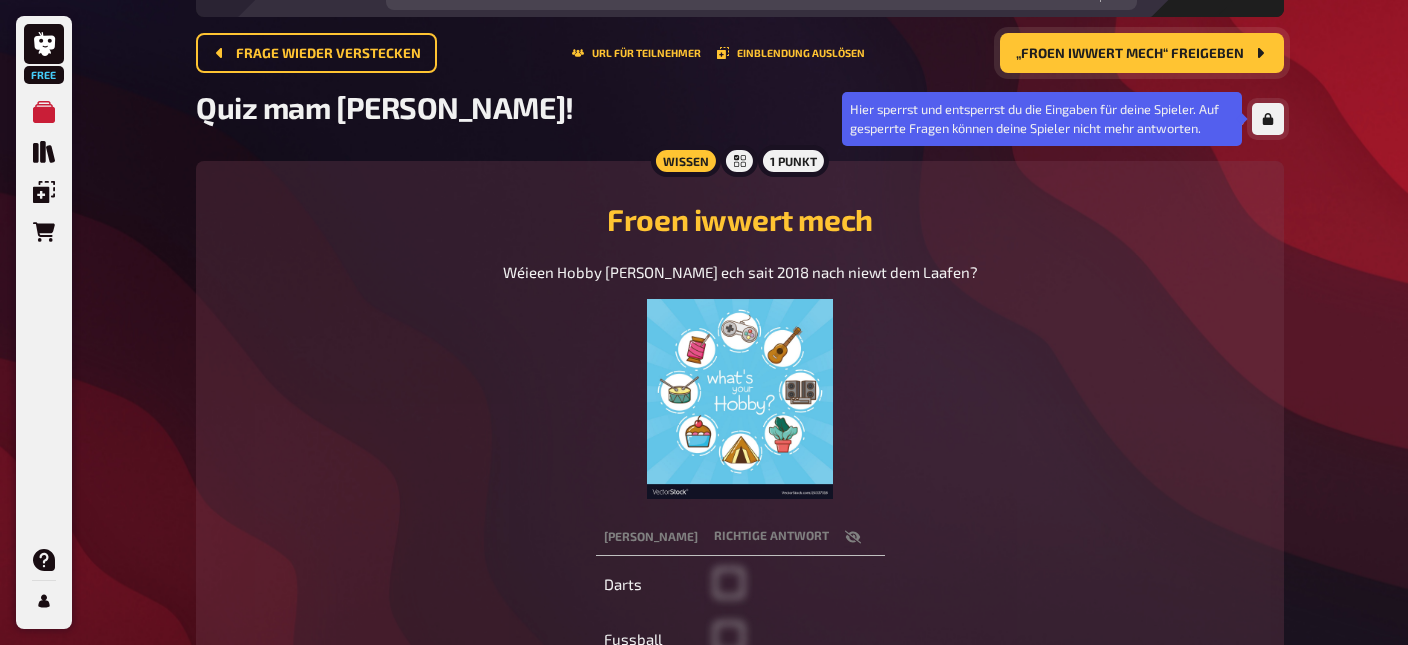 click 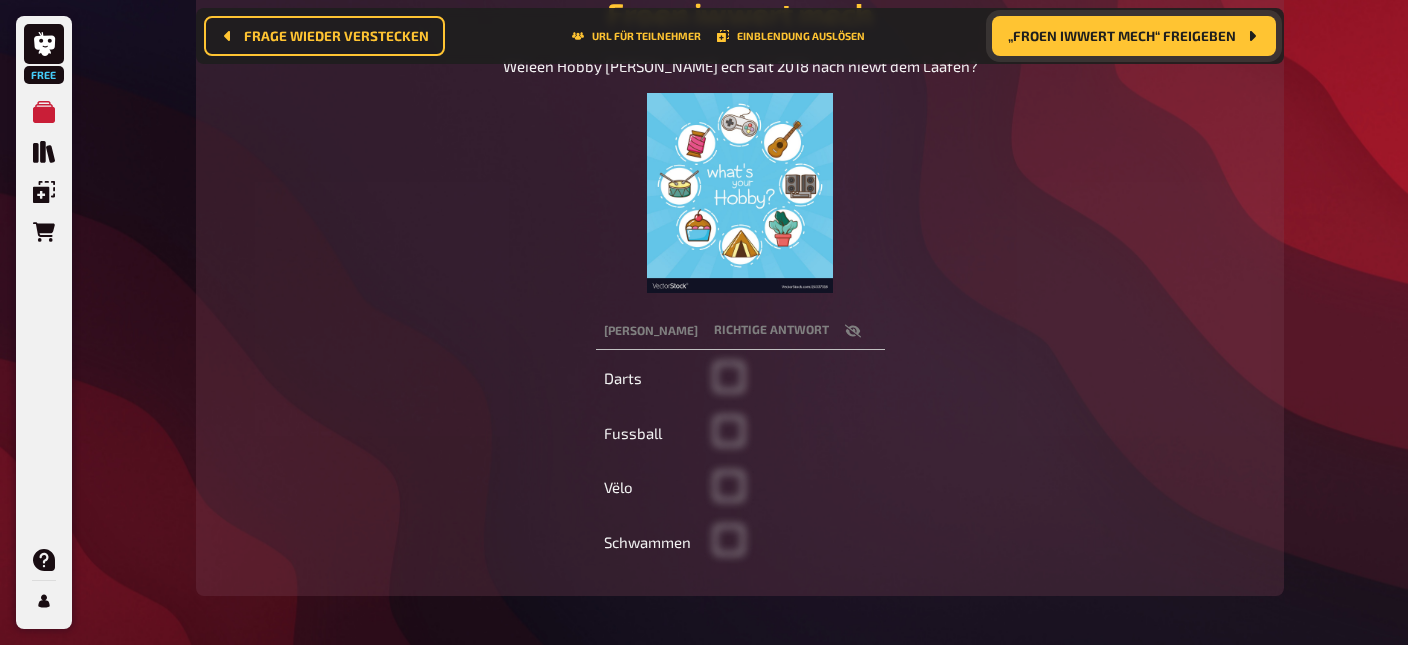 scroll, scrollTop: 324, scrollLeft: 0, axis: vertical 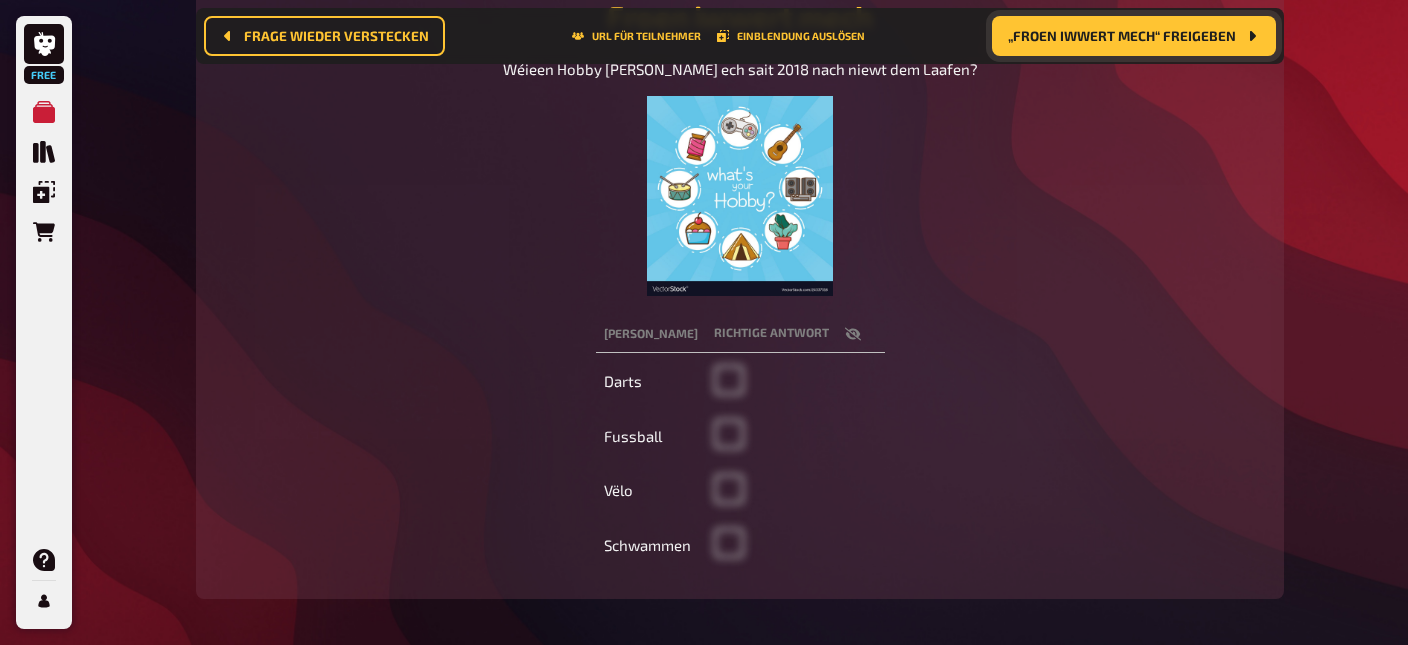 click 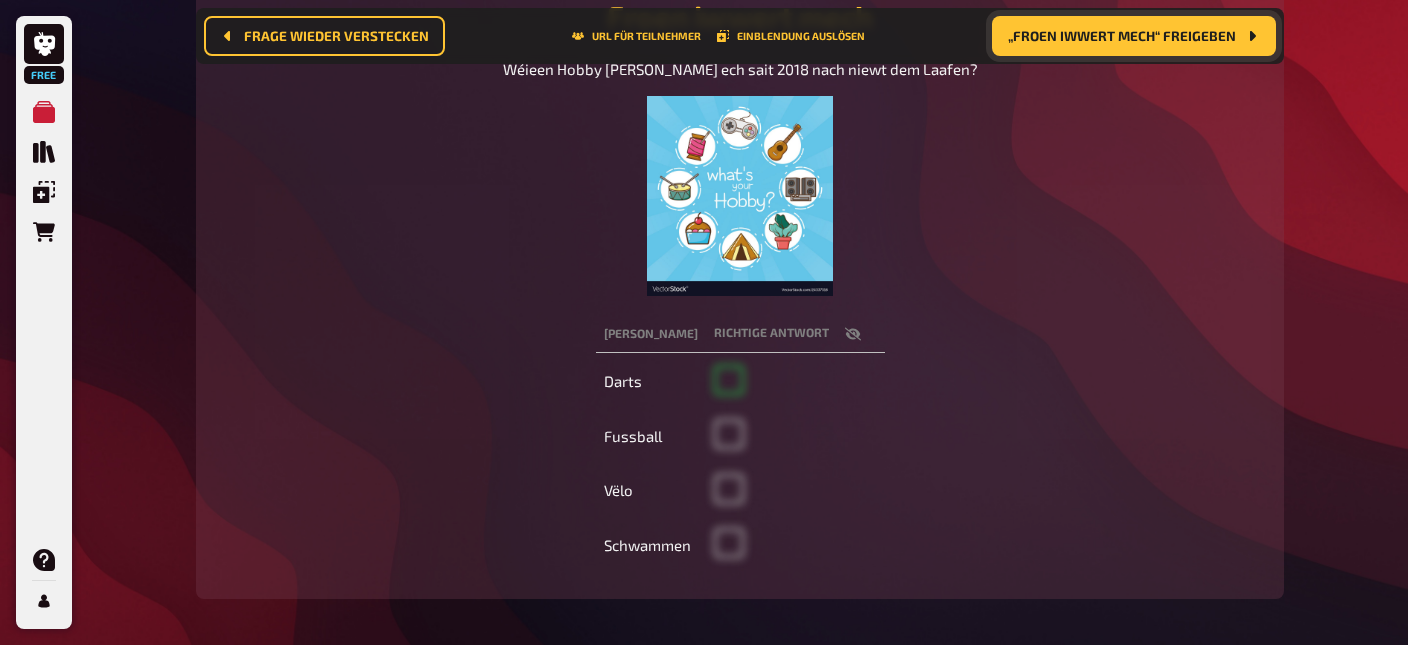 checkbox on "true" 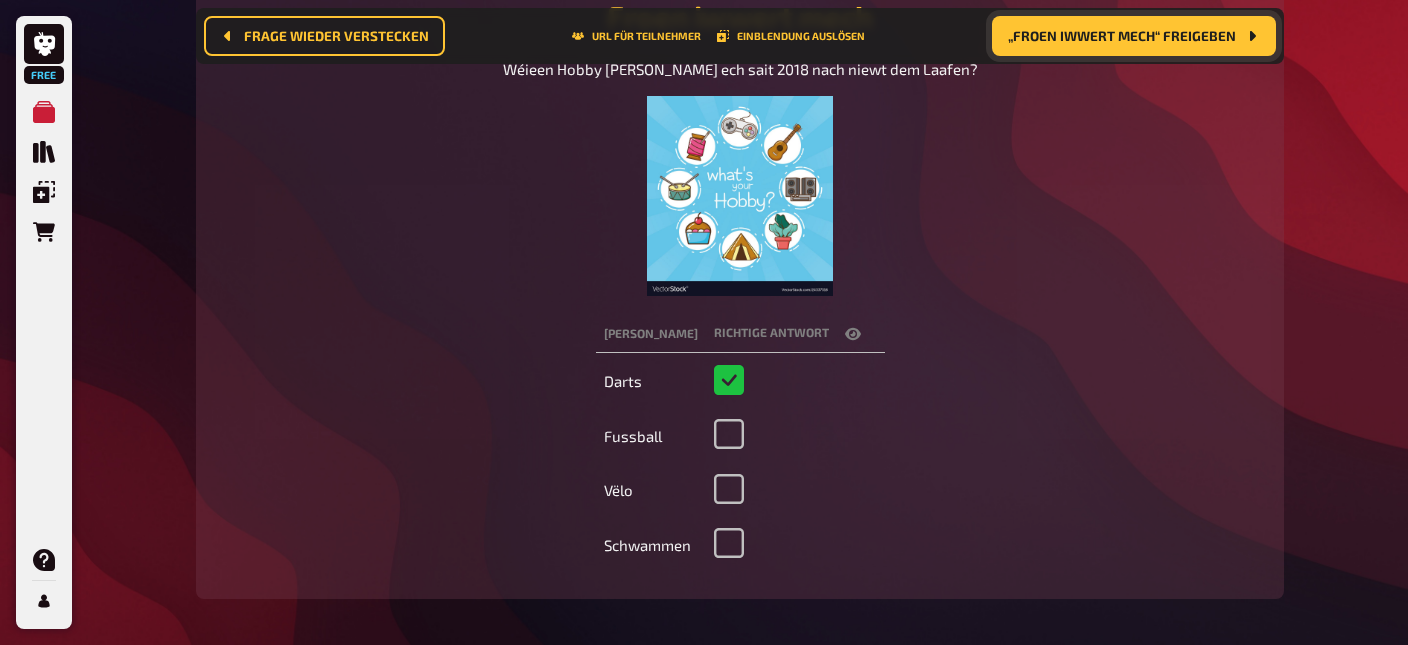 click on "„Froen iwwert mech“ freigeben" at bounding box center [1122, 36] 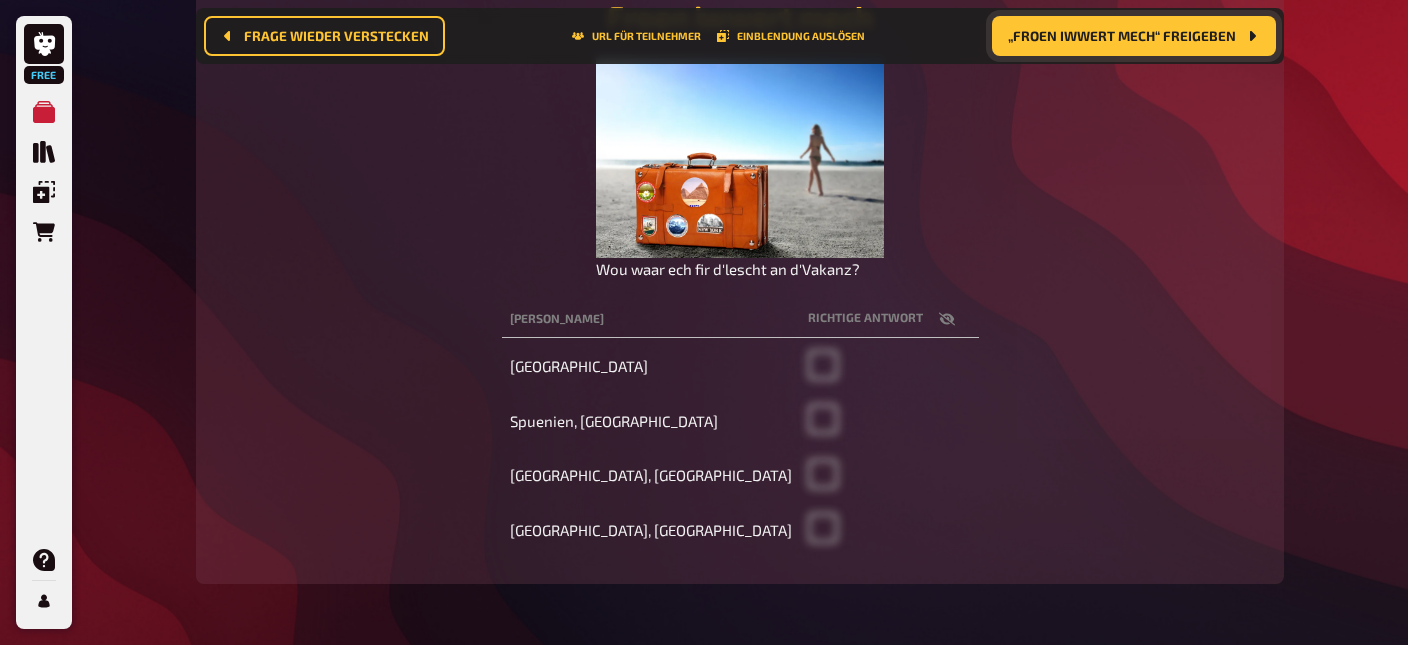 scroll, scrollTop: 188, scrollLeft: 0, axis: vertical 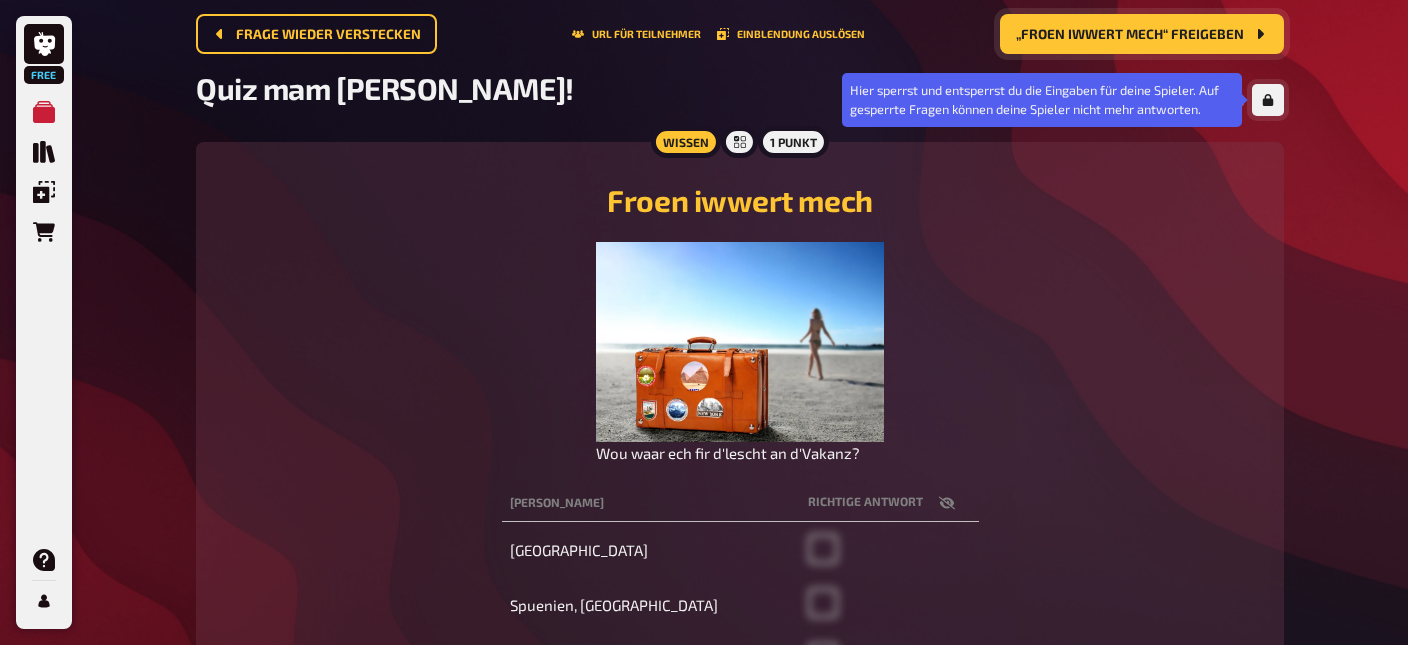 click at bounding box center (1268, 100) 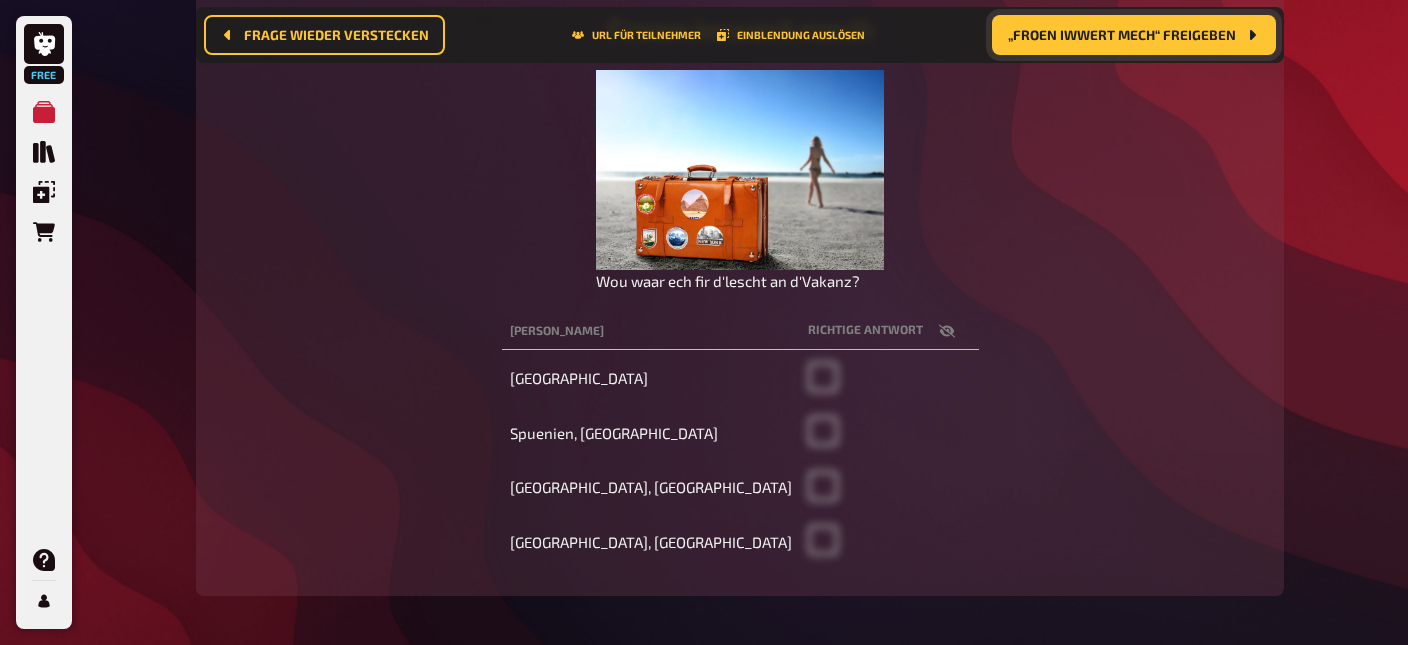 scroll, scrollTop: 316, scrollLeft: 0, axis: vertical 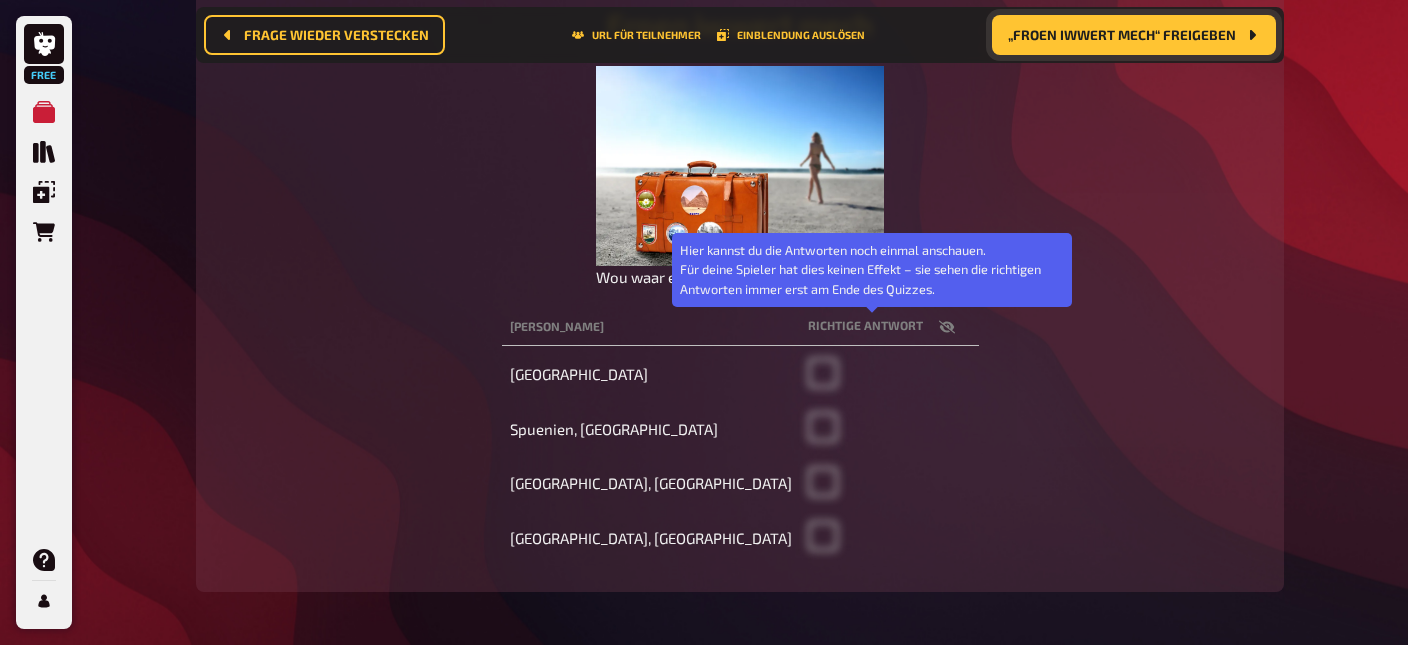 click 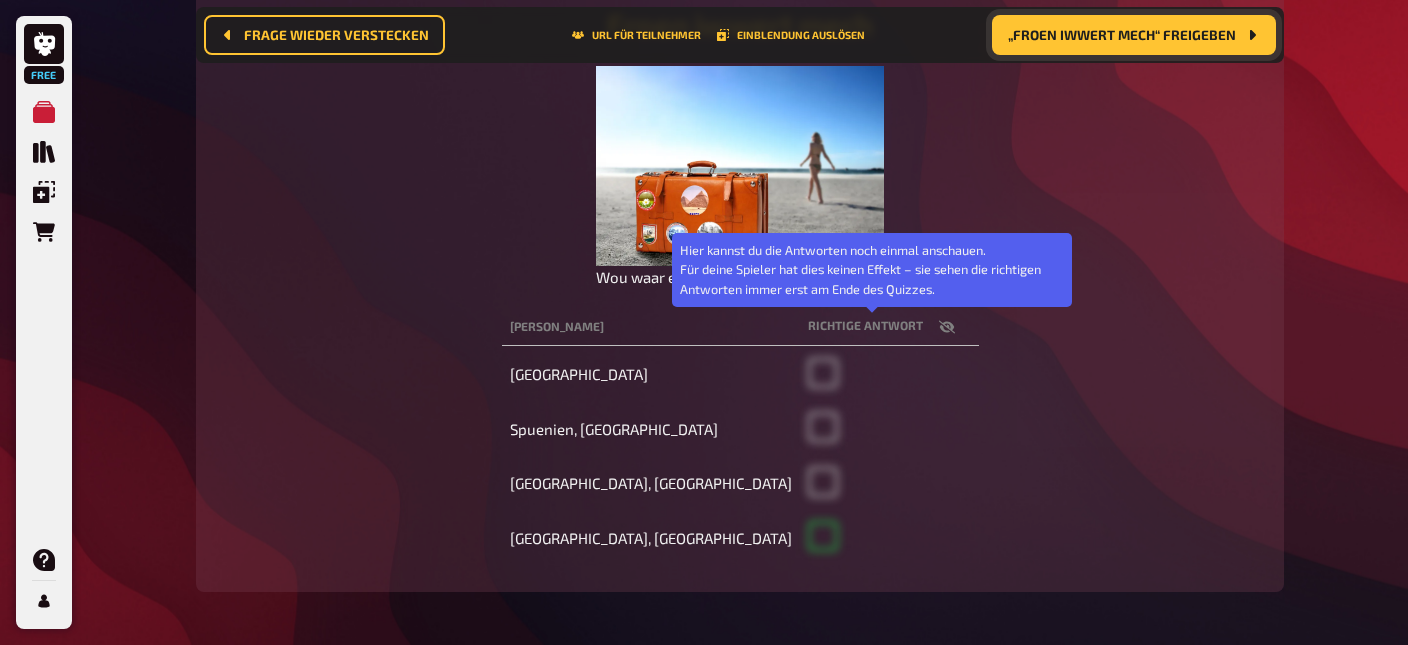 checkbox on "true" 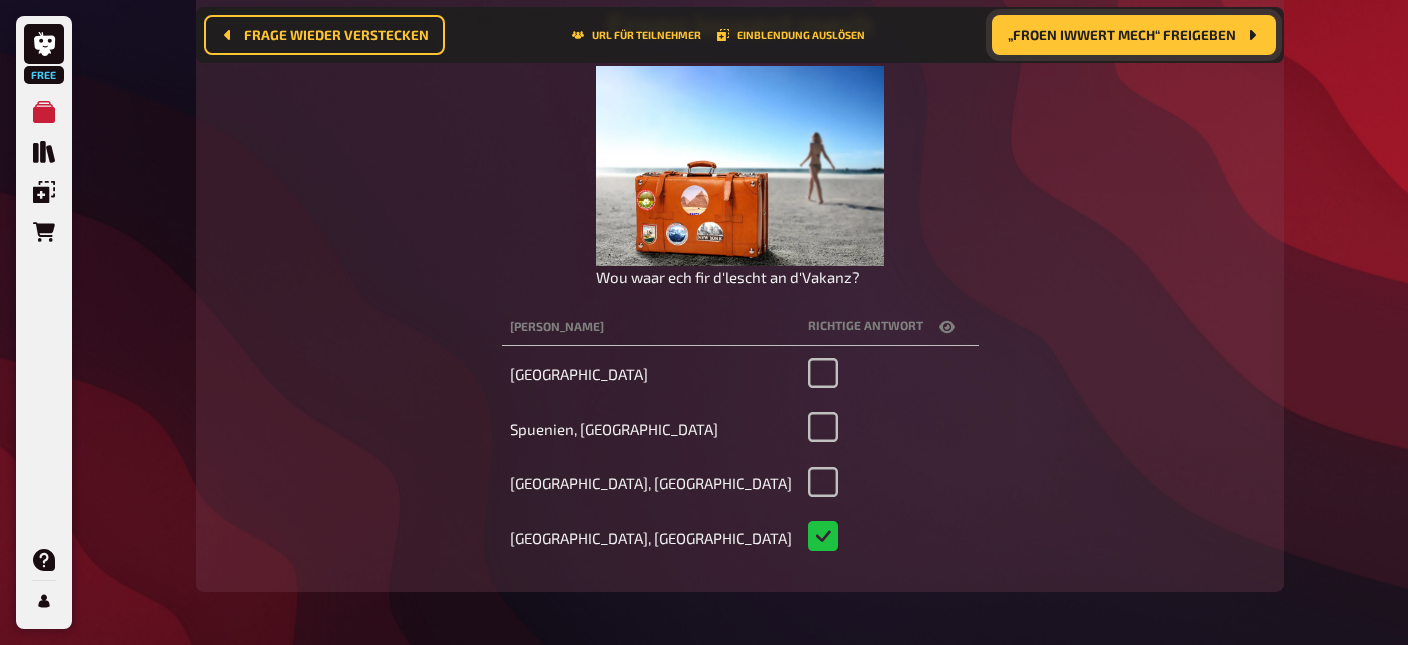 click on "„Froen iwwert mech“ freigeben" at bounding box center [1122, 36] 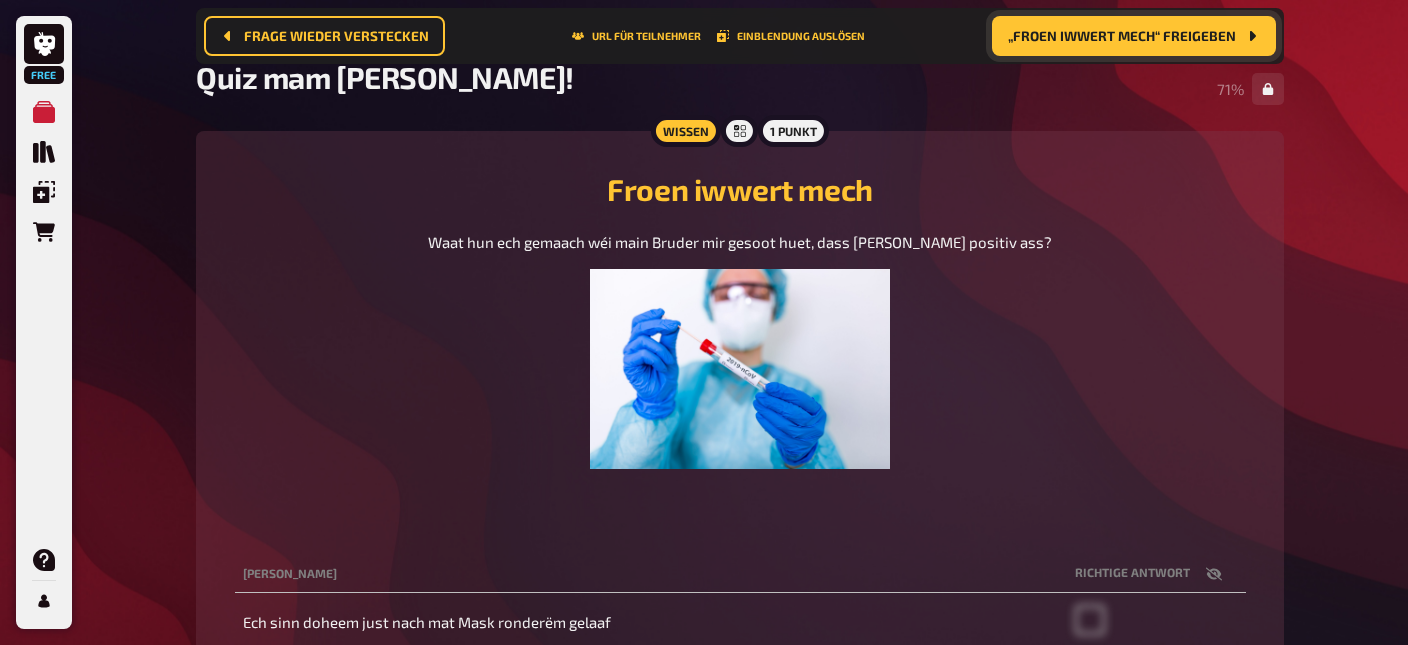 scroll, scrollTop: 147, scrollLeft: 0, axis: vertical 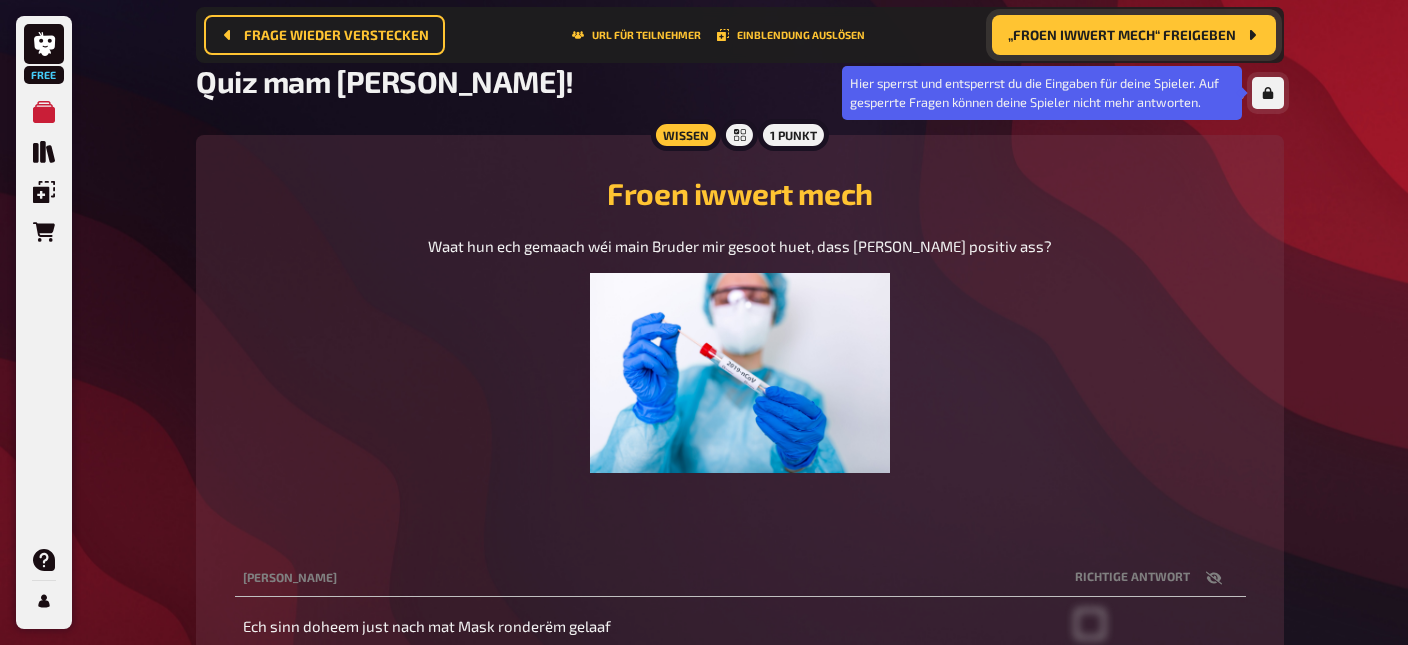 click 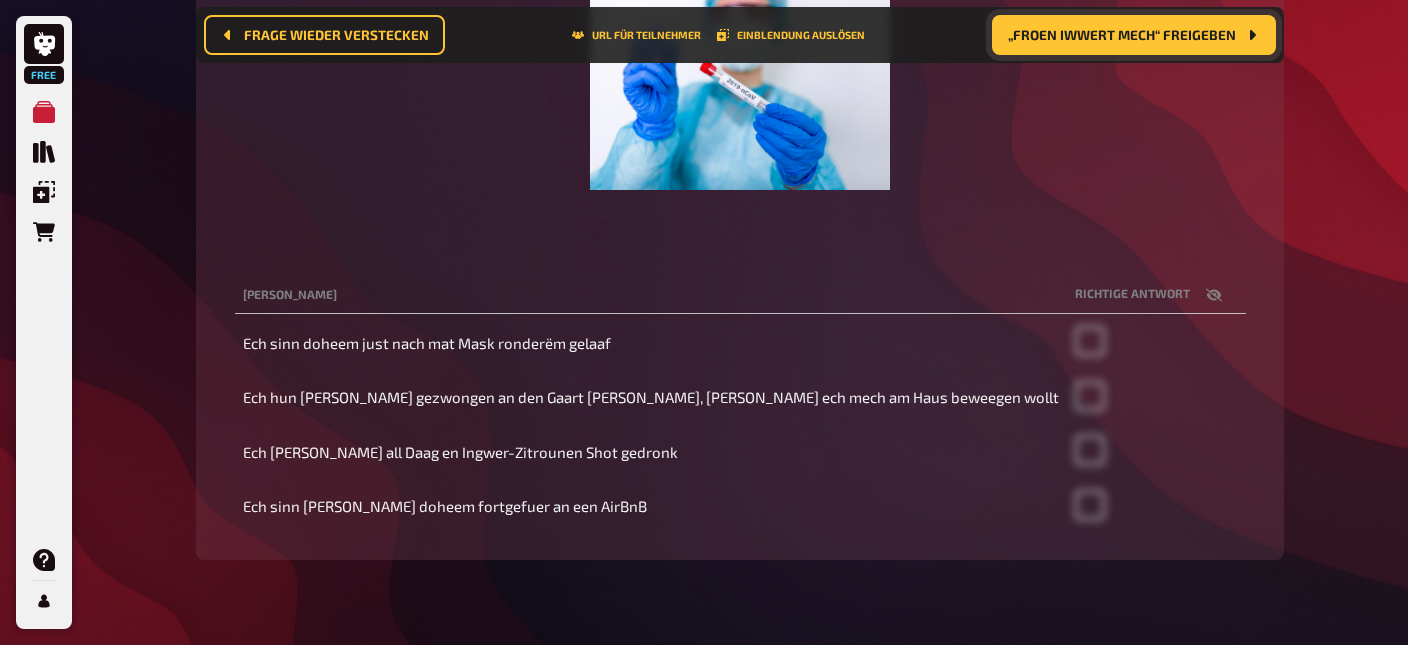 scroll, scrollTop: 431, scrollLeft: 0, axis: vertical 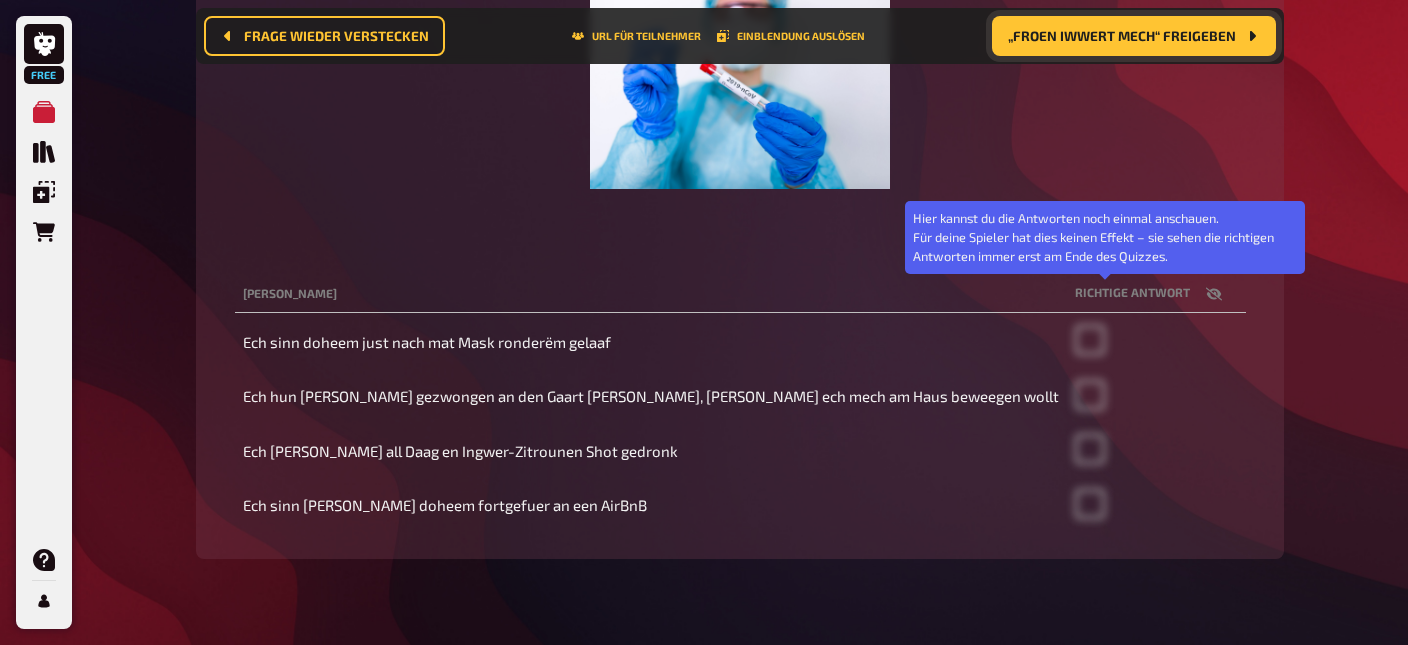 click 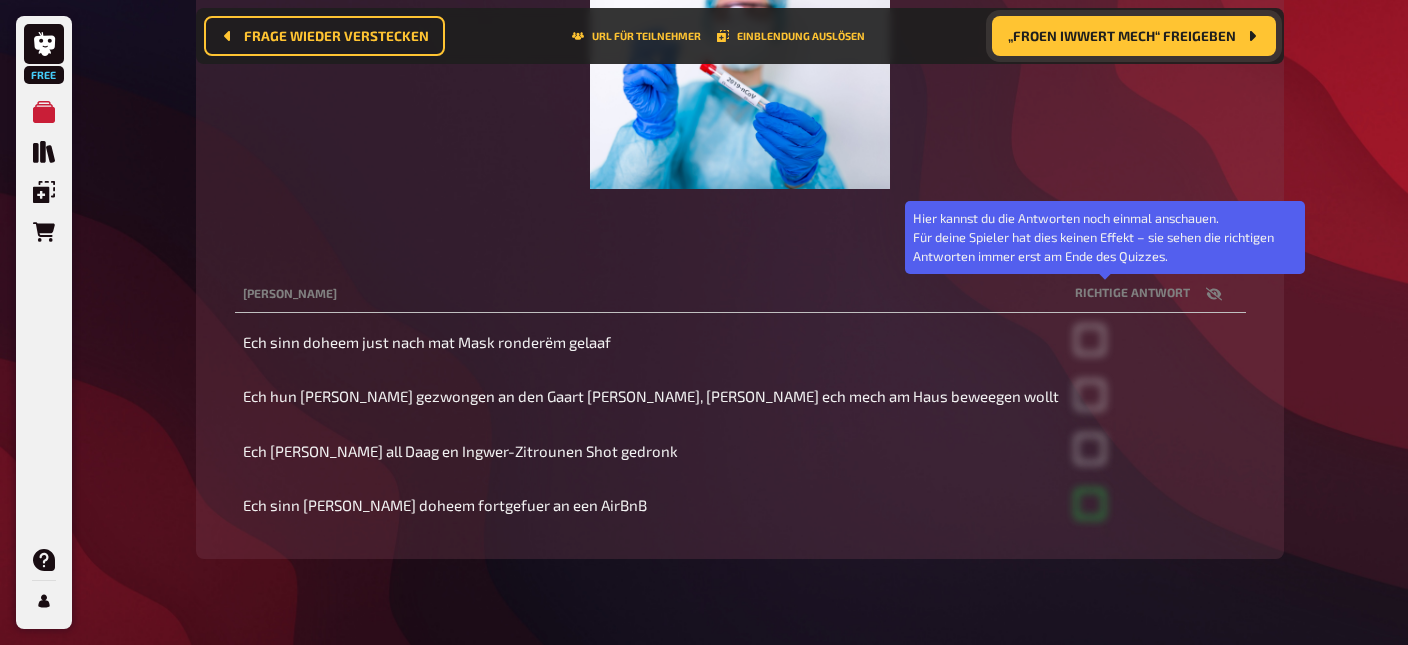 checkbox on "true" 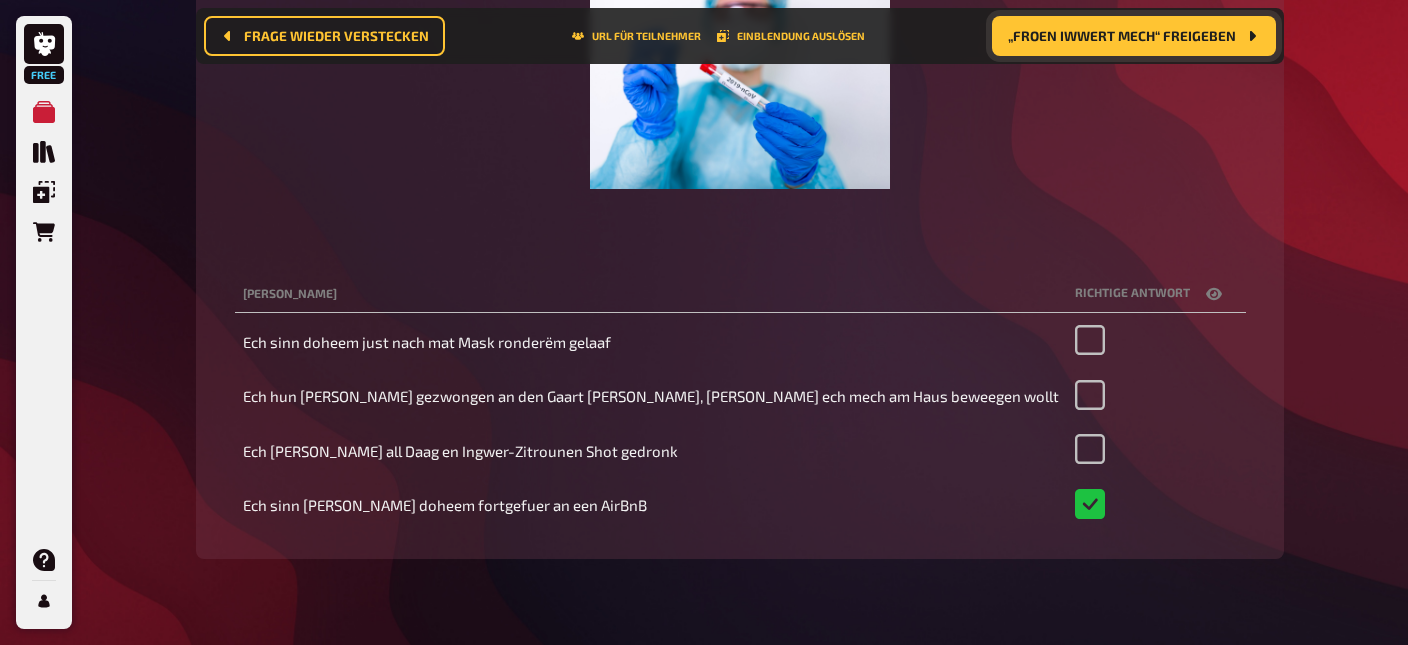 click on "„Froen iwwert mech“ freigeben" at bounding box center [1134, 36] 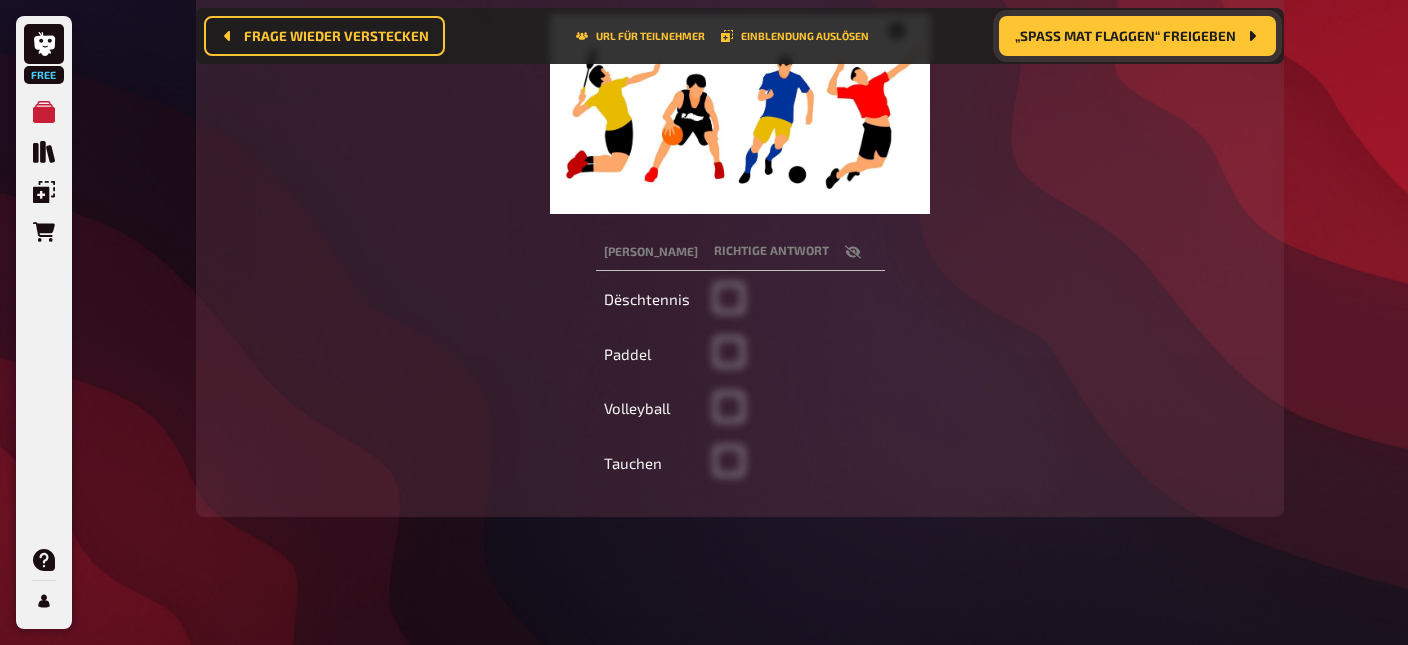 scroll, scrollTop: 203, scrollLeft: 0, axis: vertical 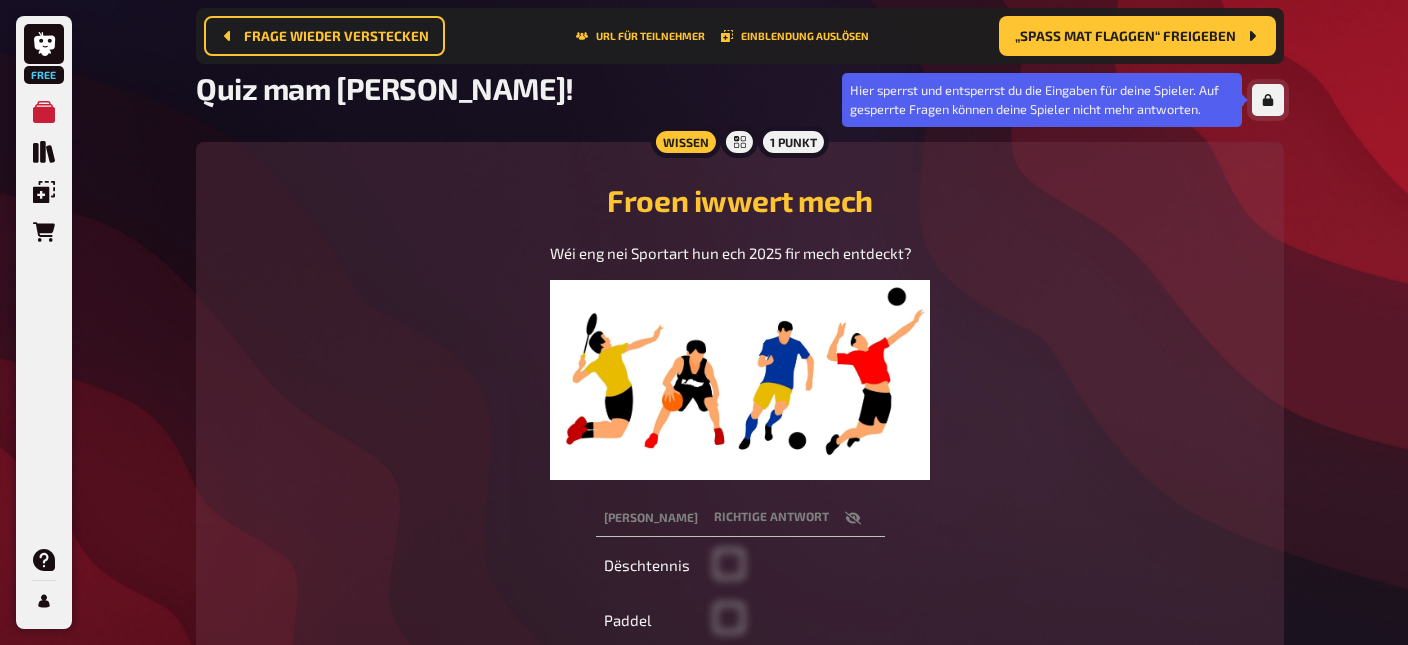 click at bounding box center [1268, 100] 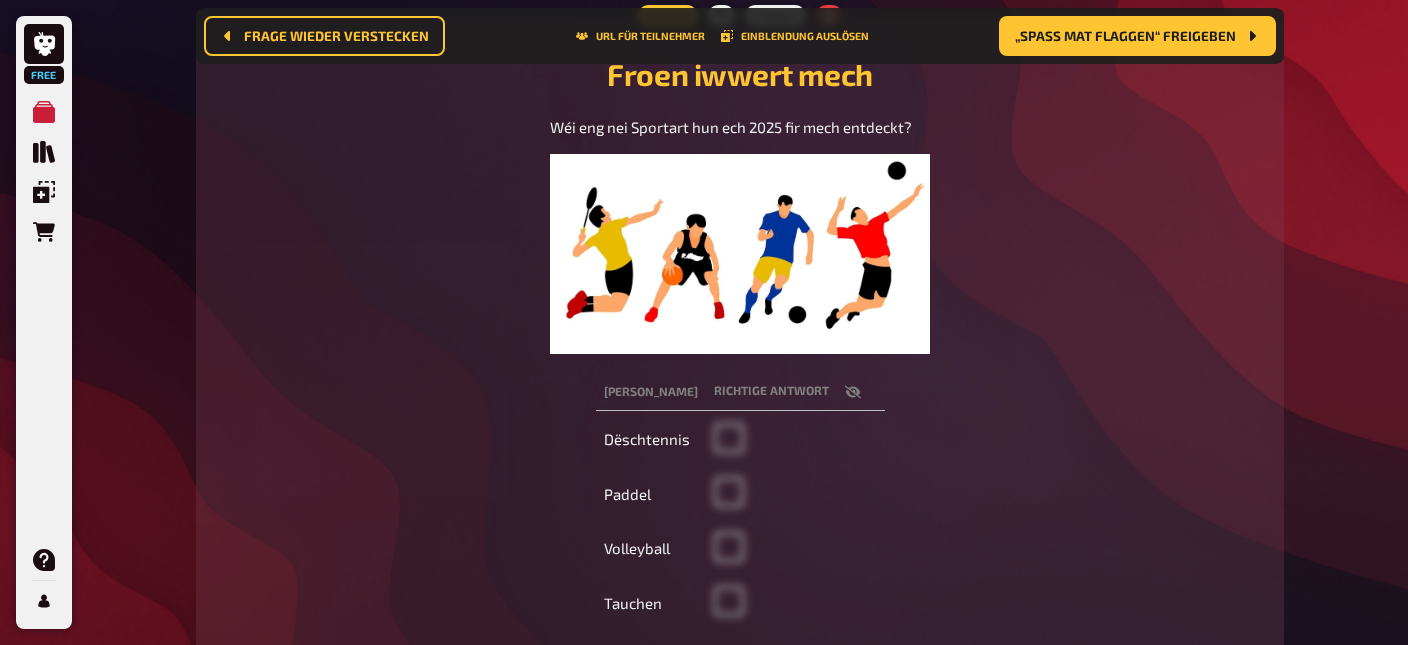 scroll, scrollTop: 269, scrollLeft: 0, axis: vertical 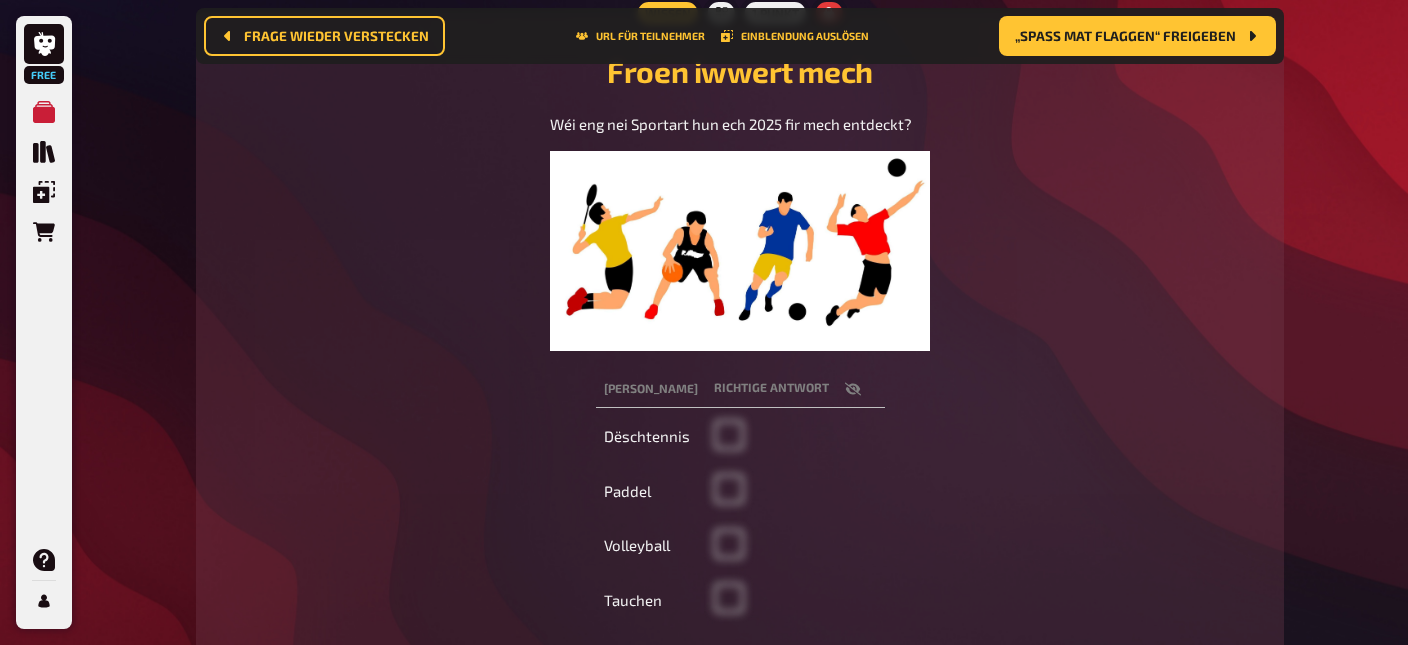 click 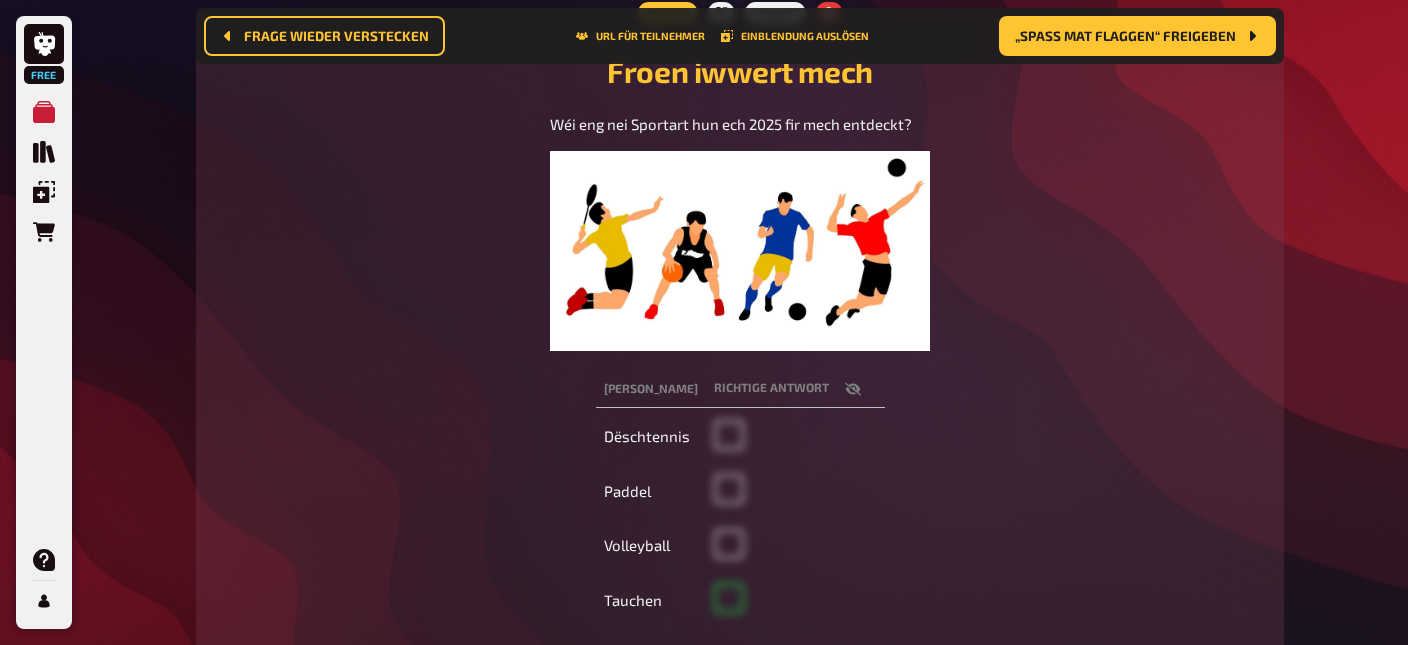 checkbox on "true" 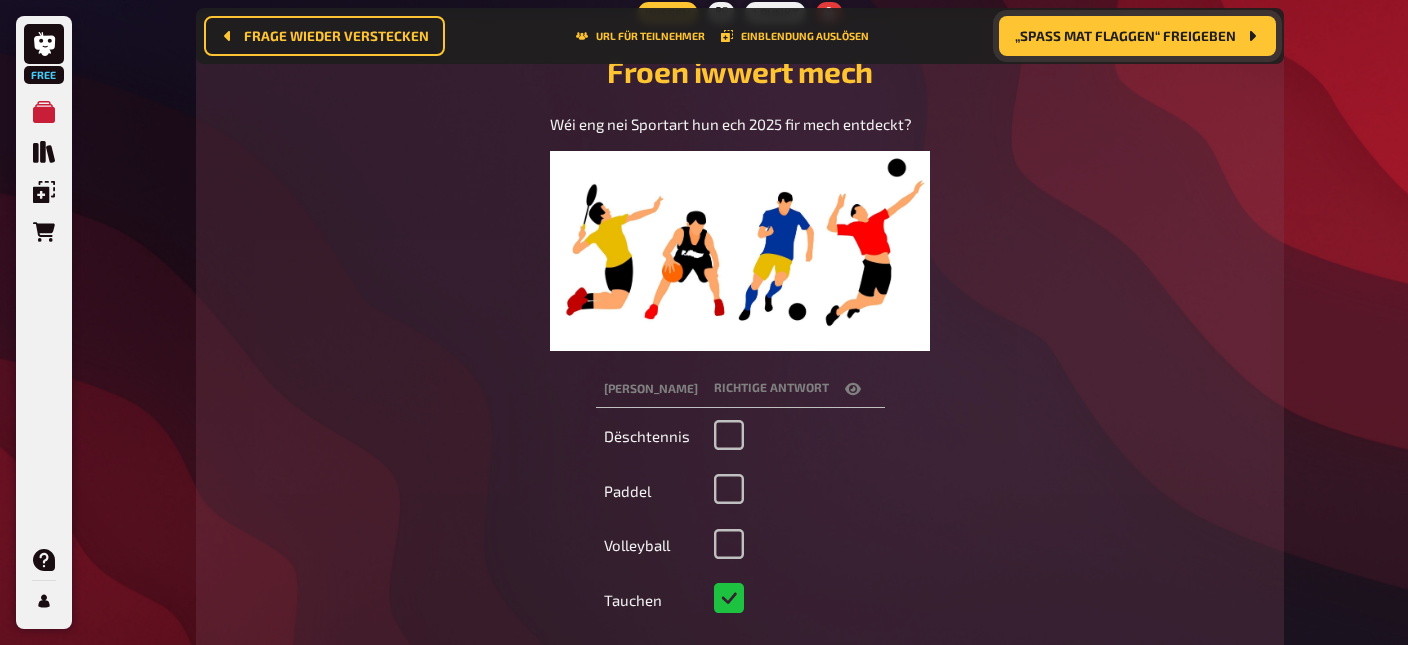 click on "„Spaß mat Flaggen“ freigeben" at bounding box center [1125, 36] 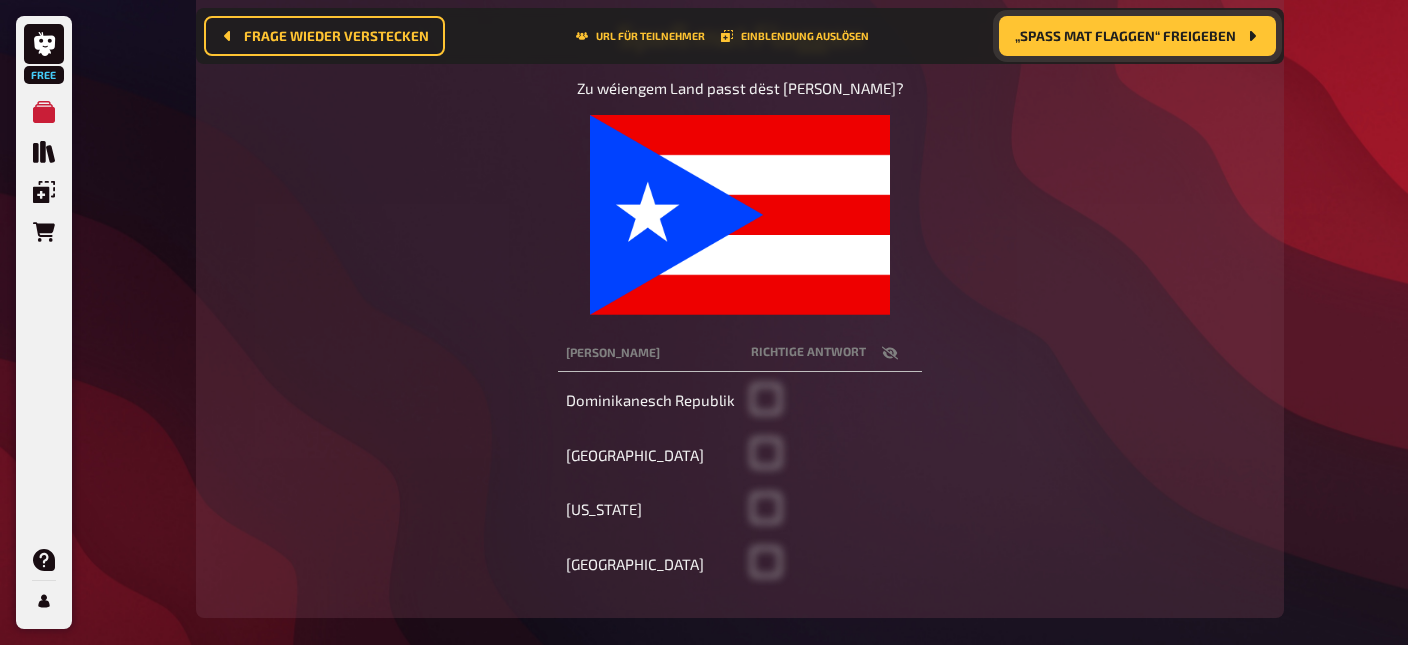scroll, scrollTop: 305, scrollLeft: 0, axis: vertical 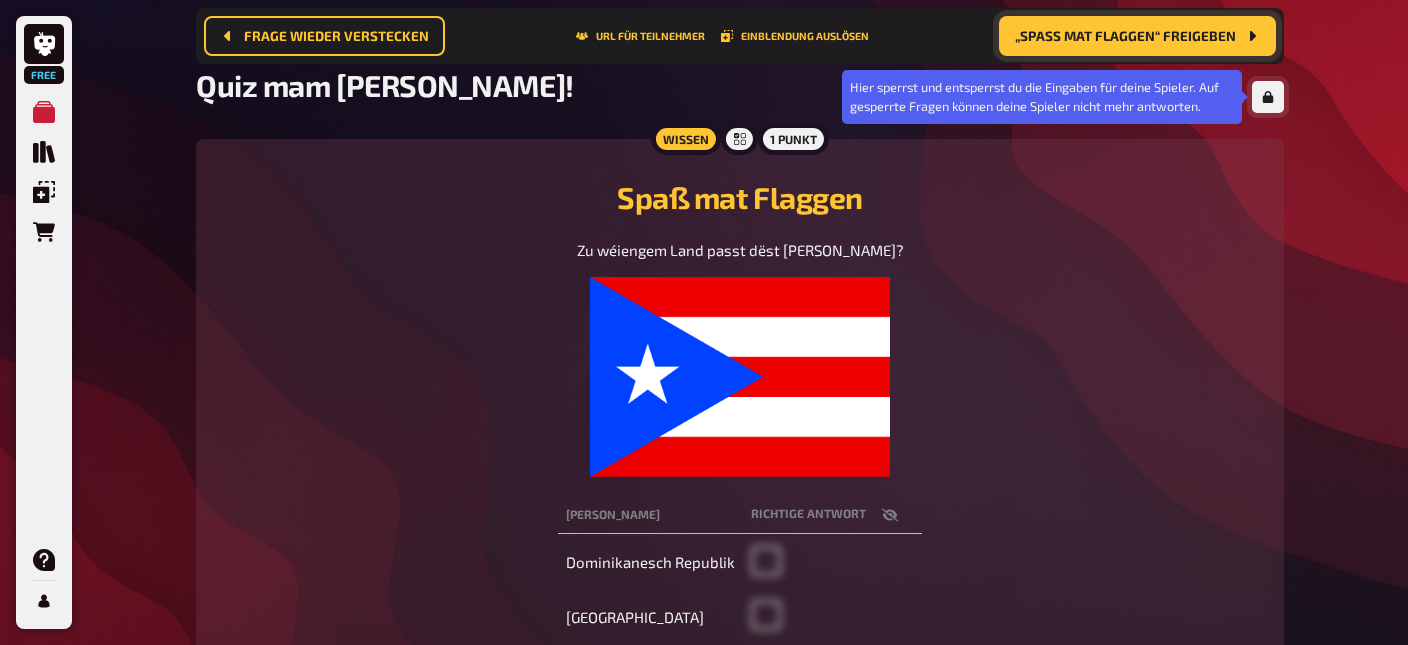 click 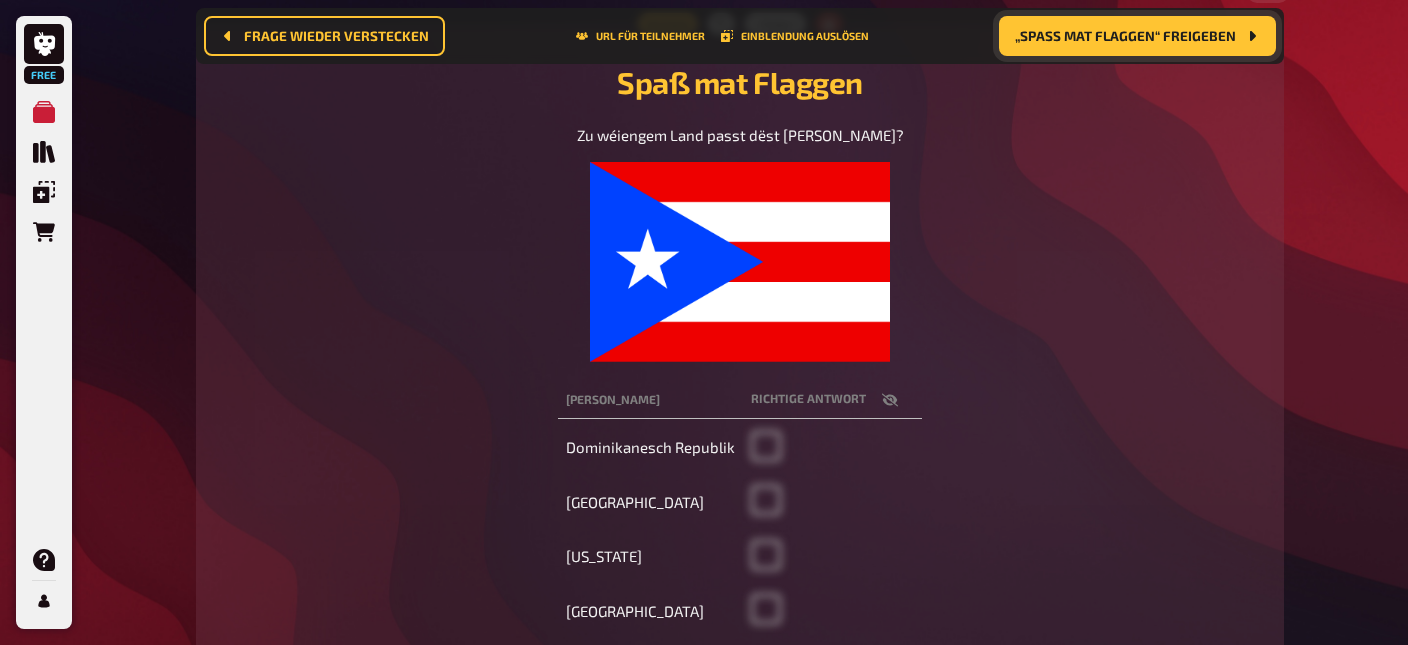 scroll, scrollTop: 264, scrollLeft: 0, axis: vertical 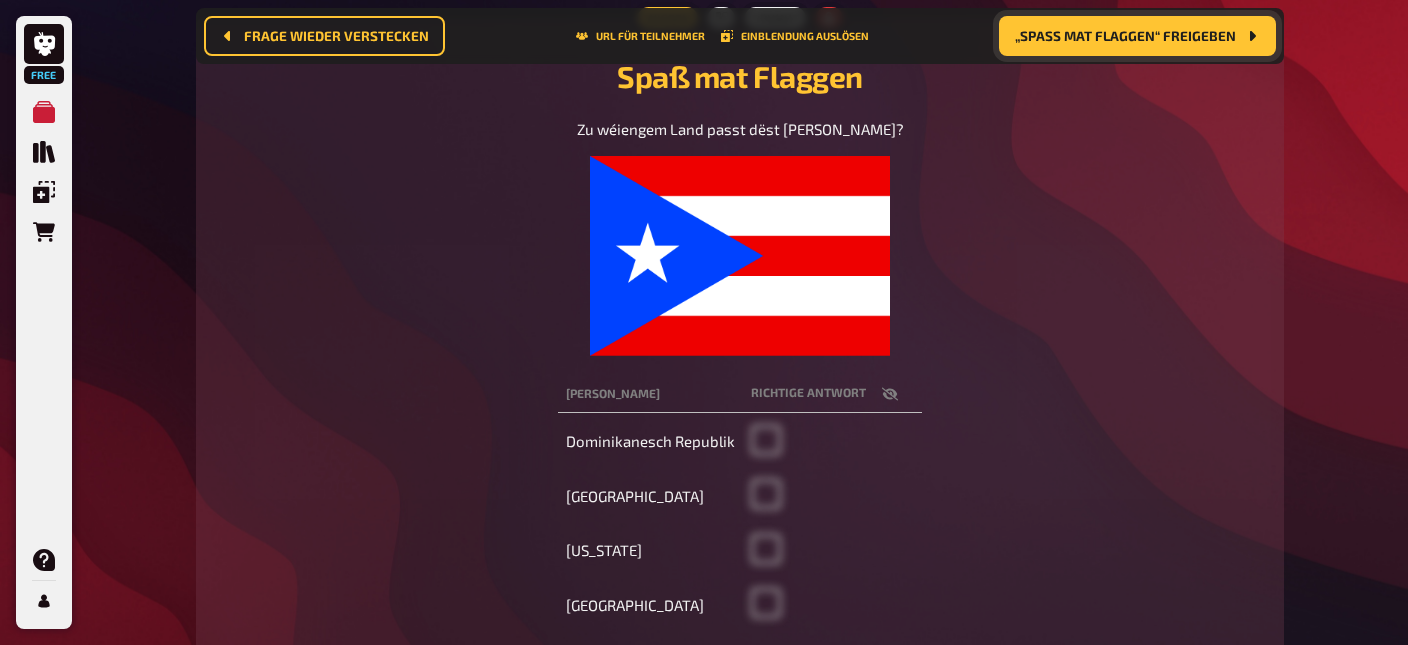 click 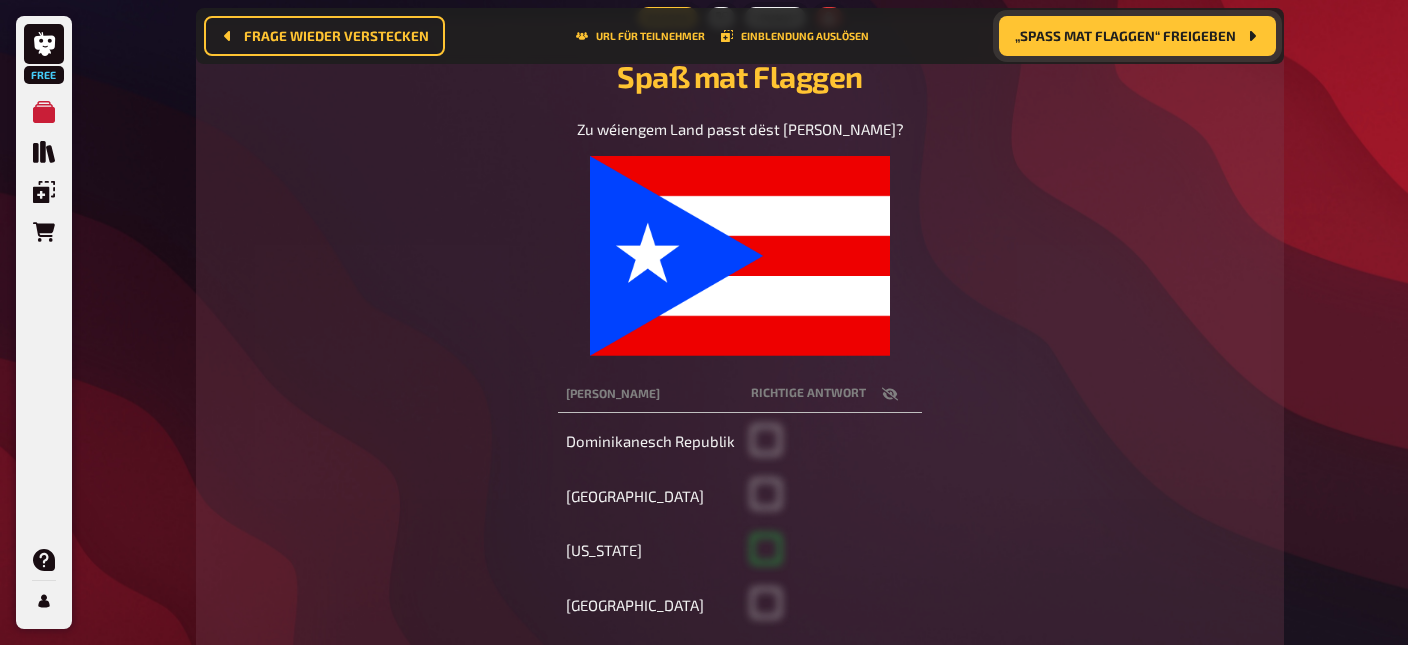 checkbox on "true" 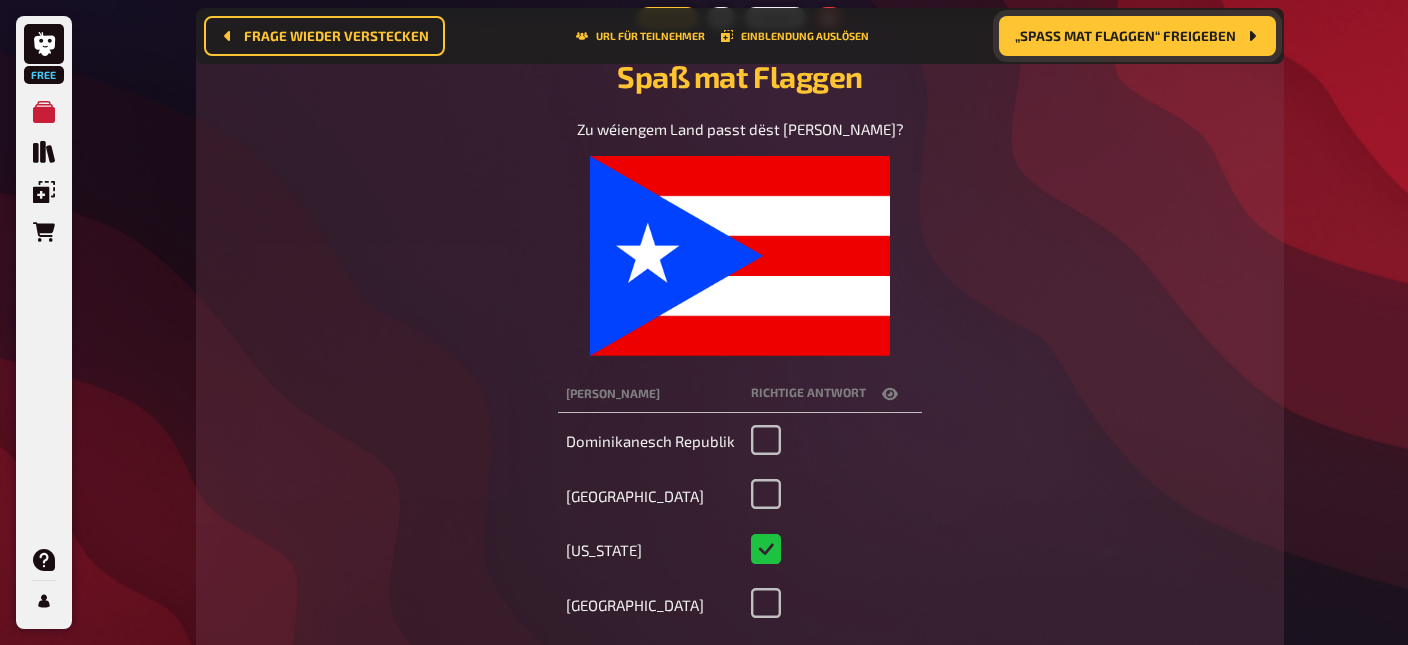click on "„Spaß mat Flaggen“ freigeben" at bounding box center [1137, 36] 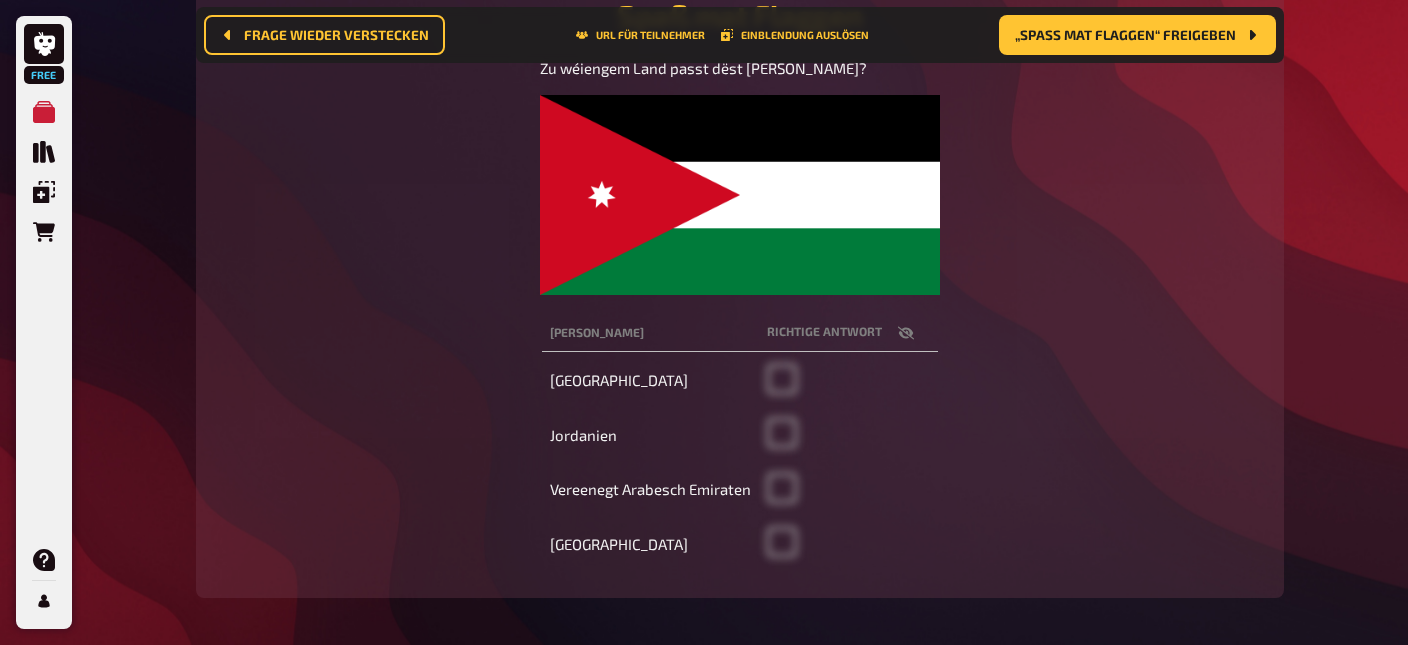 scroll, scrollTop: 323, scrollLeft: 0, axis: vertical 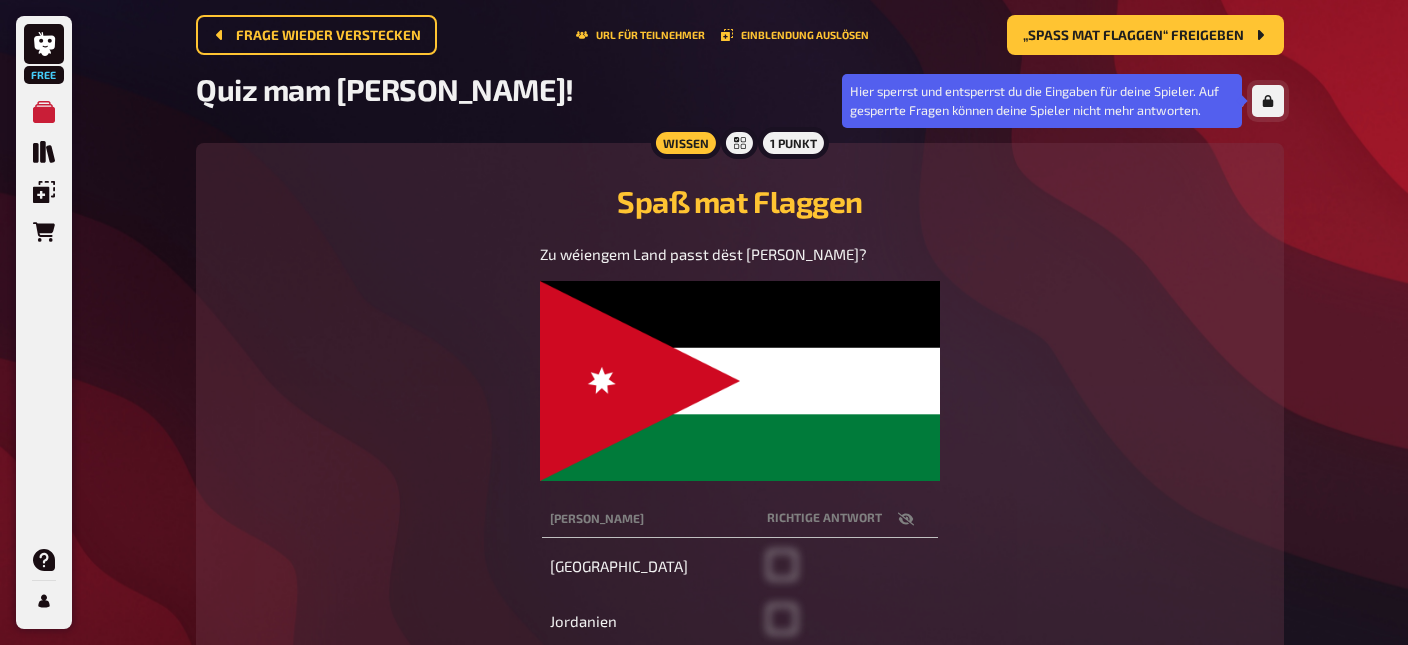 click at bounding box center [1268, 101] 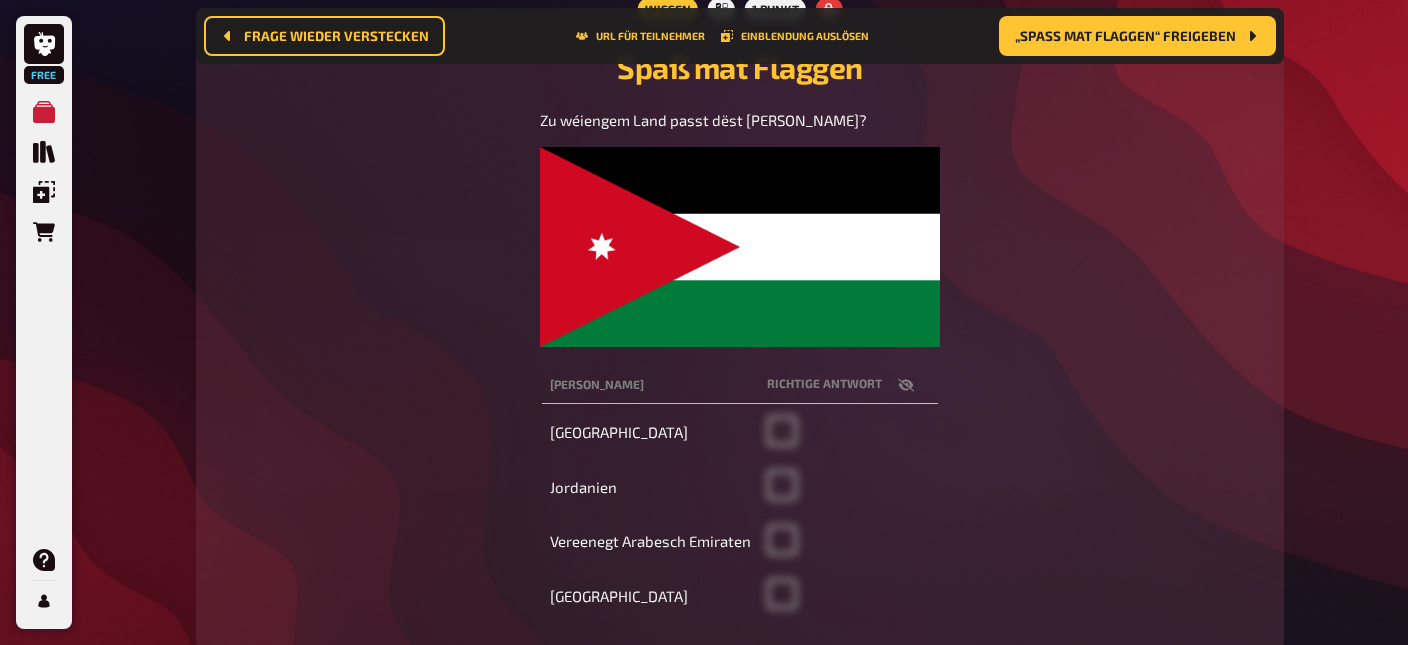 scroll, scrollTop: 275, scrollLeft: 0, axis: vertical 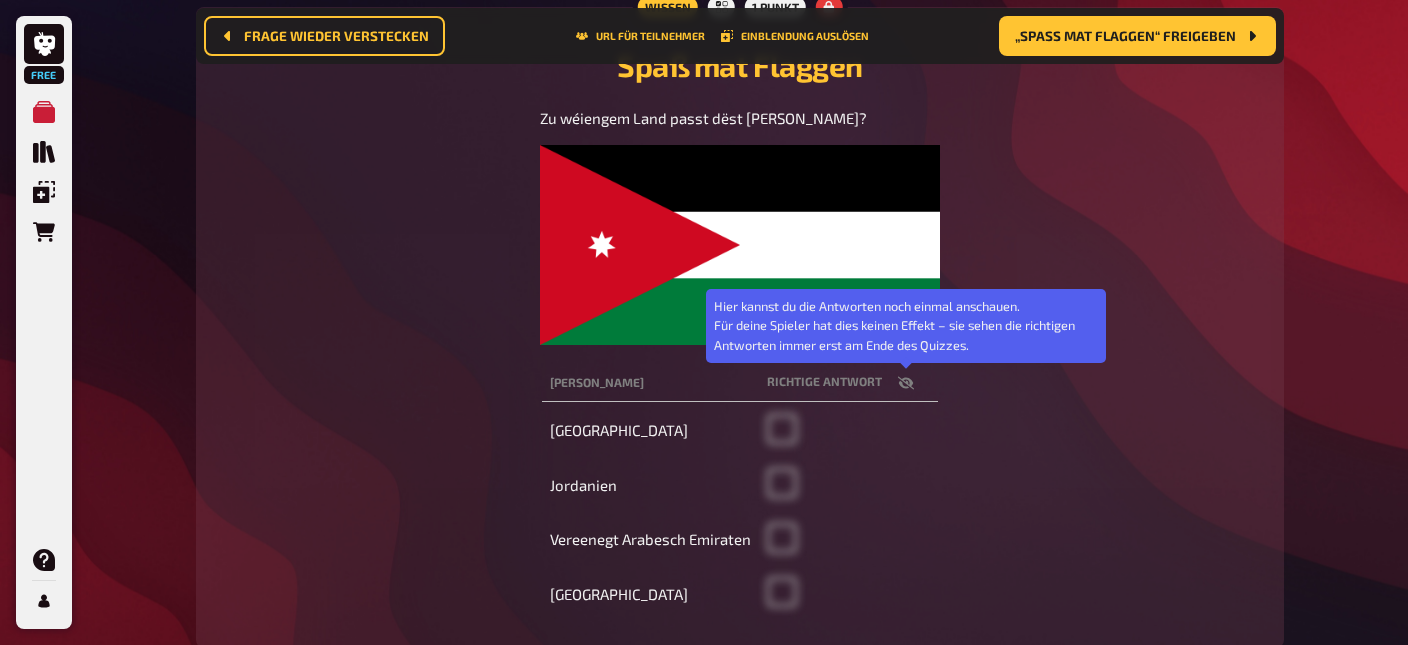 click 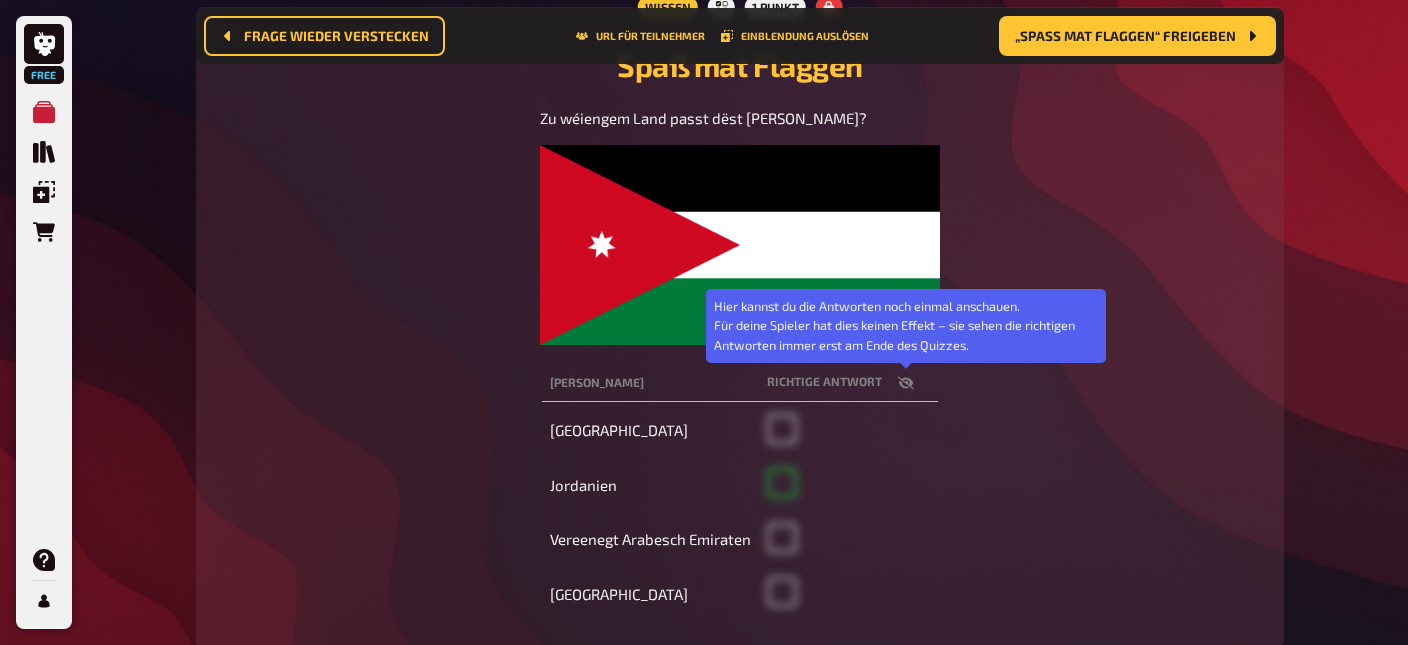 checkbox on "true" 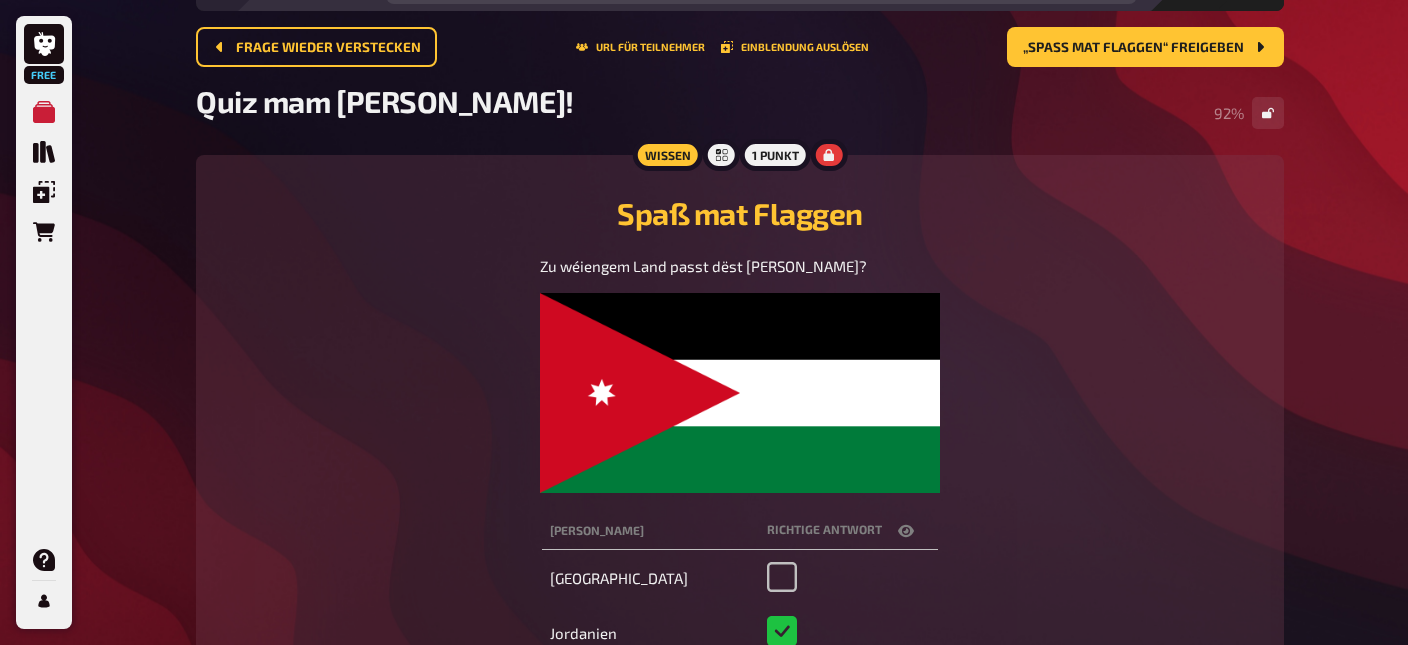 scroll, scrollTop: 104, scrollLeft: 0, axis: vertical 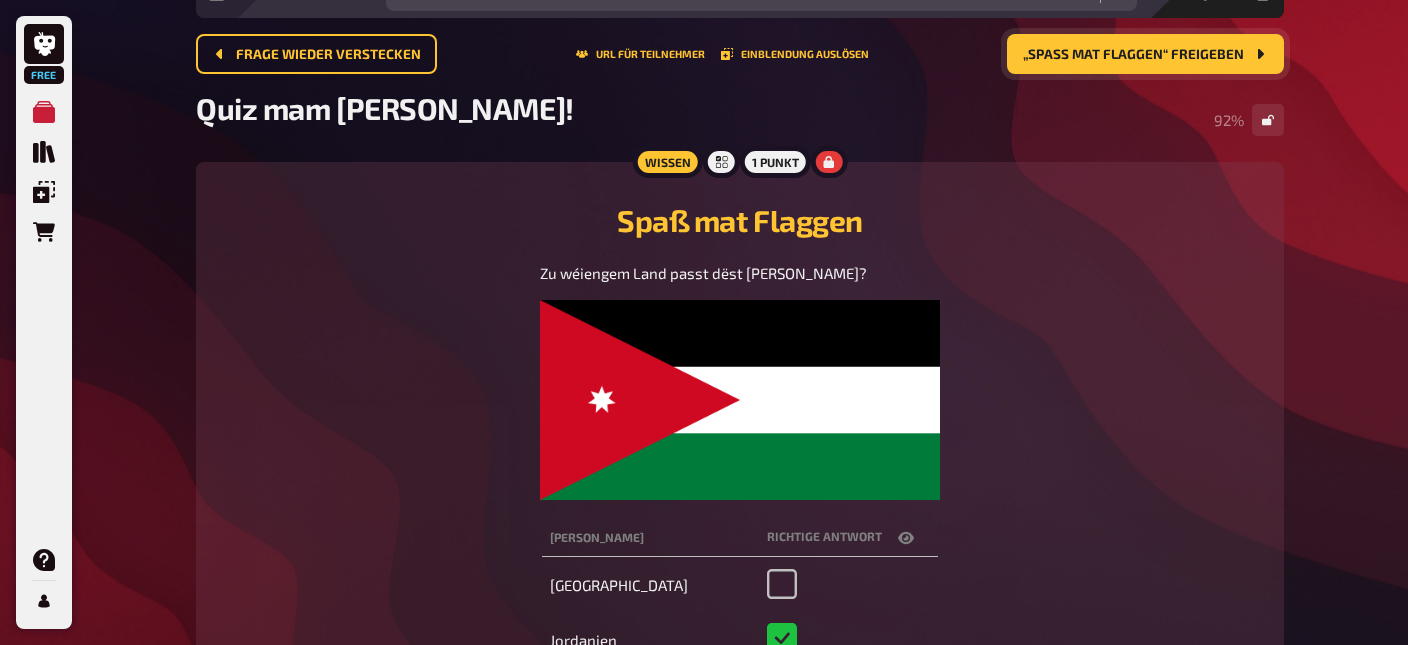 click on "„Spaß mat Flaggen“ freigeben" at bounding box center [1145, 54] 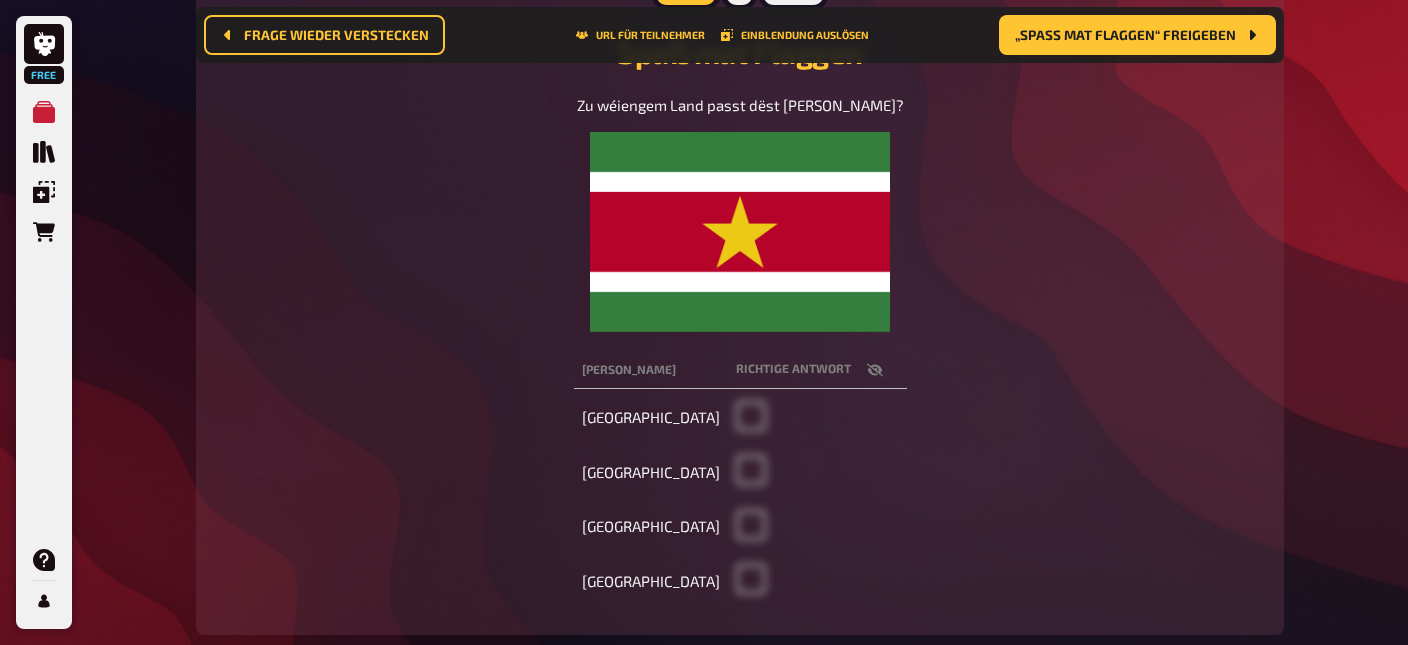 scroll, scrollTop: 296, scrollLeft: 0, axis: vertical 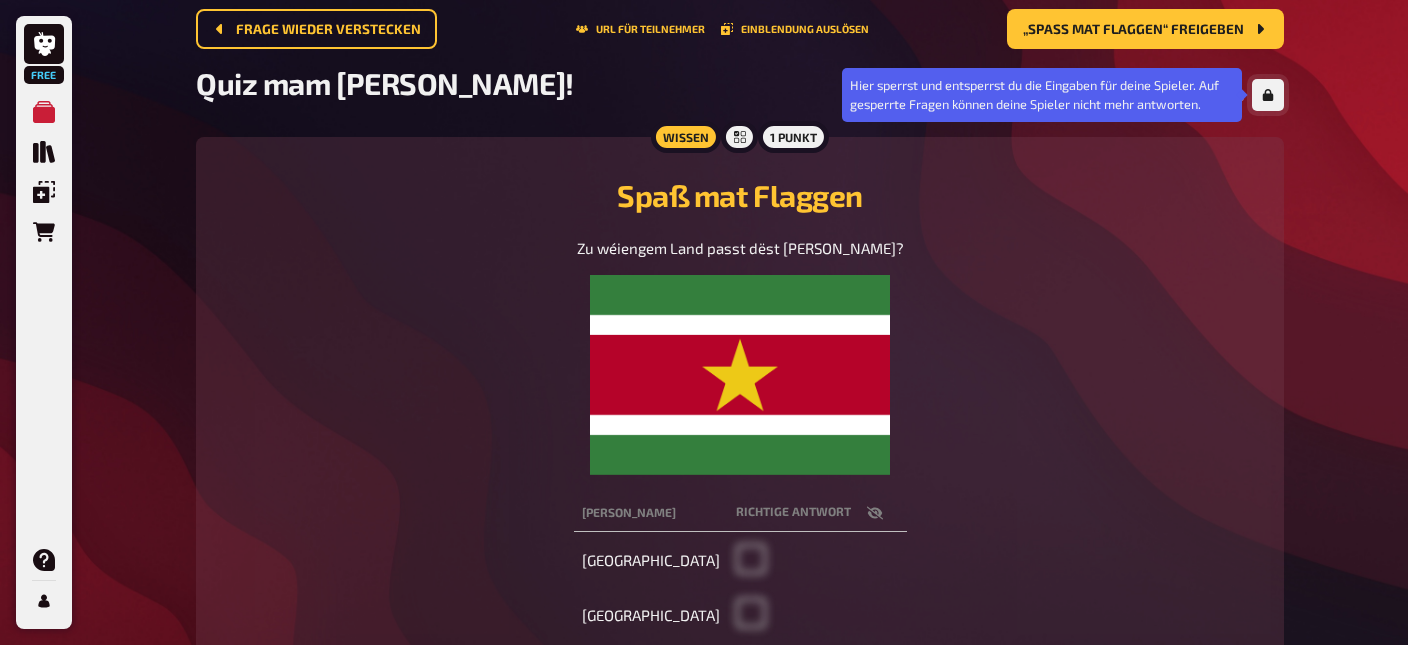click 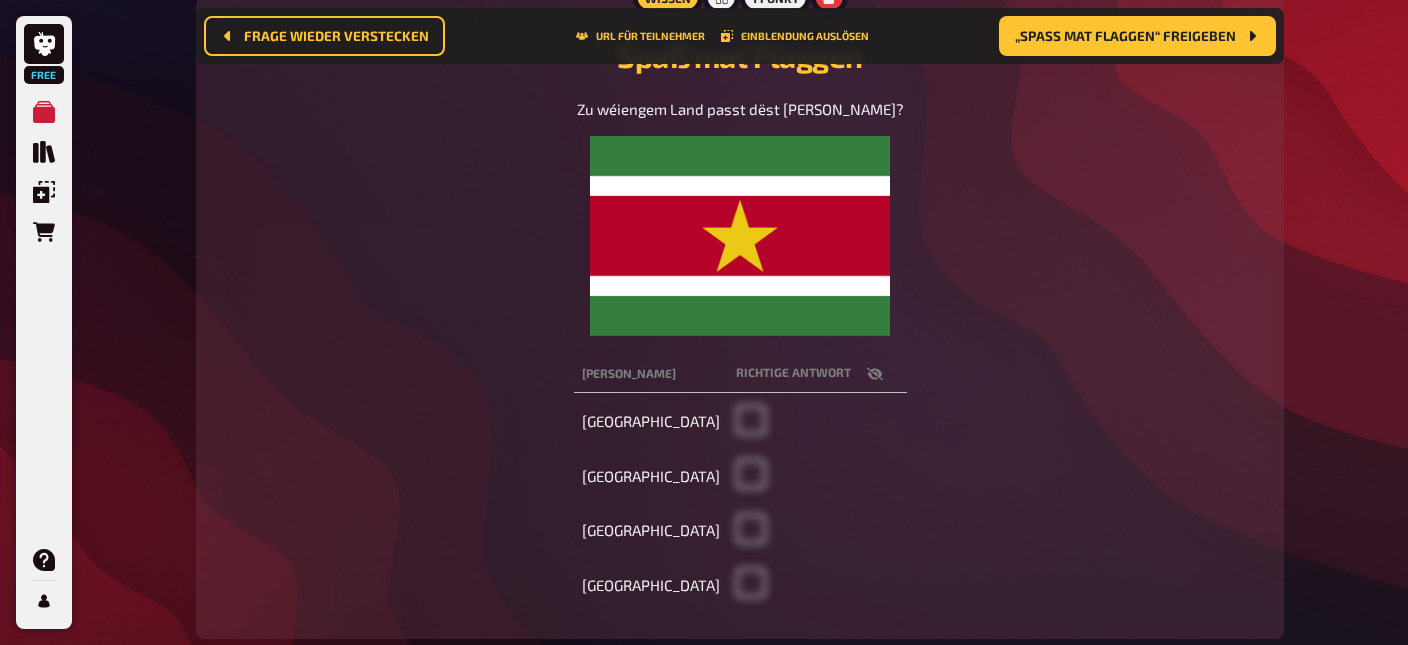 scroll, scrollTop: 288, scrollLeft: 0, axis: vertical 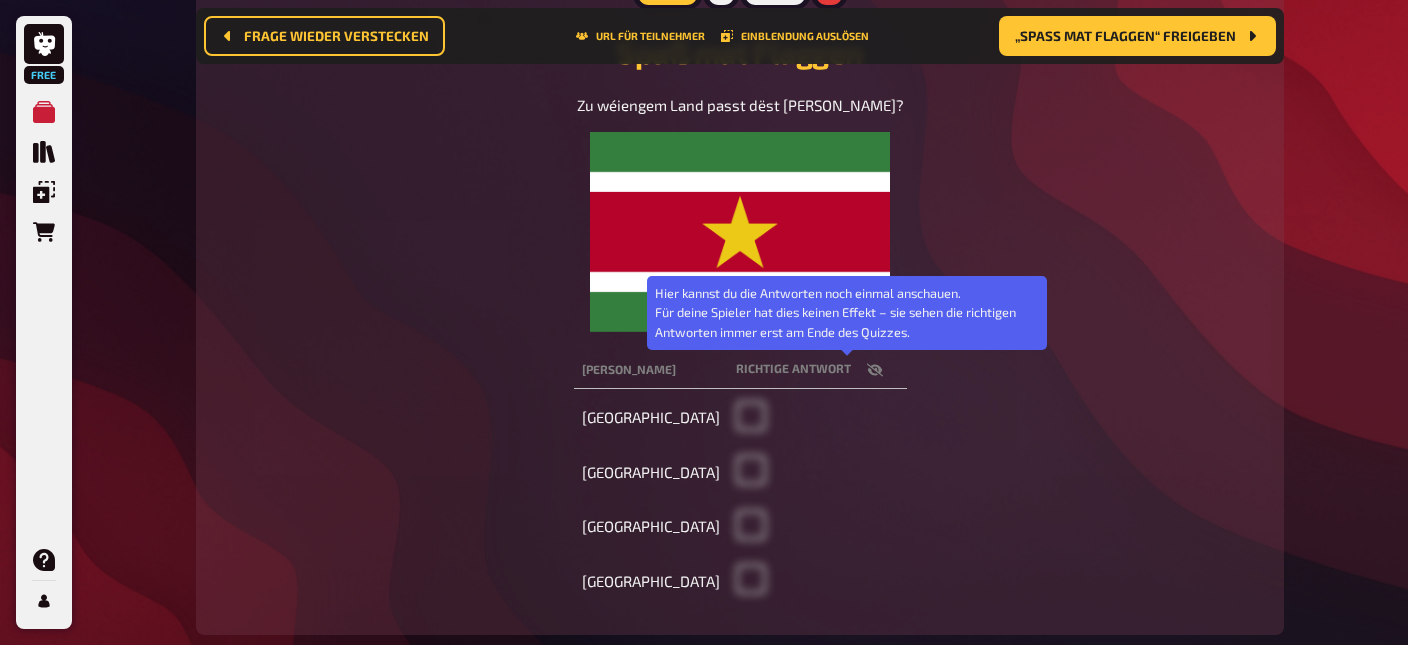 click 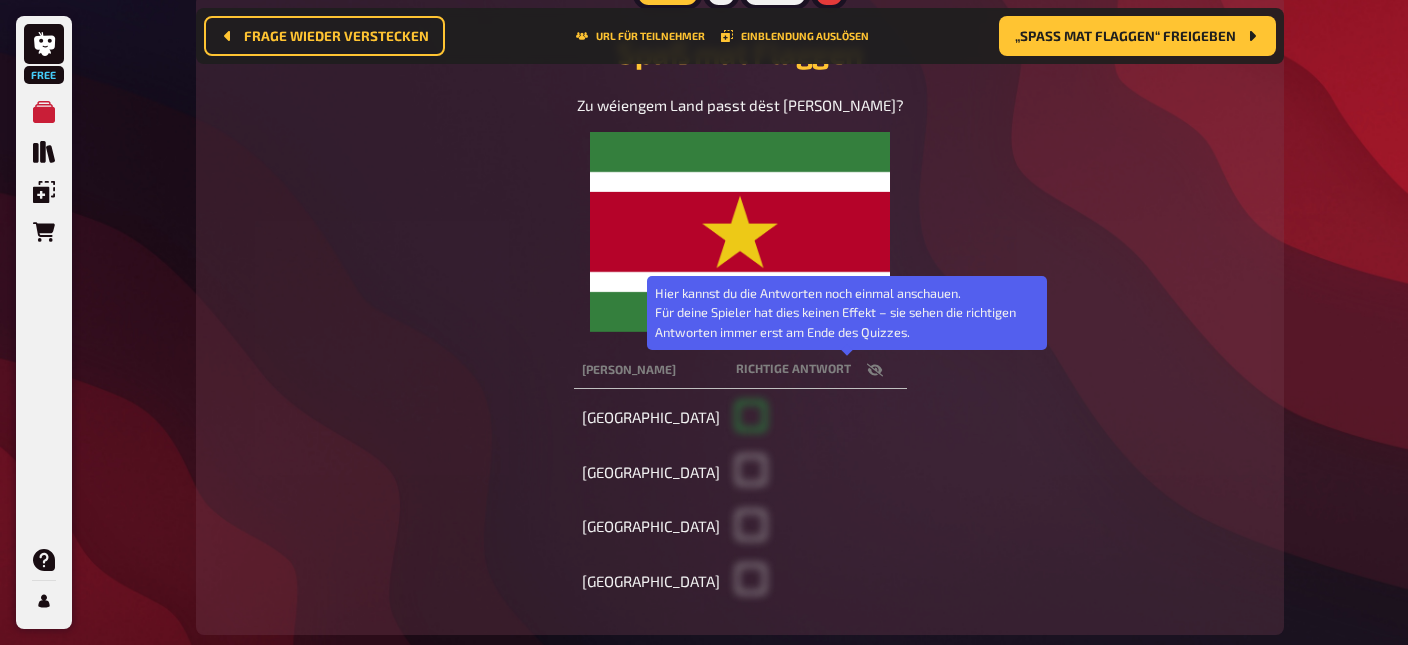 checkbox on "true" 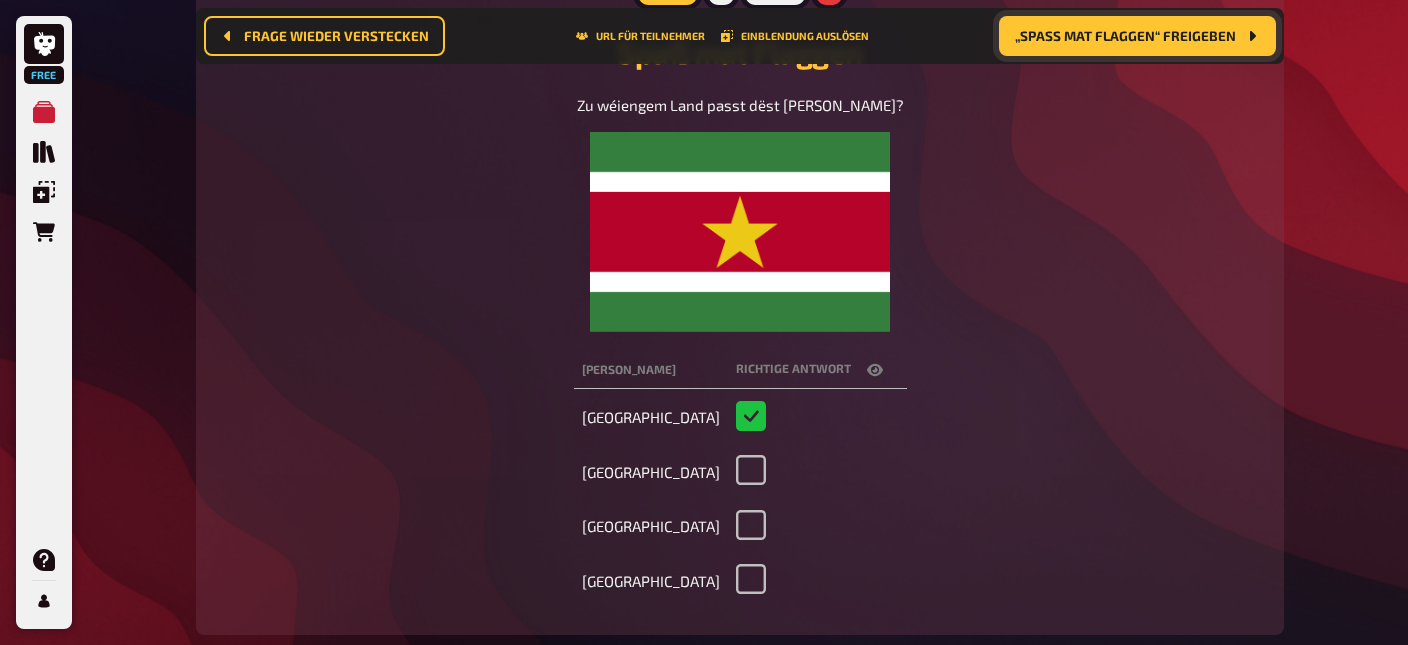 click on "„Spaß mat Flaggen“ freigeben" at bounding box center (1125, 36) 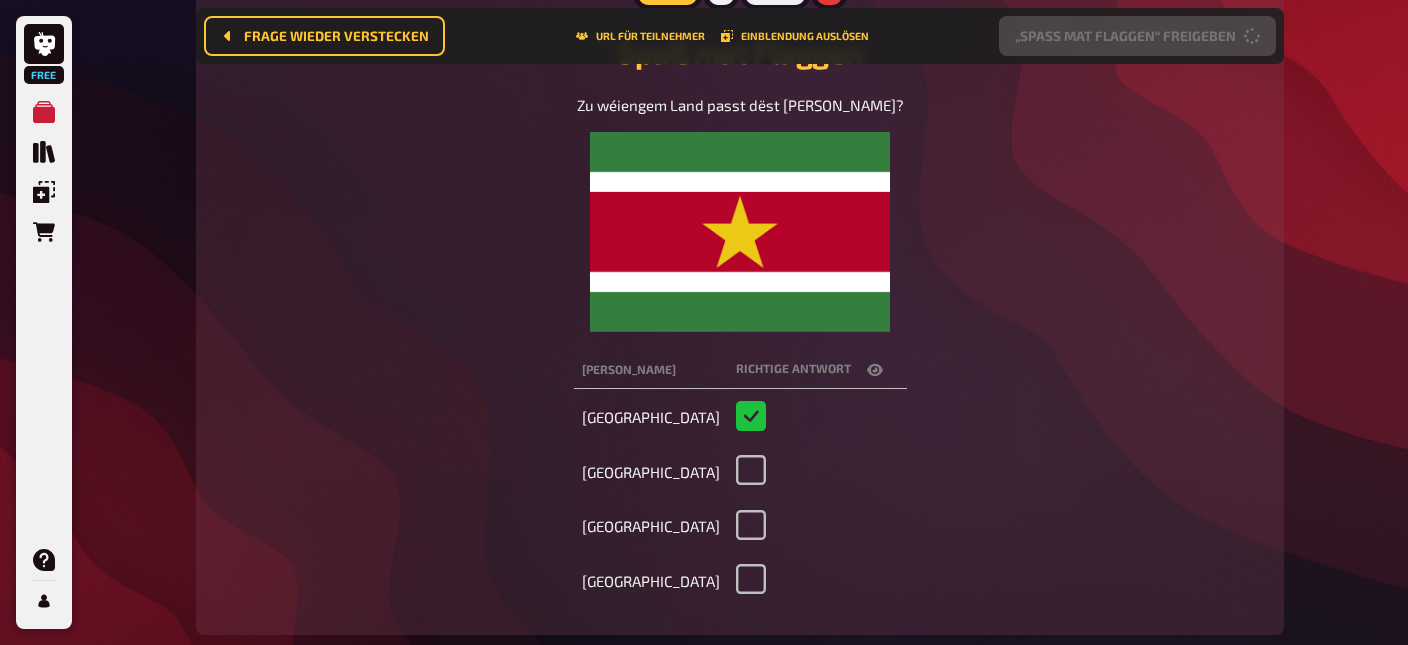 scroll, scrollTop: 203, scrollLeft: 0, axis: vertical 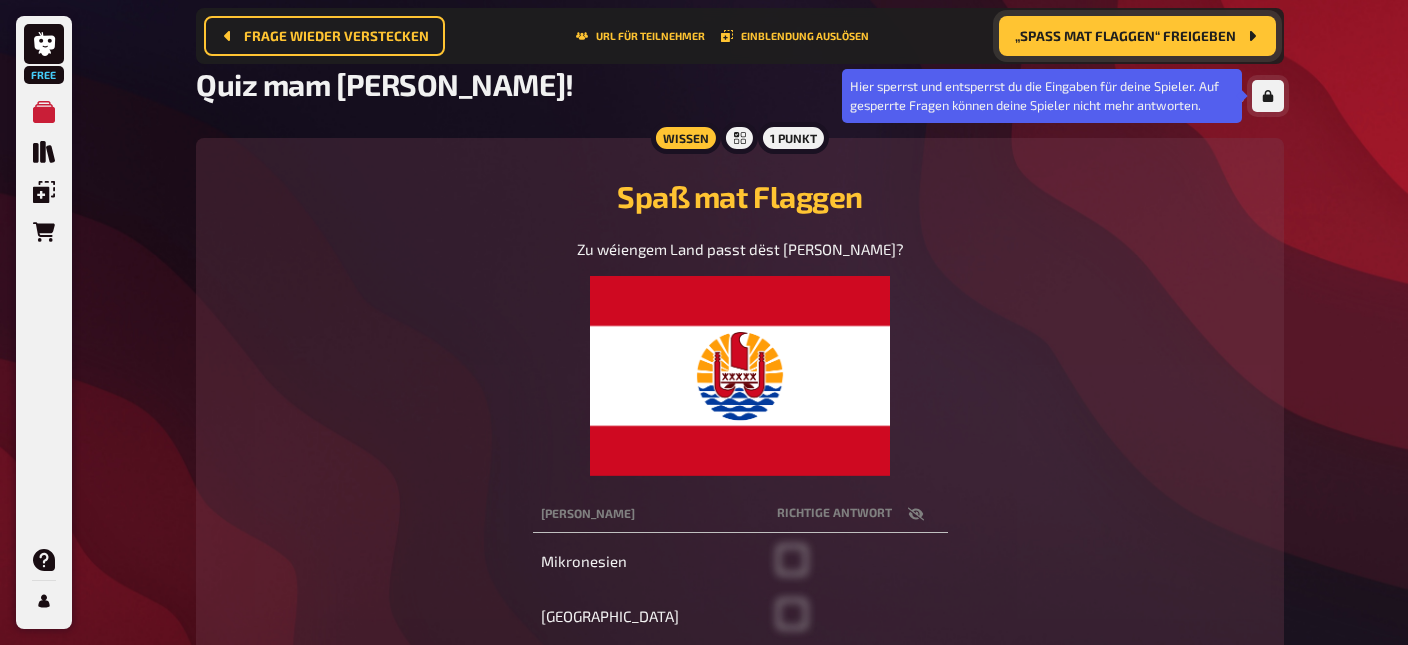 click 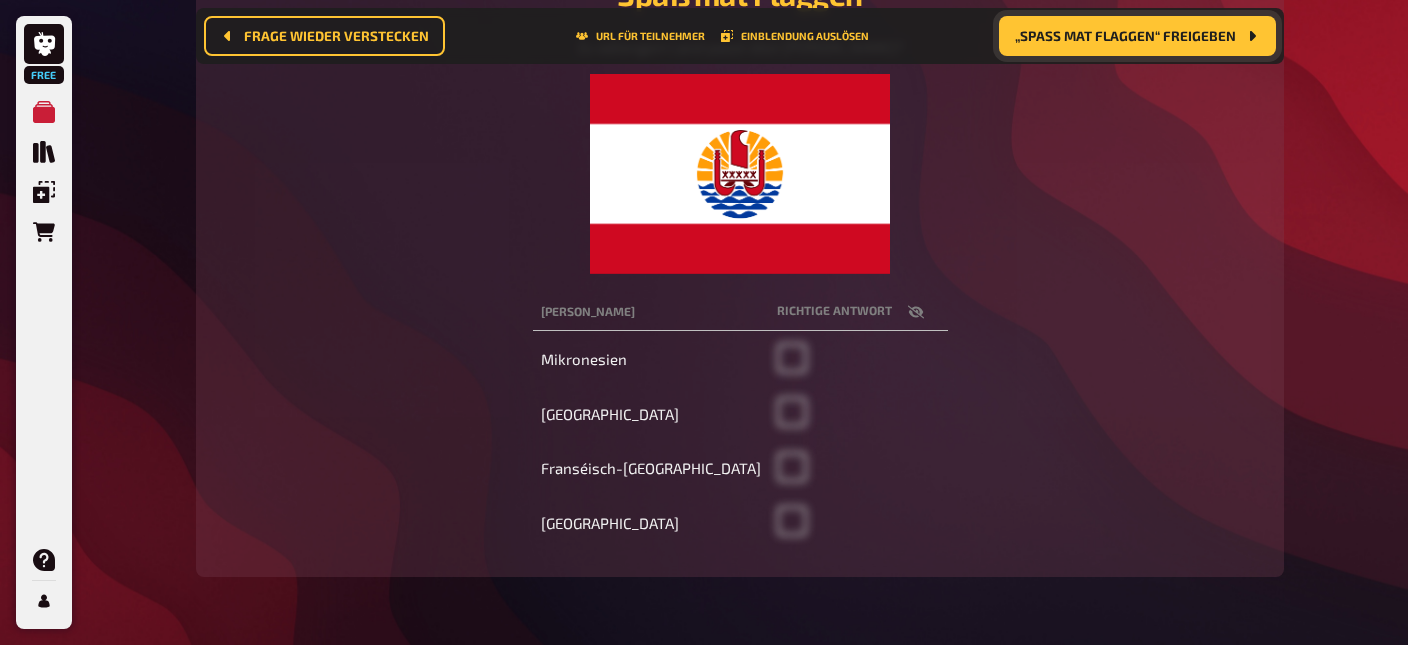 scroll, scrollTop: 348, scrollLeft: 0, axis: vertical 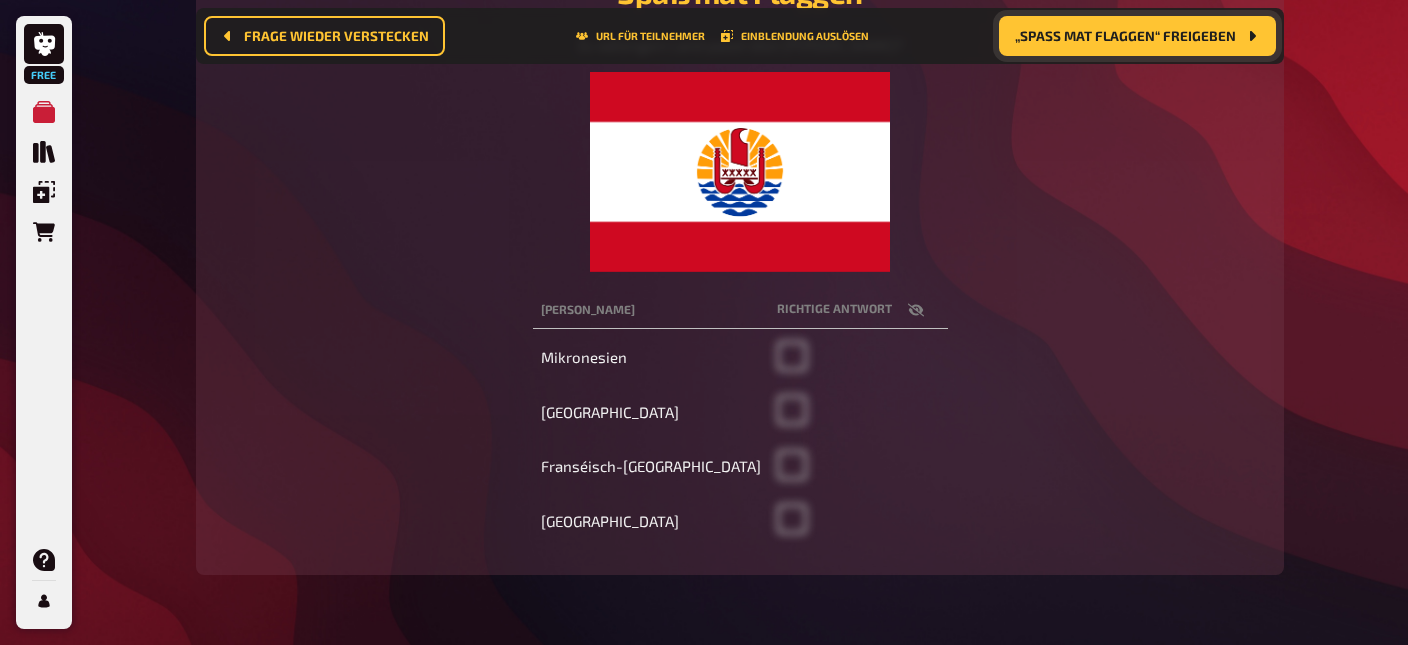 click 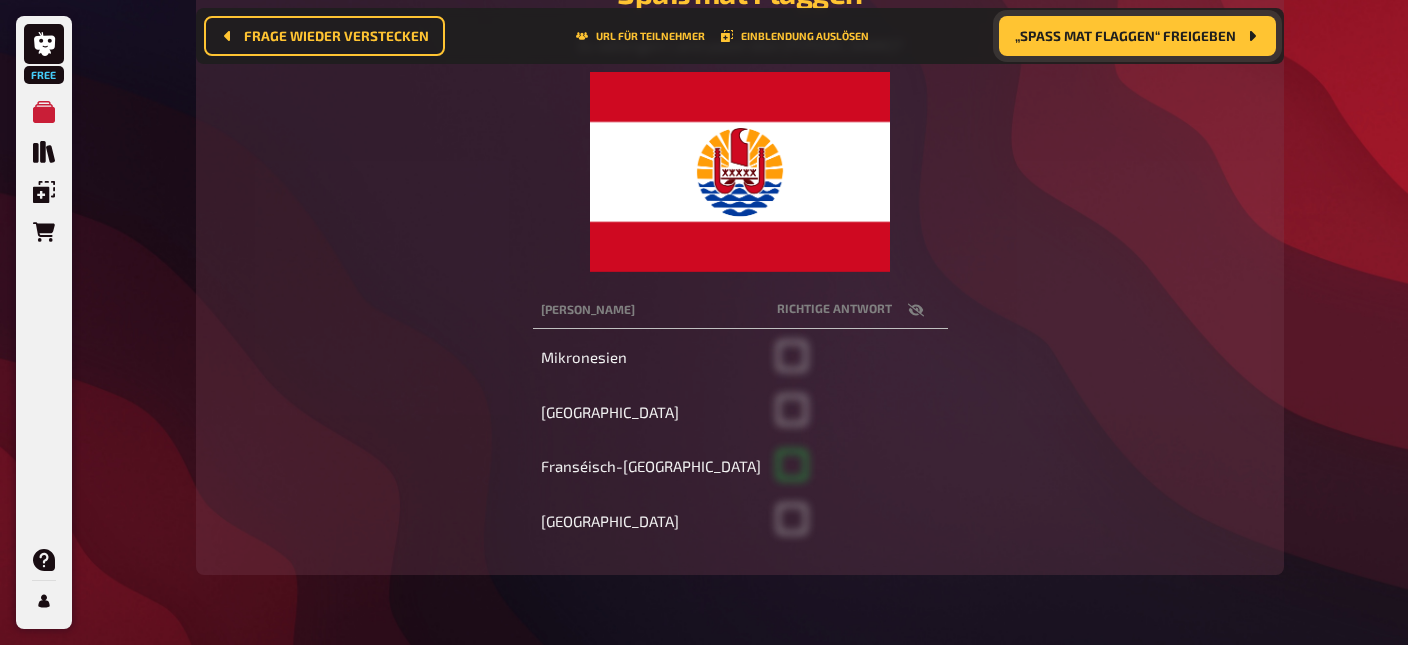 checkbox on "true" 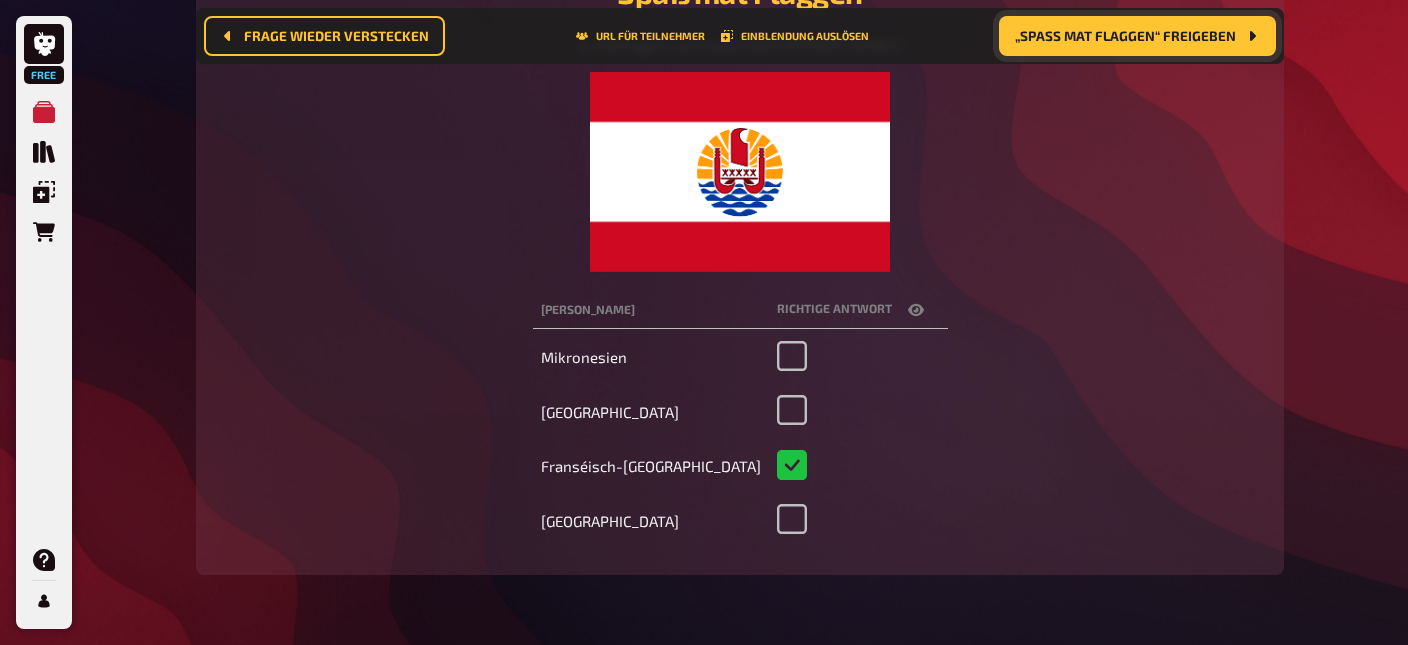 click on "„Spaß mat Flaggen“ freigeben" at bounding box center (1137, 36) 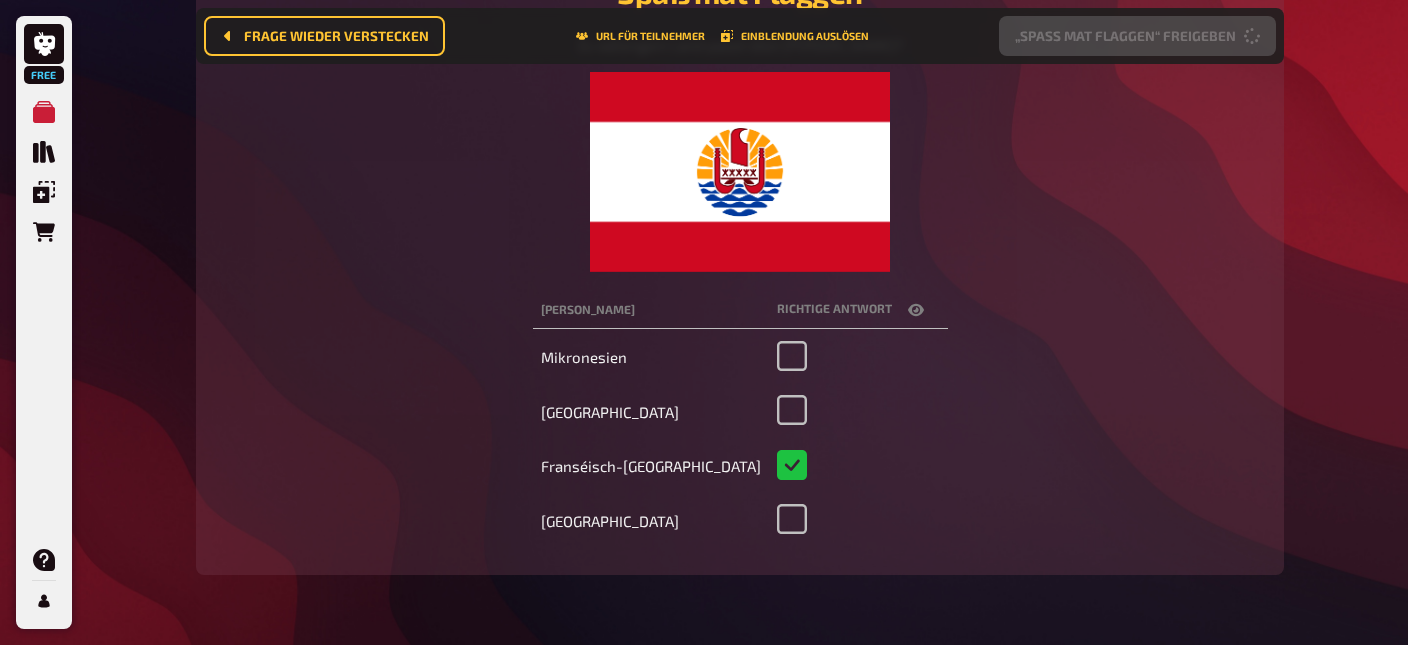 scroll, scrollTop: 203, scrollLeft: 0, axis: vertical 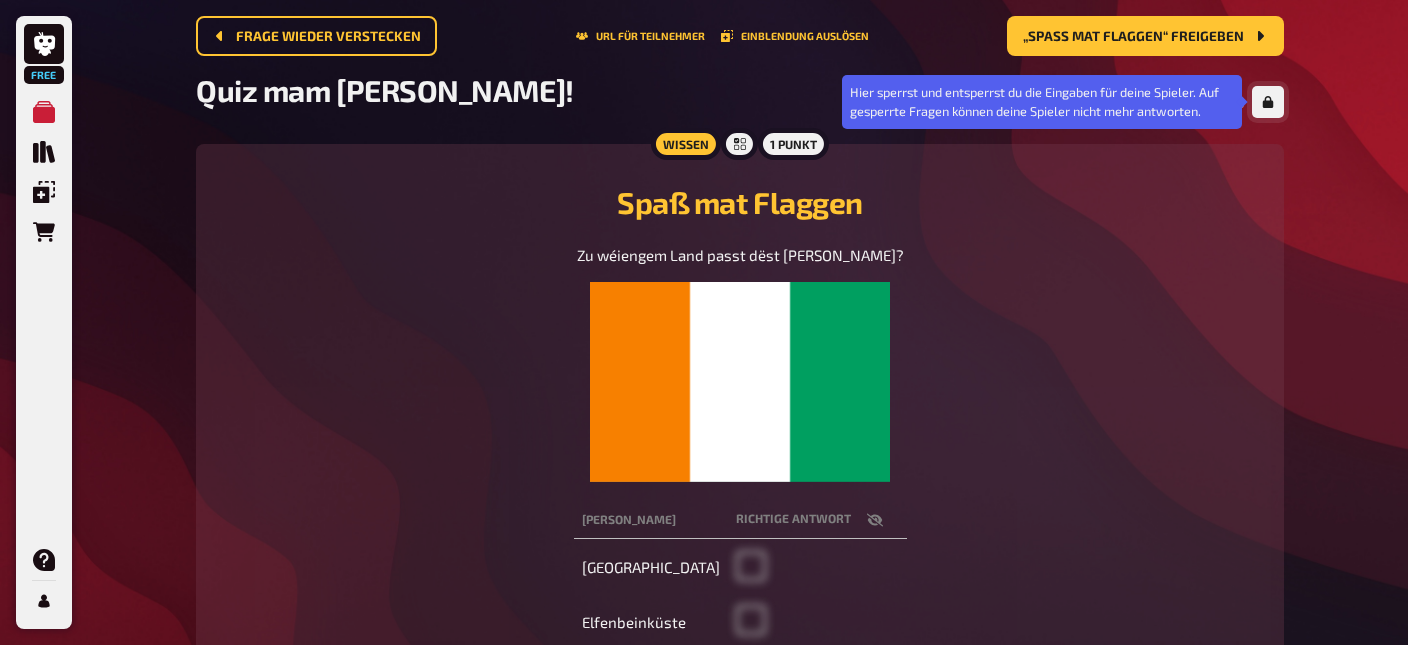 click at bounding box center (1268, 102) 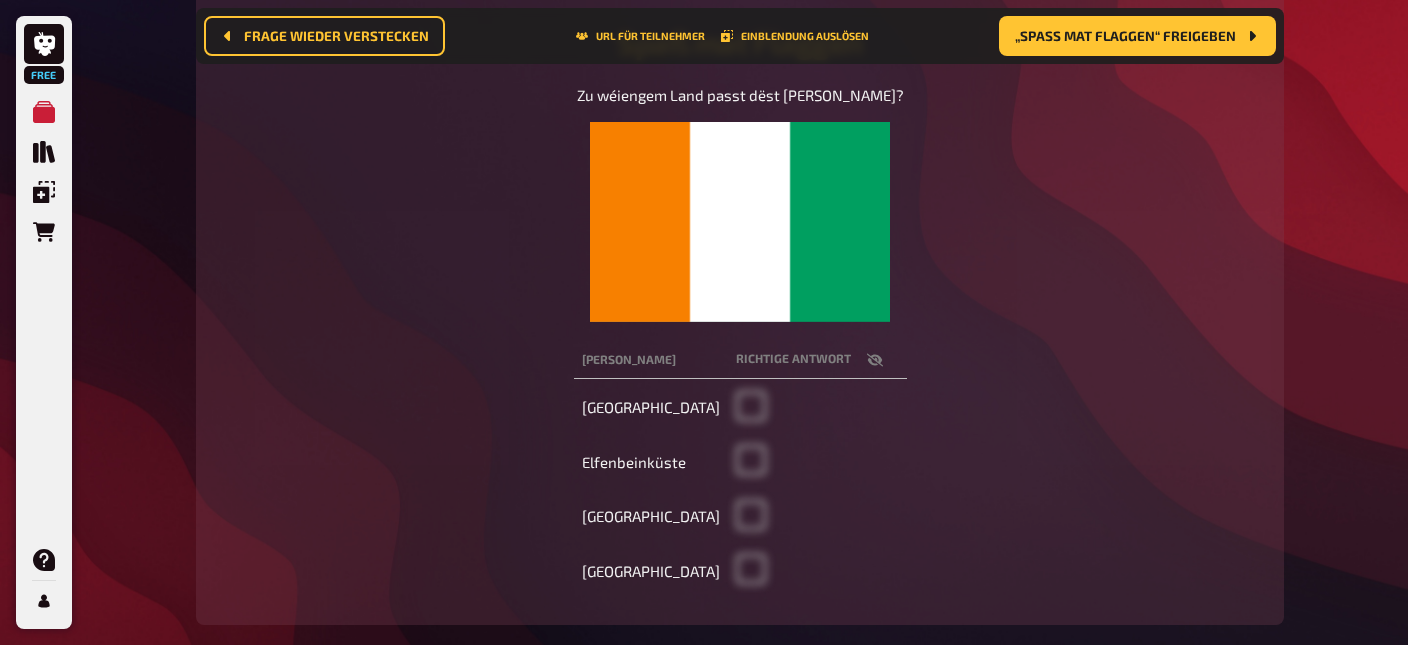 scroll, scrollTop: 300, scrollLeft: 0, axis: vertical 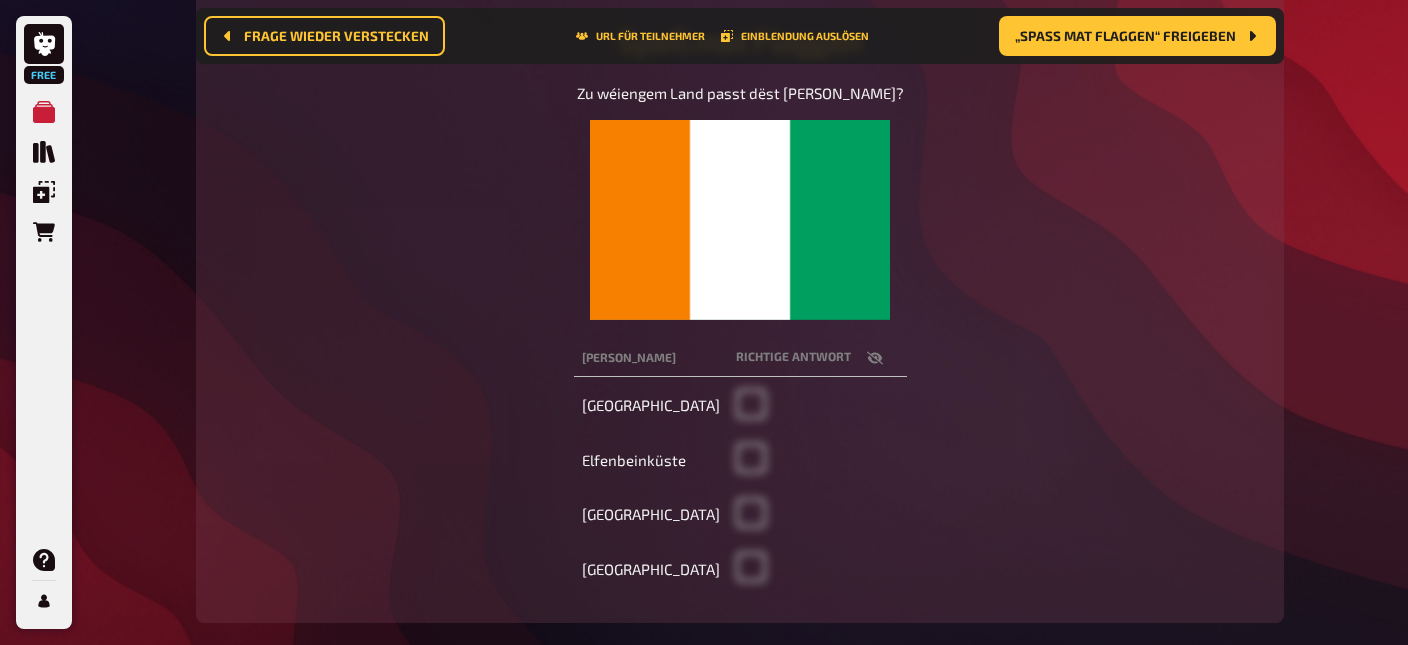 click 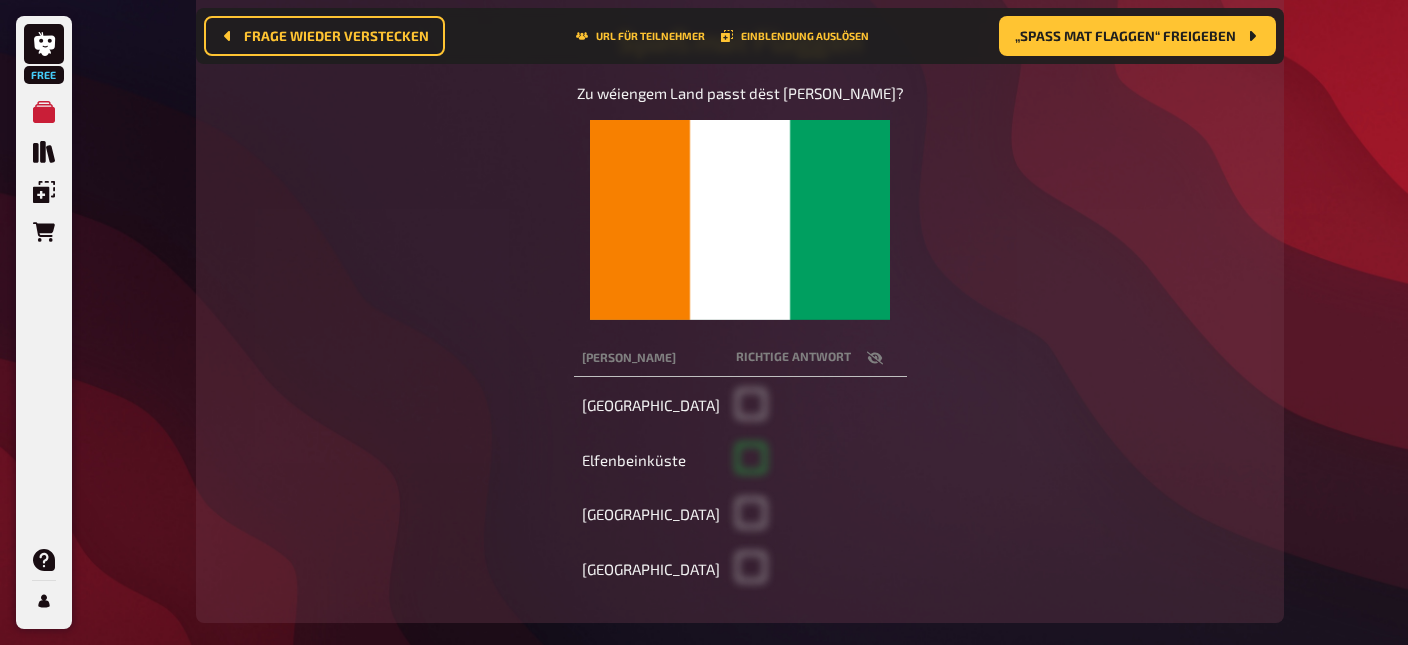 checkbox on "true" 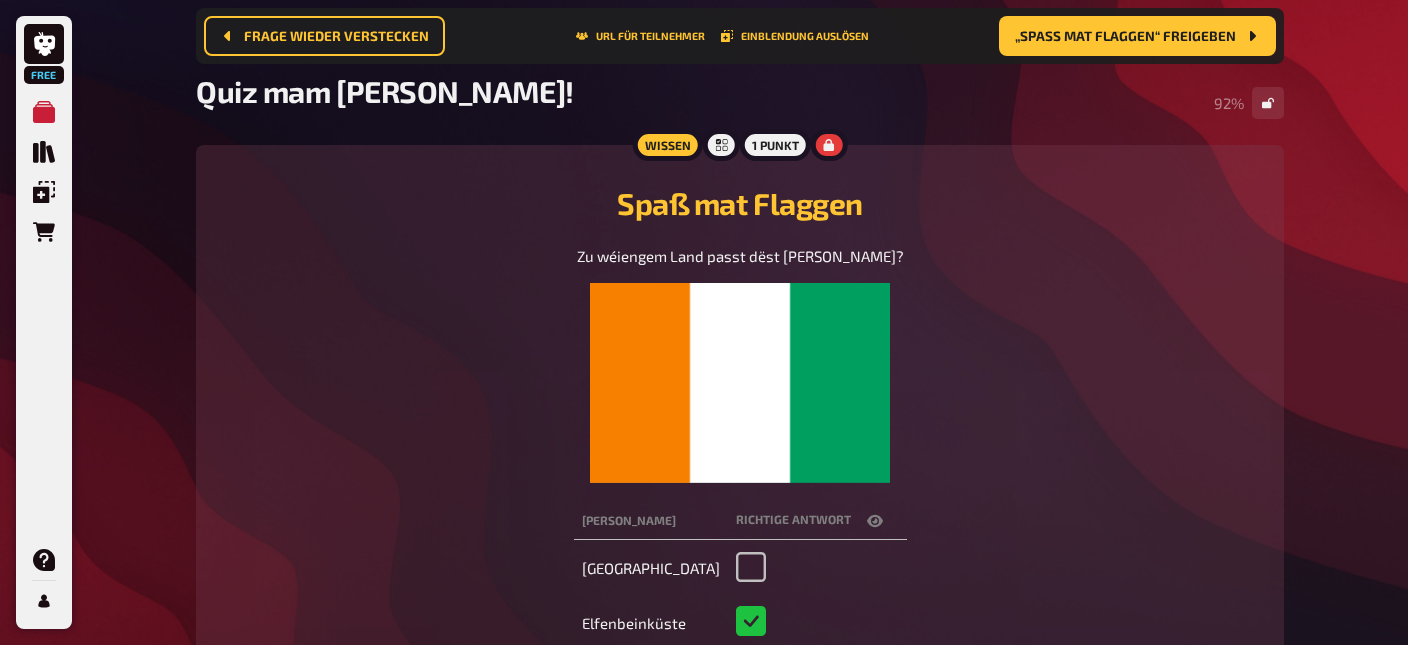 scroll, scrollTop: 135, scrollLeft: 0, axis: vertical 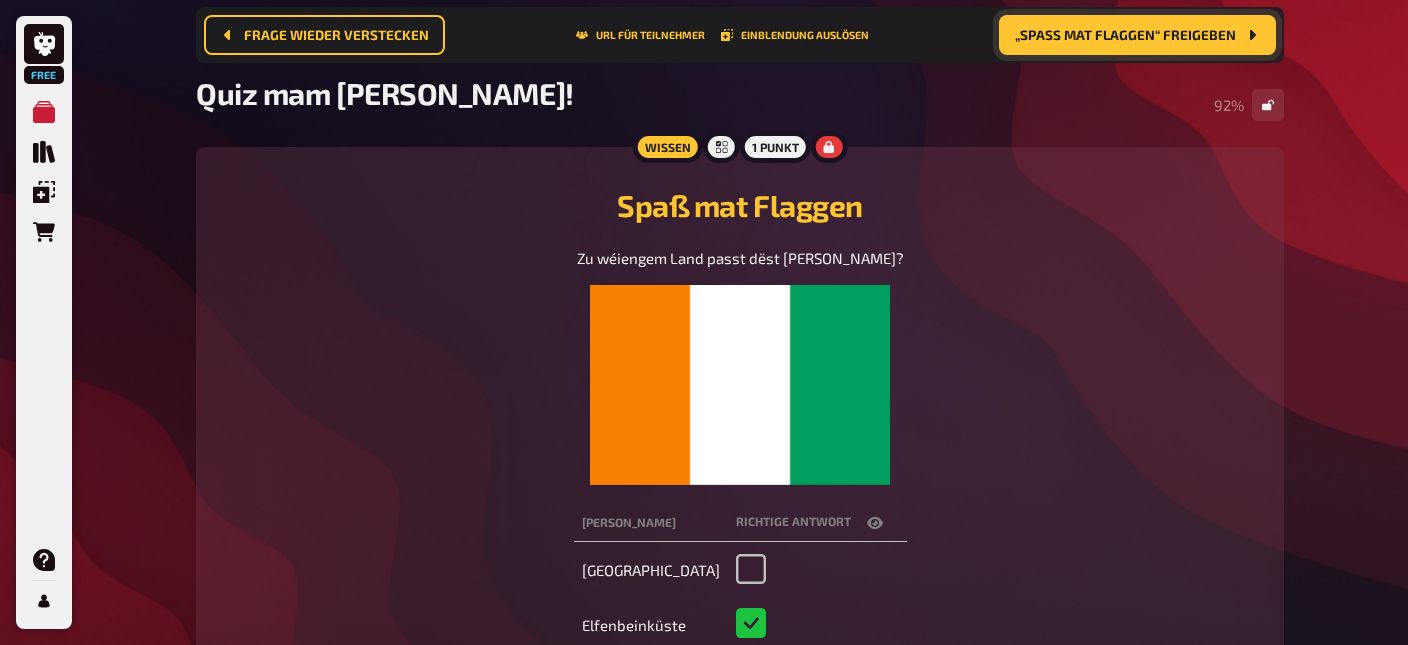 click on "„Spaß mat Flaggen“ freigeben" at bounding box center (1125, 36) 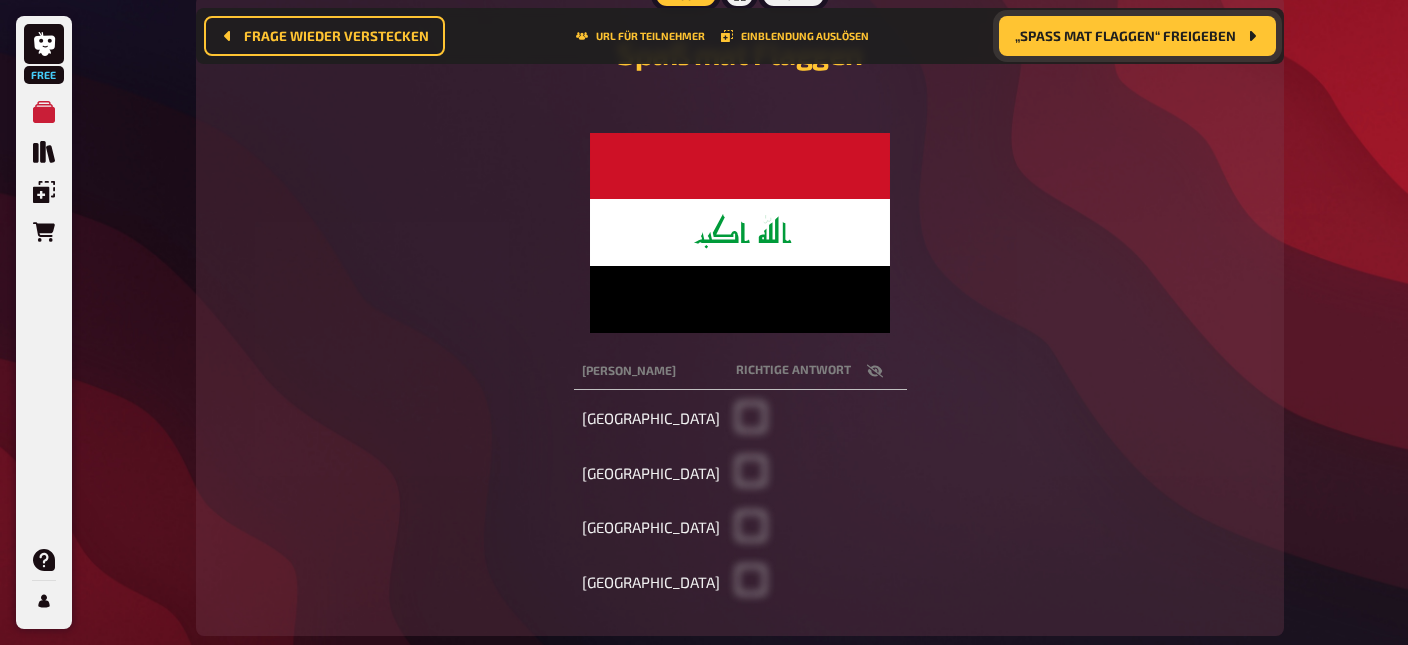 scroll, scrollTop: 288, scrollLeft: 0, axis: vertical 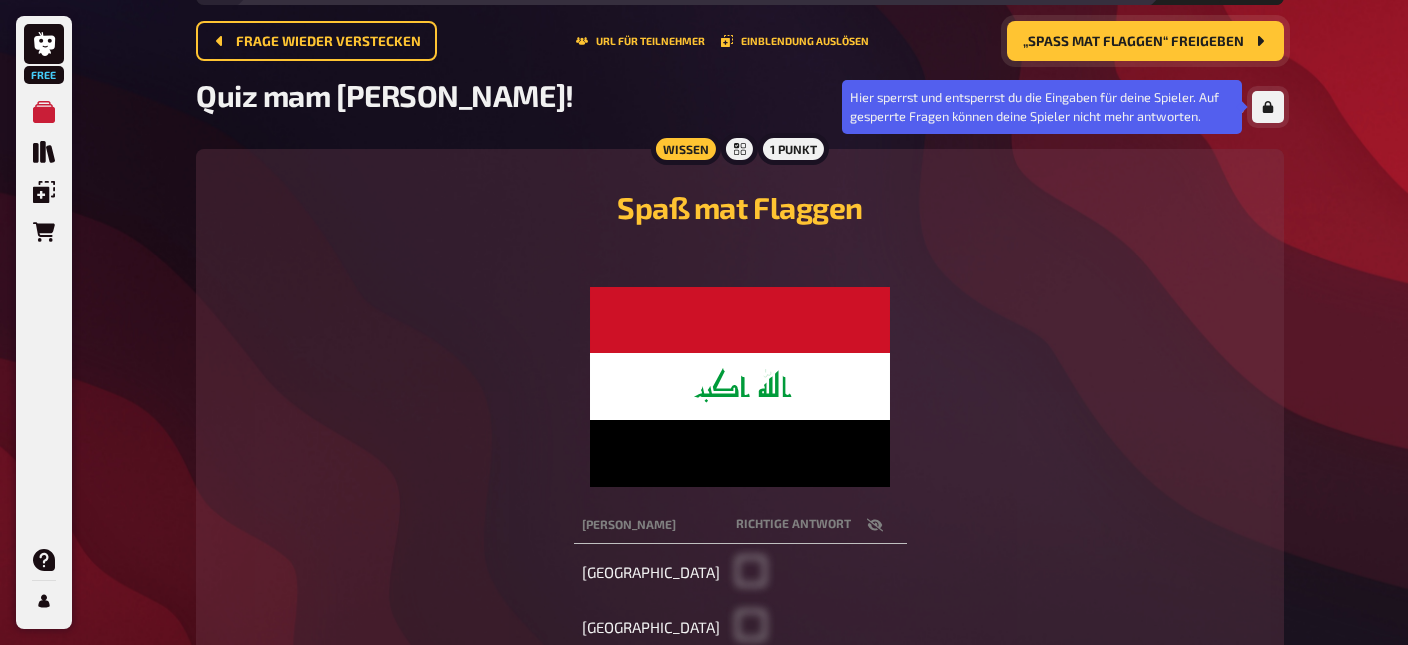 click 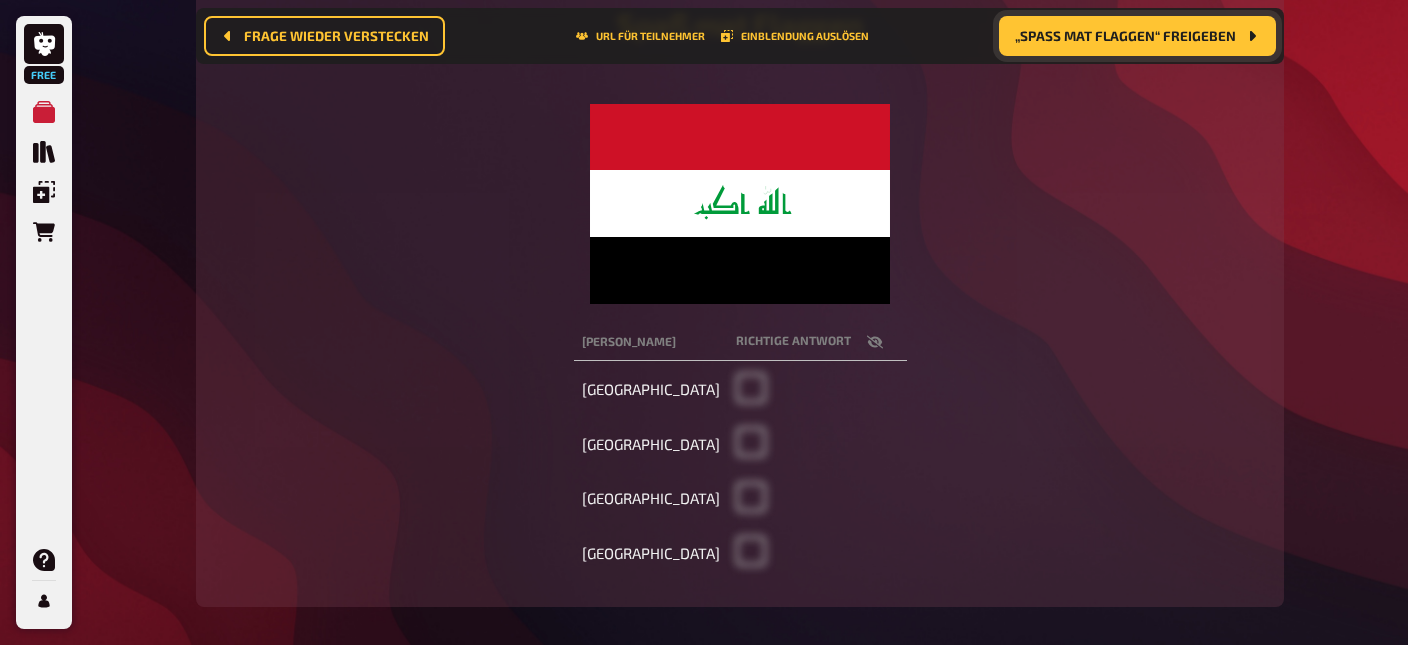 scroll, scrollTop: 321, scrollLeft: 0, axis: vertical 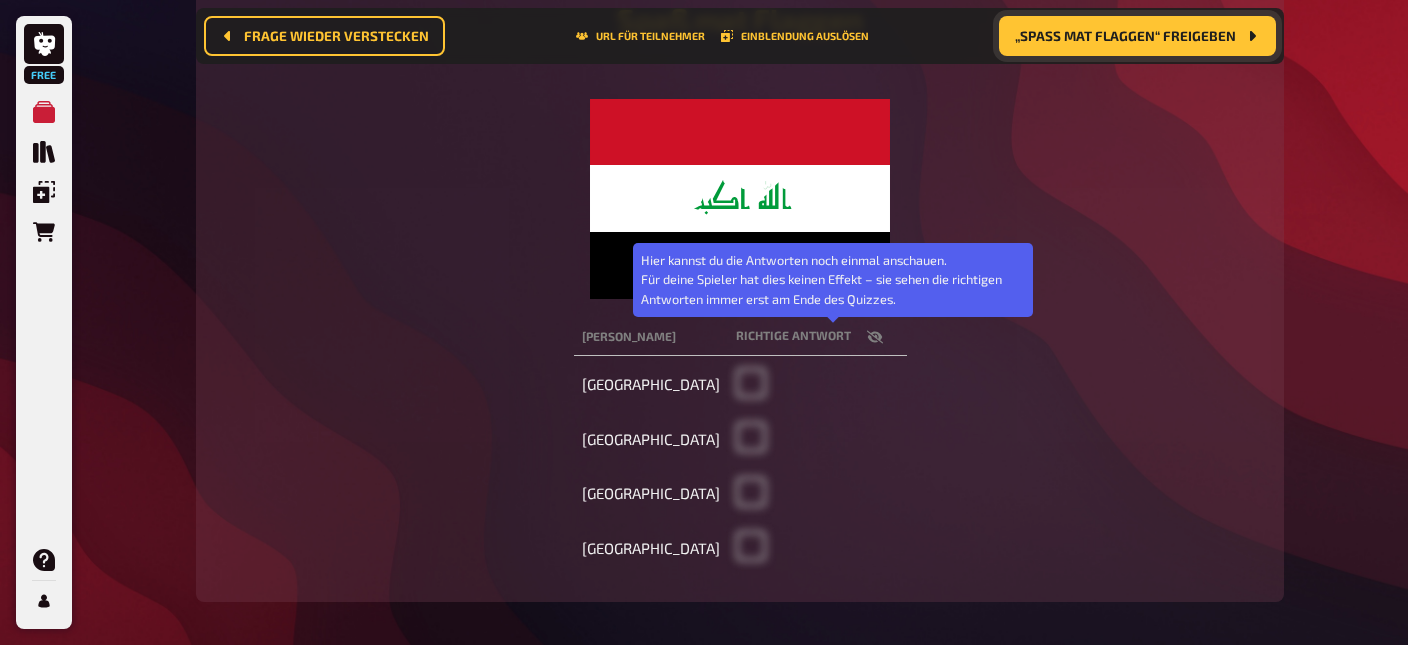 click 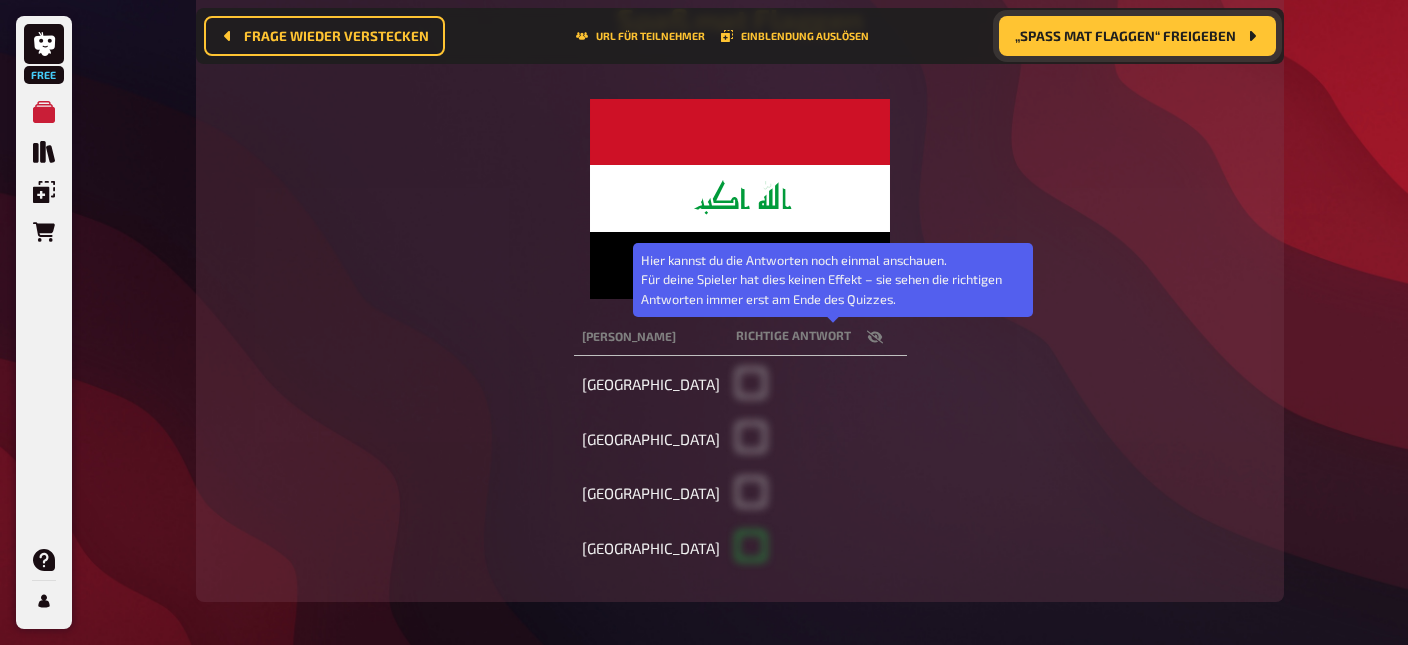 checkbox on "true" 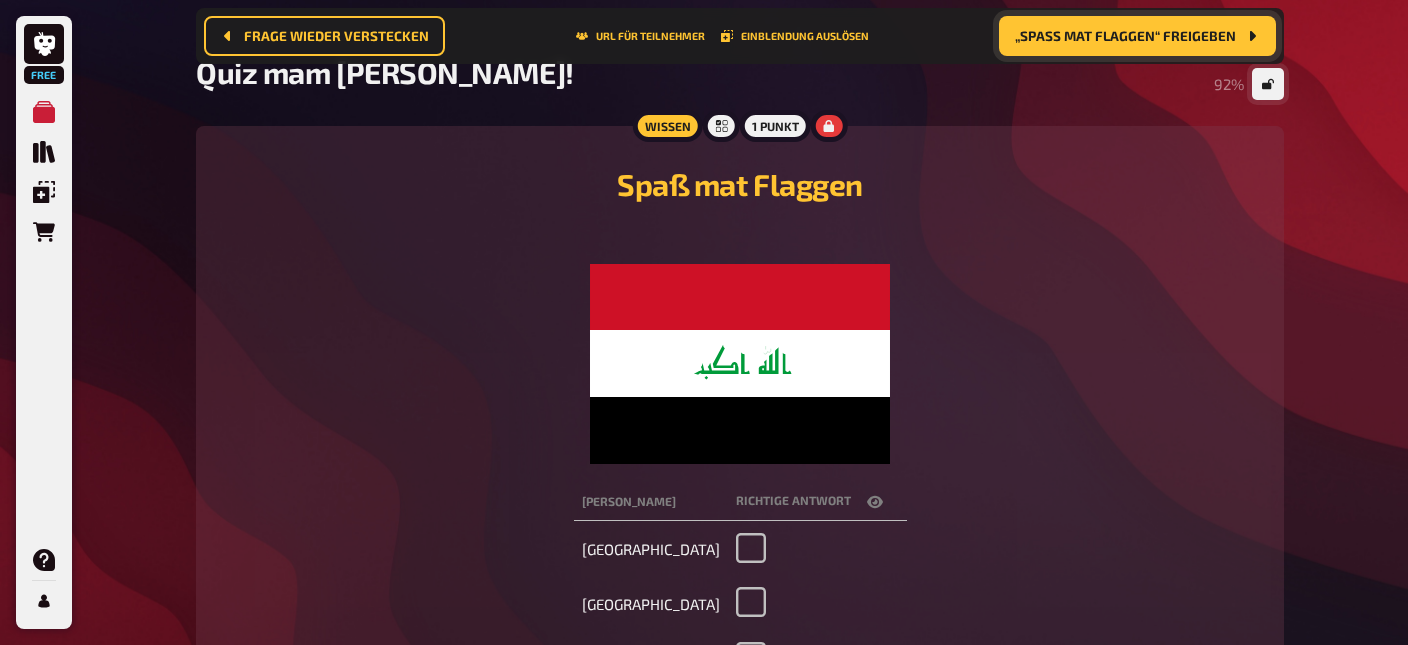 scroll, scrollTop: 153, scrollLeft: 0, axis: vertical 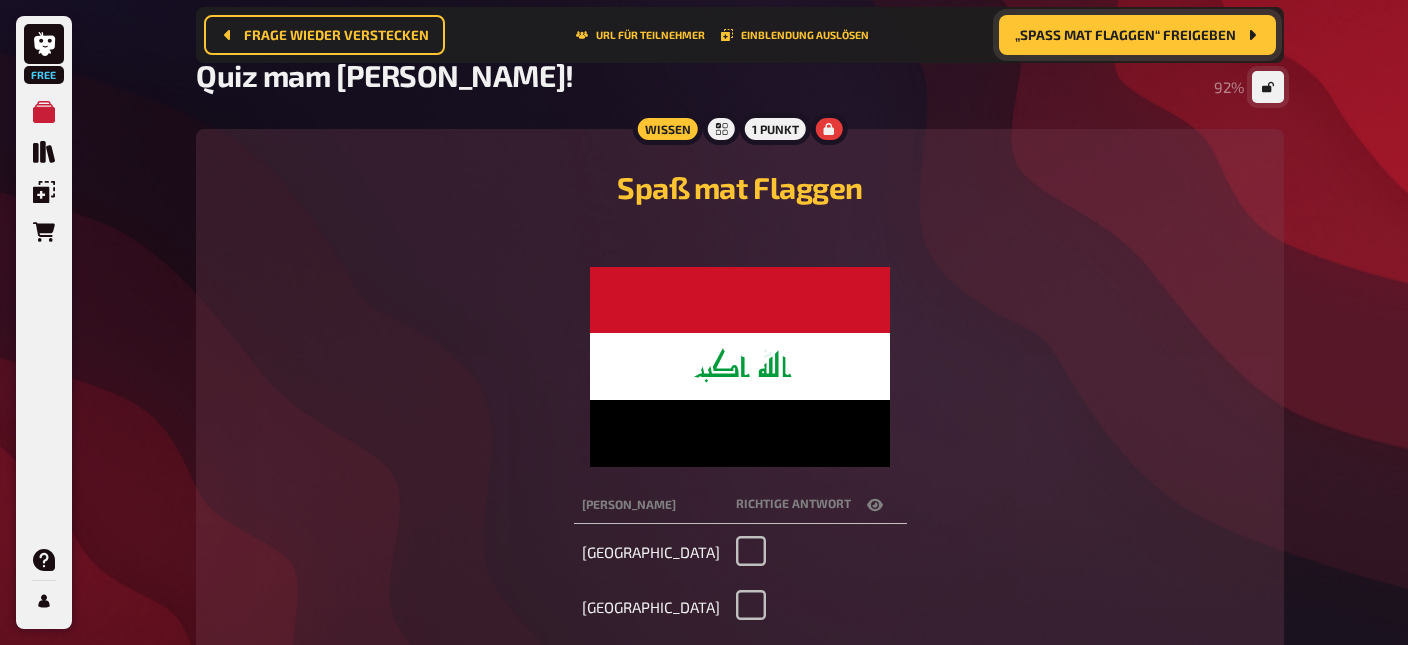 click on "„Spaß mat Flaggen“ freigeben" at bounding box center [1125, 36] 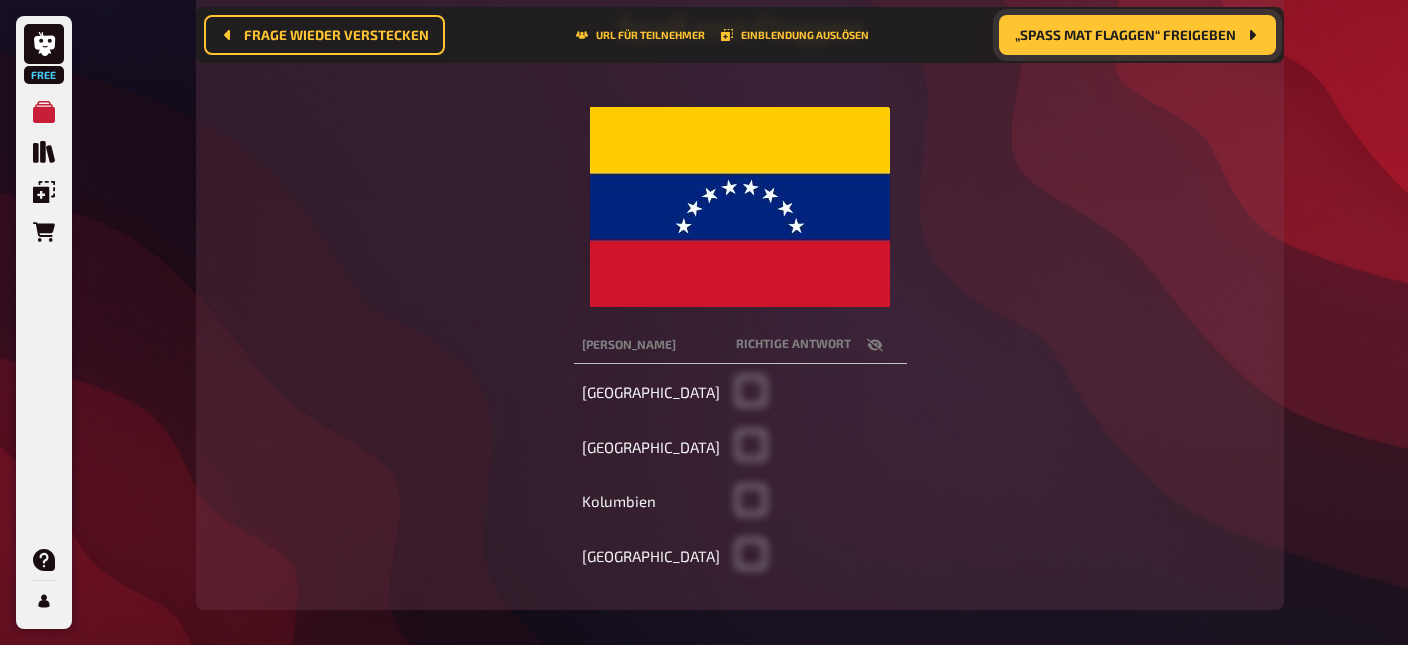 scroll, scrollTop: 315, scrollLeft: 0, axis: vertical 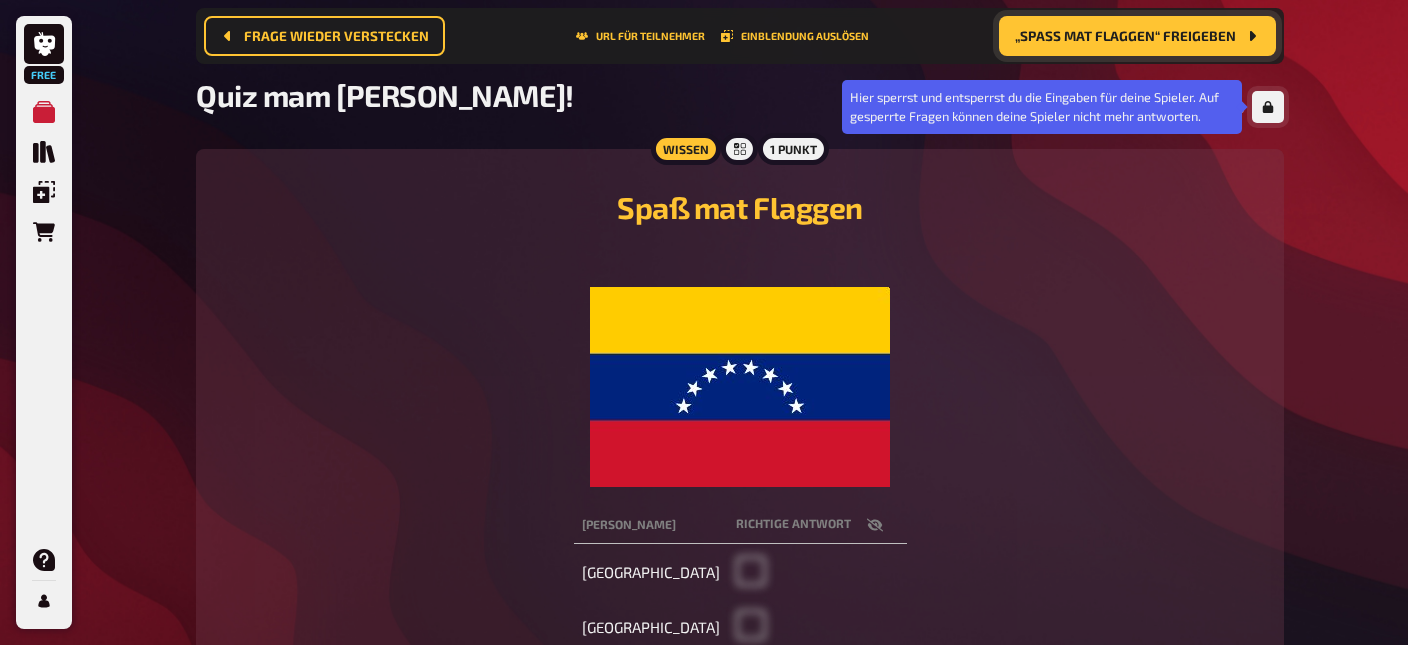 click 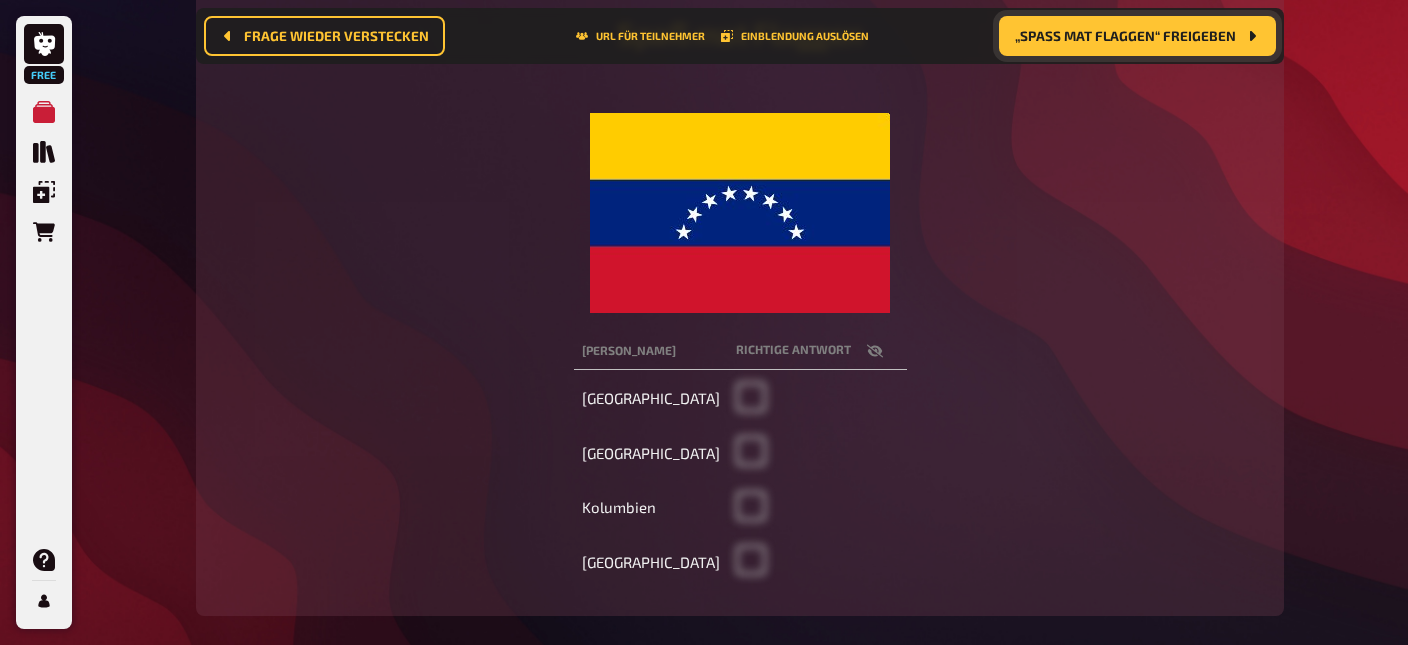 scroll, scrollTop: 313, scrollLeft: 0, axis: vertical 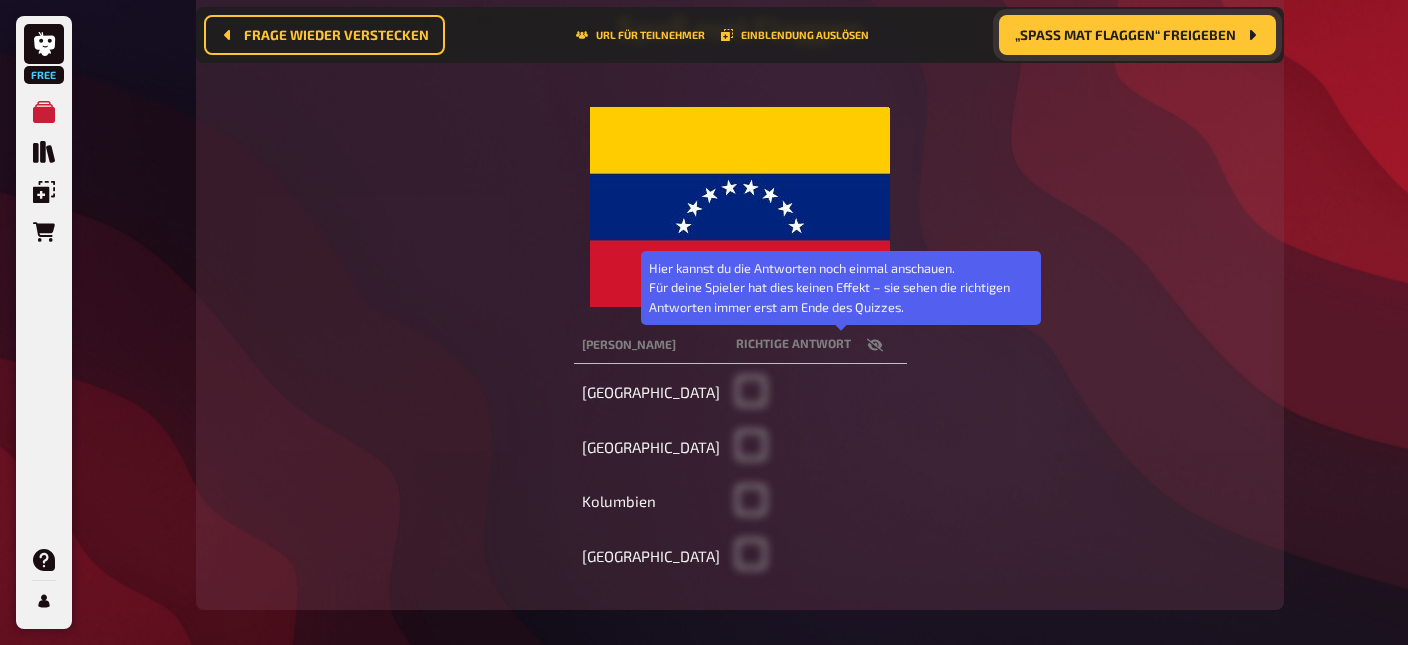 click 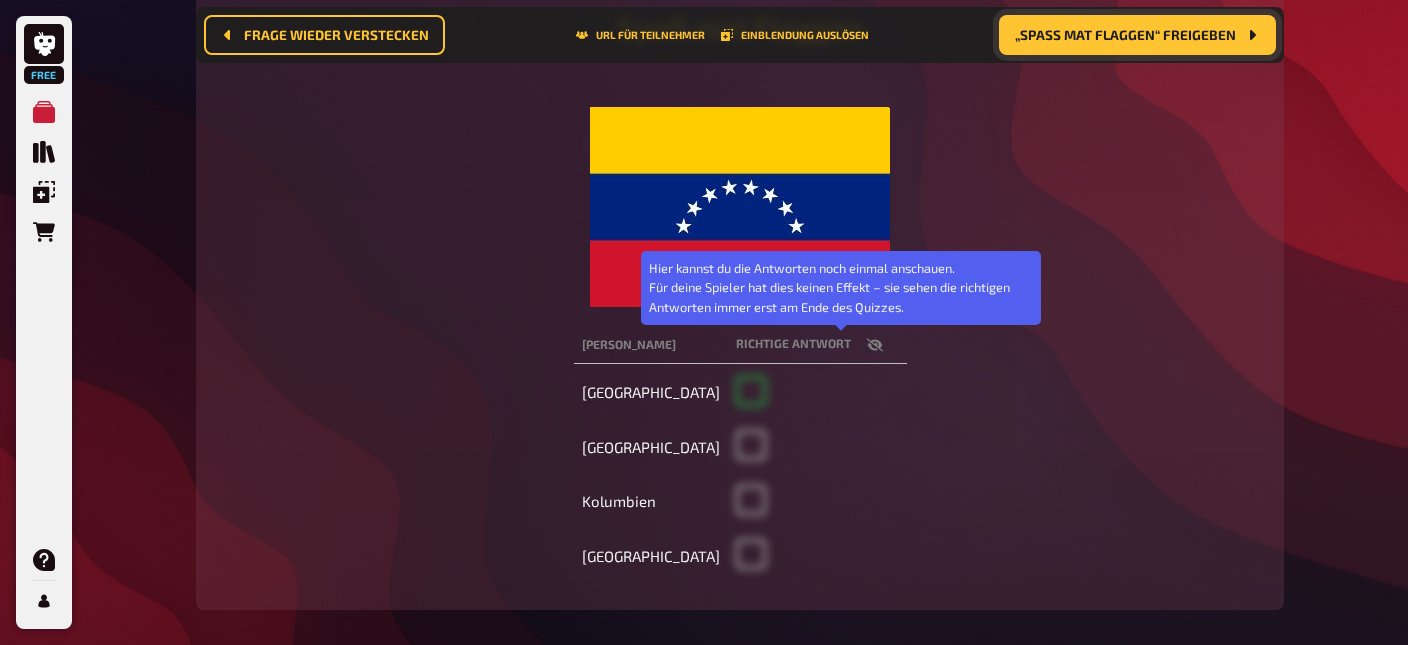 checkbox on "true" 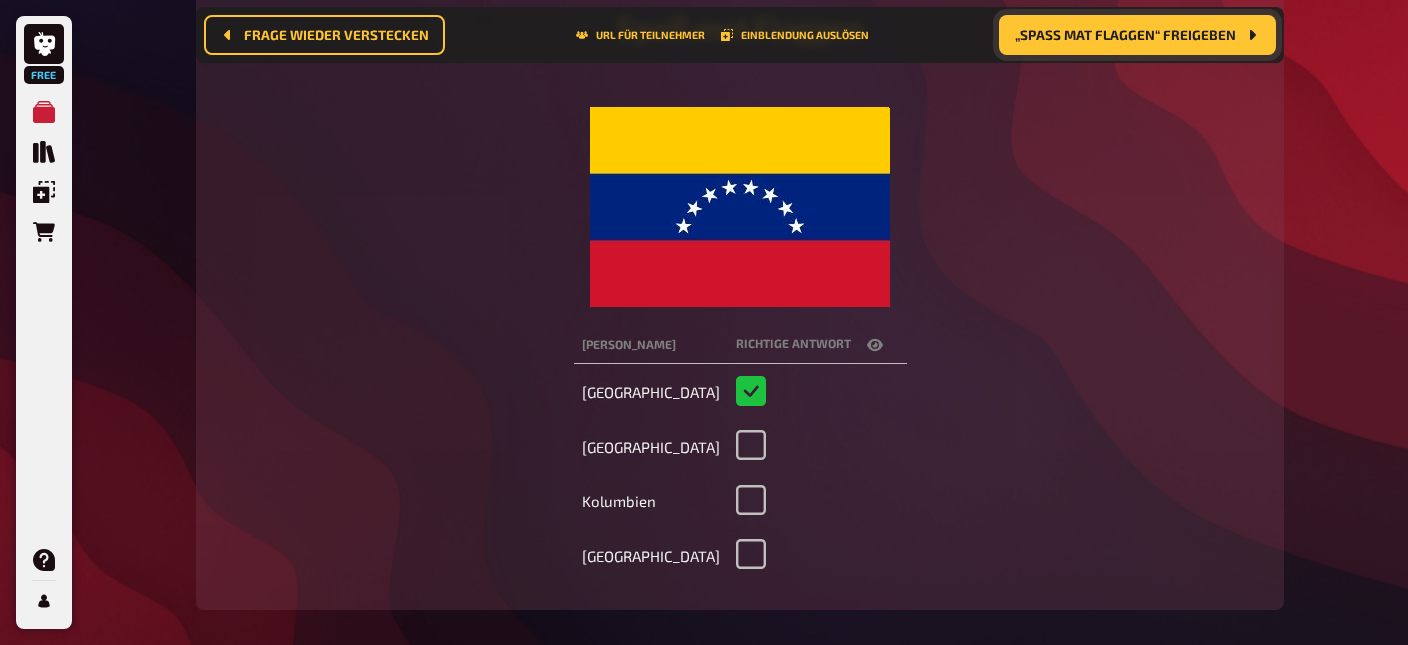 click on "„Spaß mat Flaggen“ freigeben" at bounding box center [1125, 36] 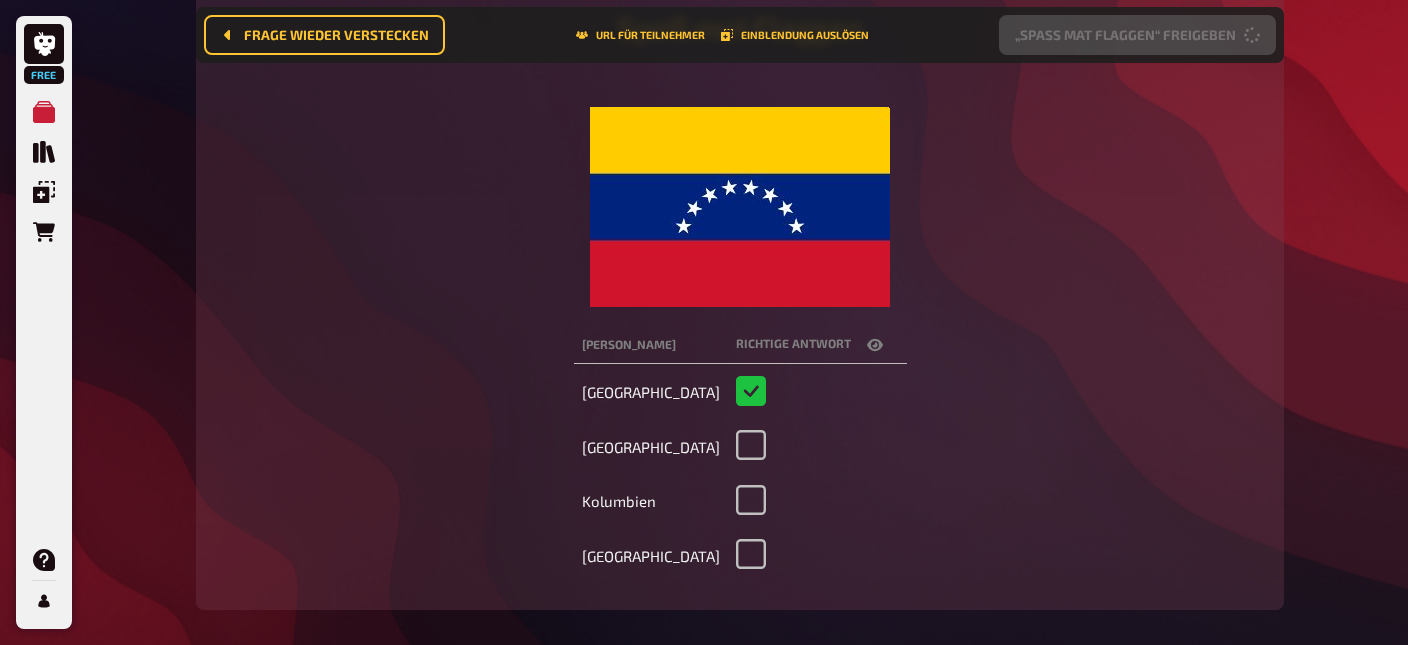 scroll, scrollTop: 203, scrollLeft: 0, axis: vertical 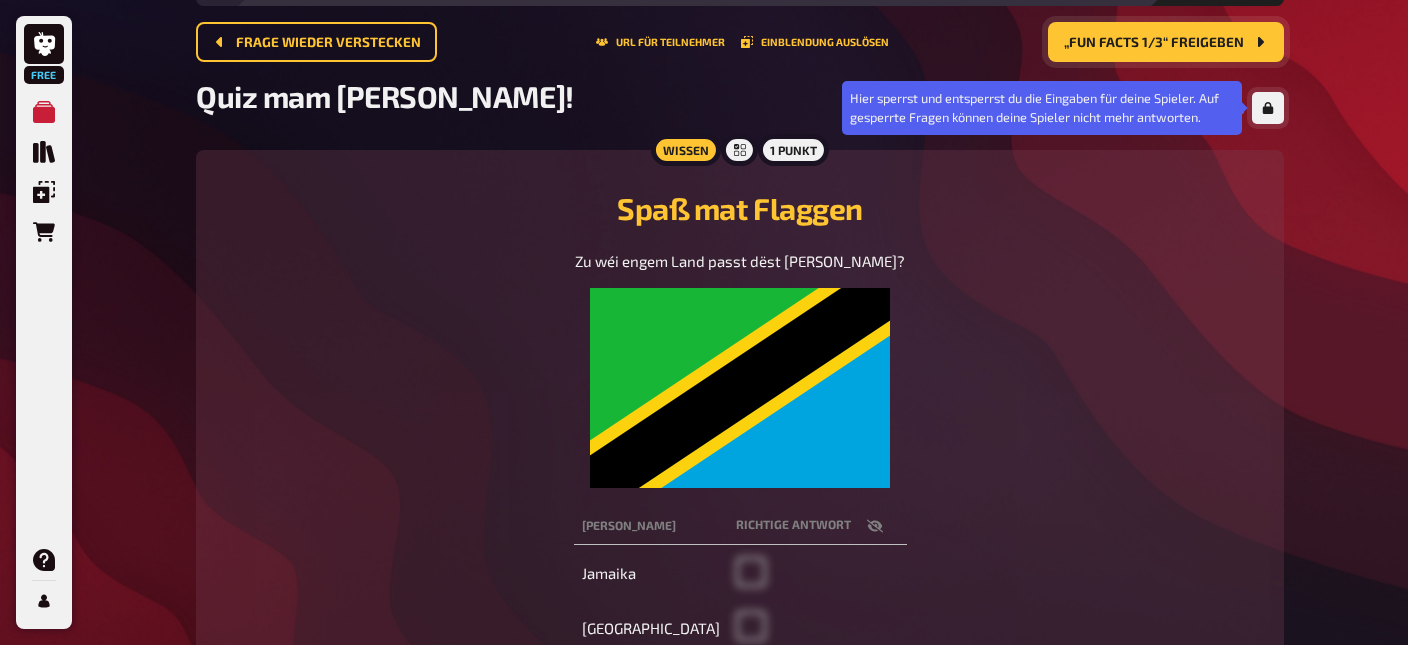 click at bounding box center (1268, 108) 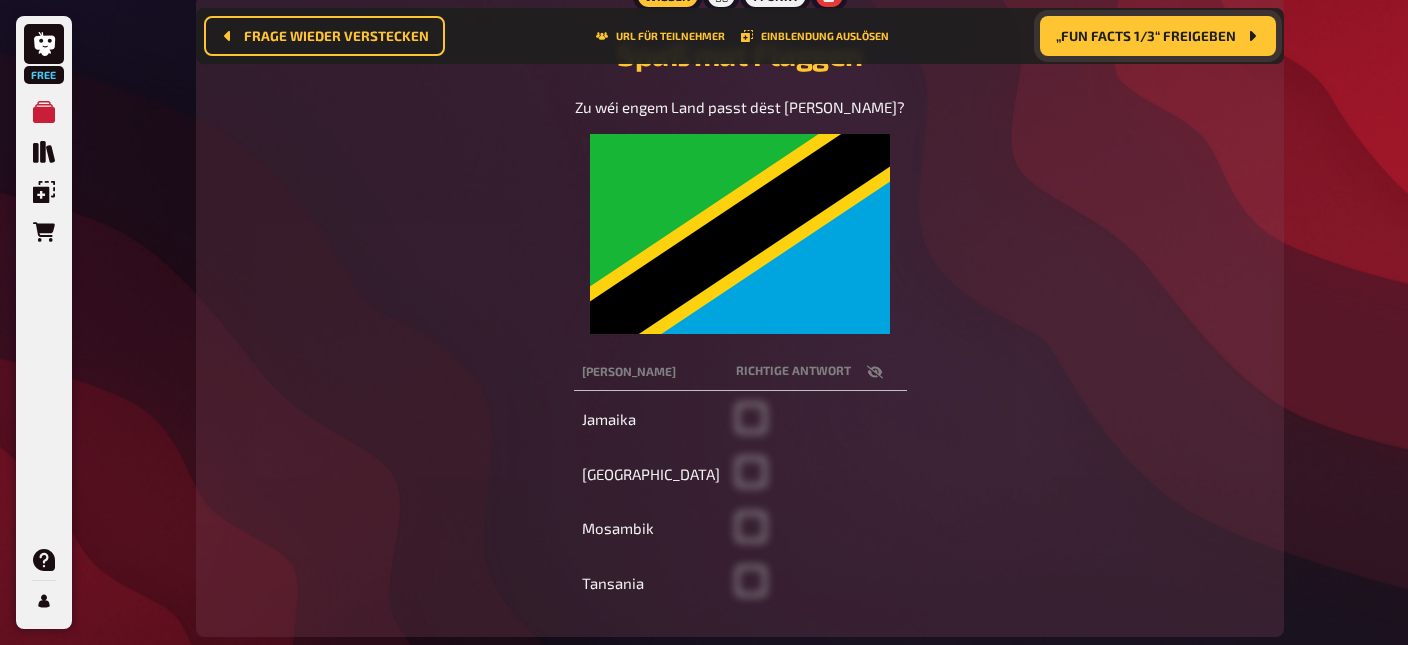 scroll, scrollTop: 288, scrollLeft: 0, axis: vertical 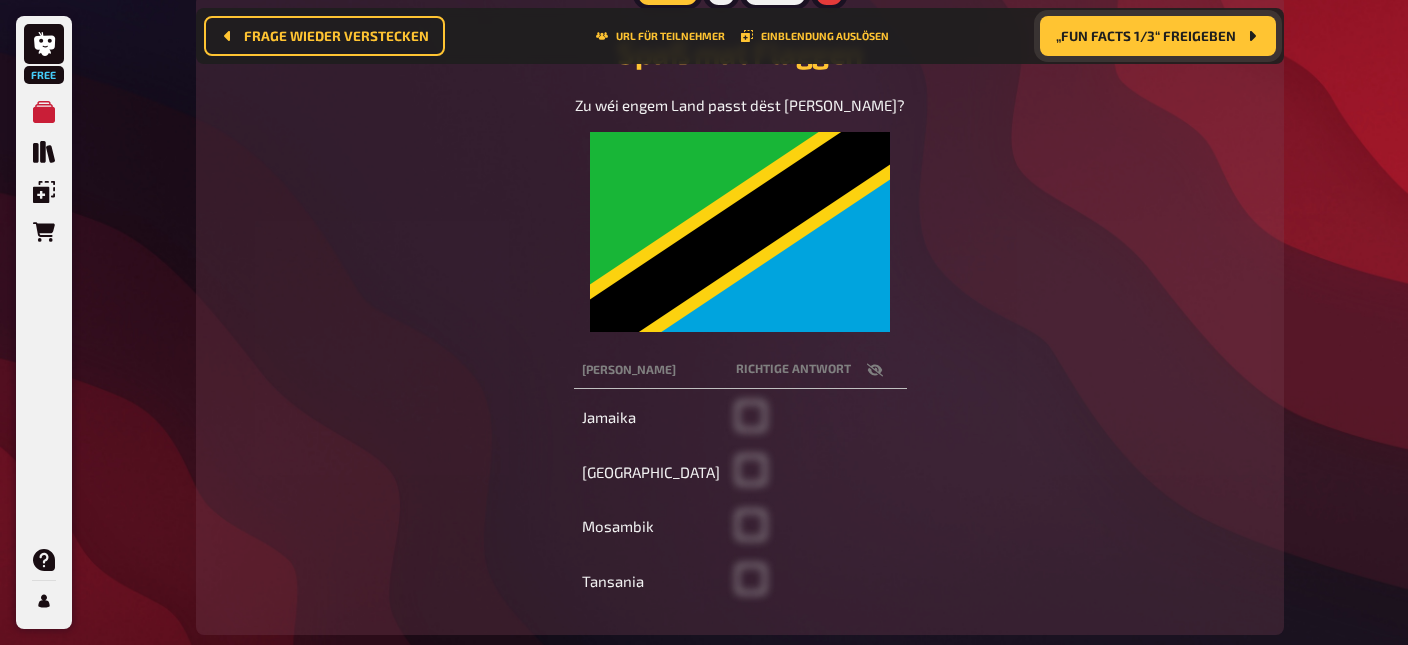 click 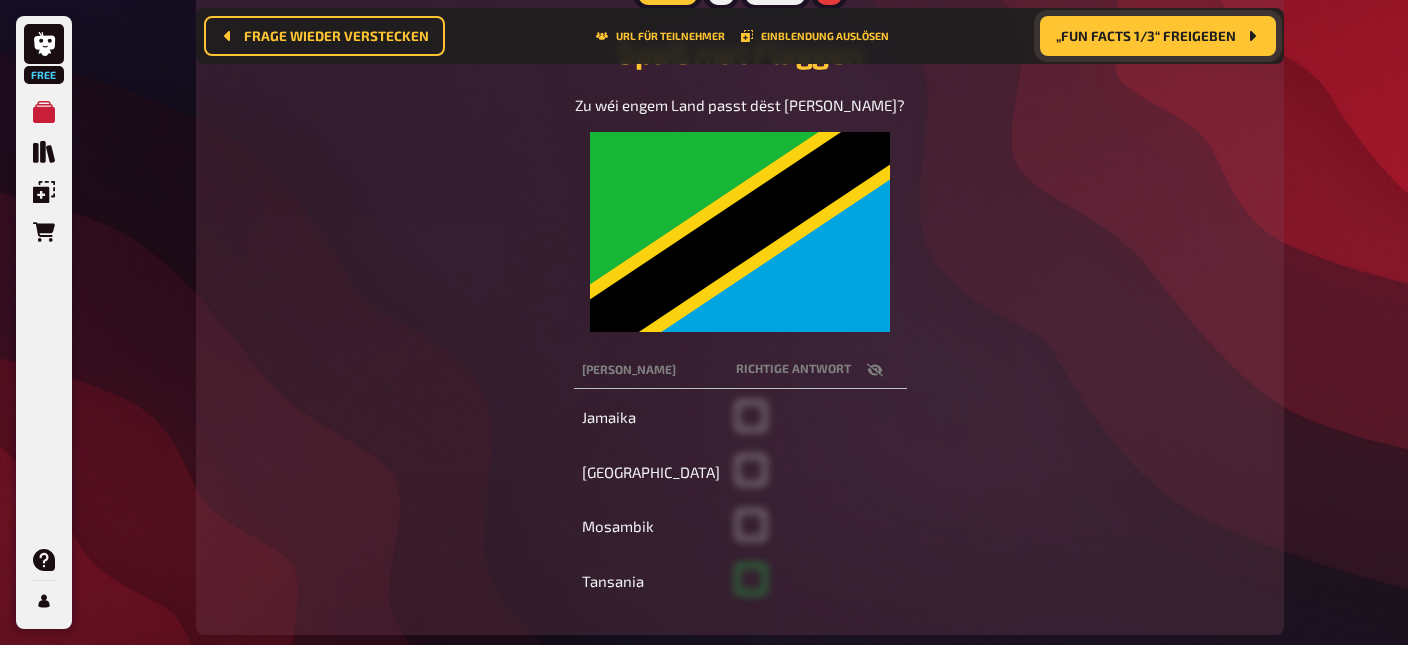 checkbox on "true" 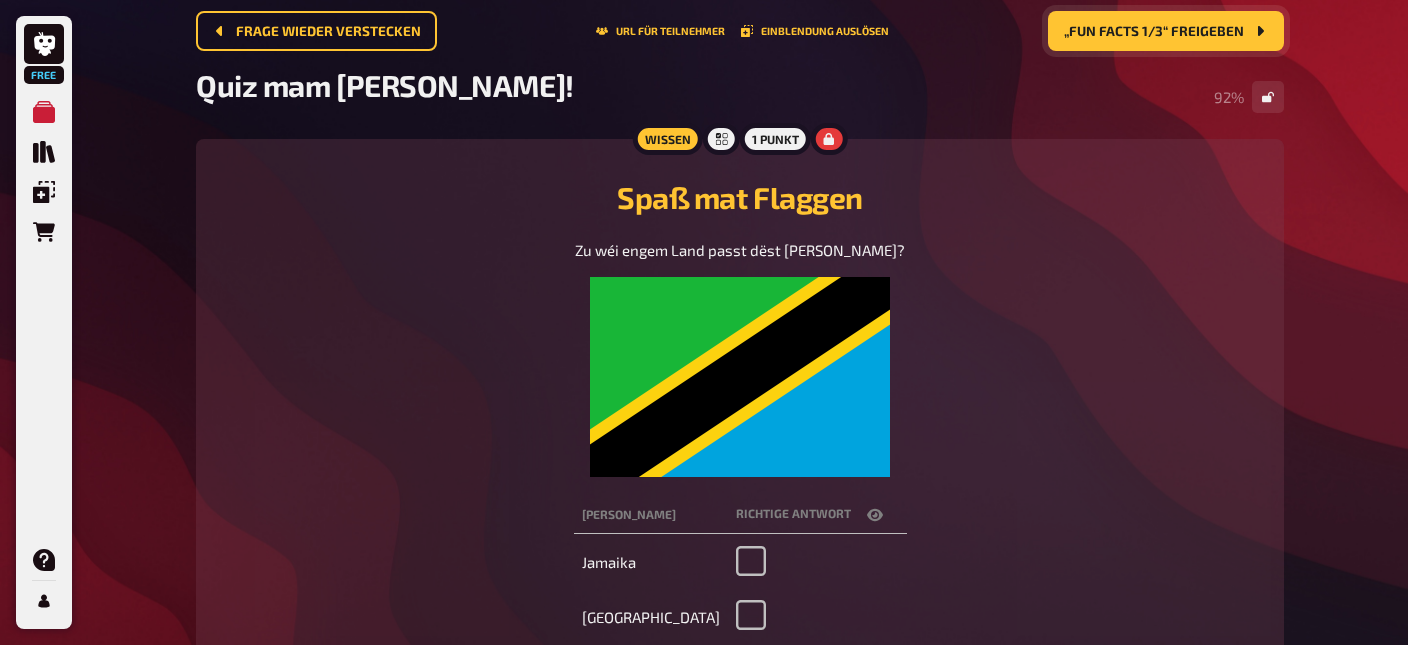scroll, scrollTop: 110, scrollLeft: 0, axis: vertical 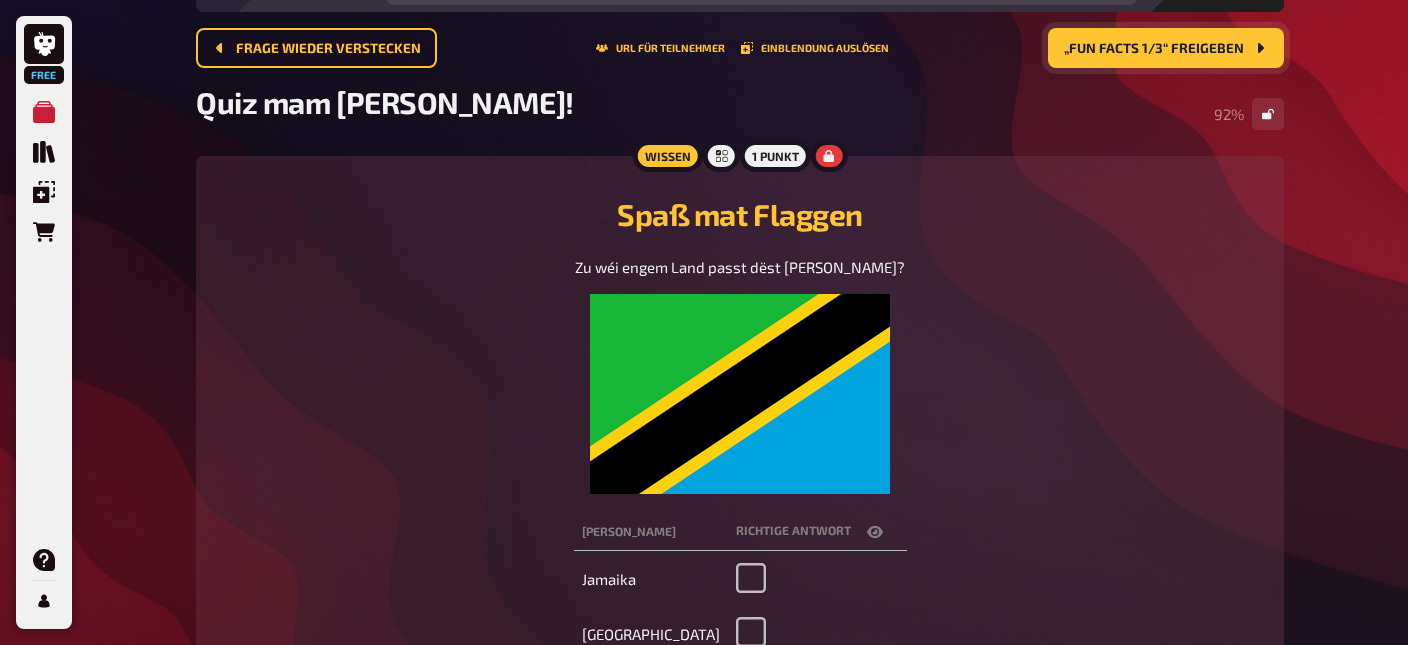 click on "„Fun Facts 1/3“ freigeben" at bounding box center (1154, 49) 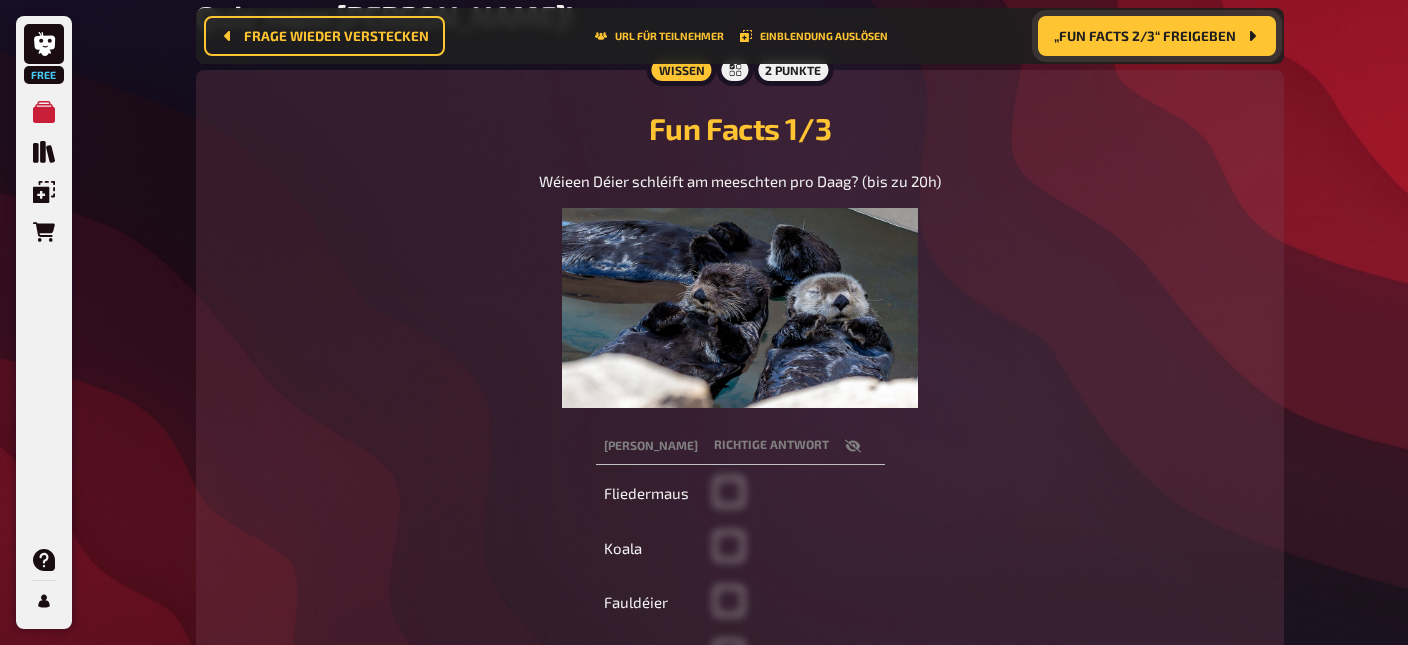 scroll, scrollTop: 214, scrollLeft: 0, axis: vertical 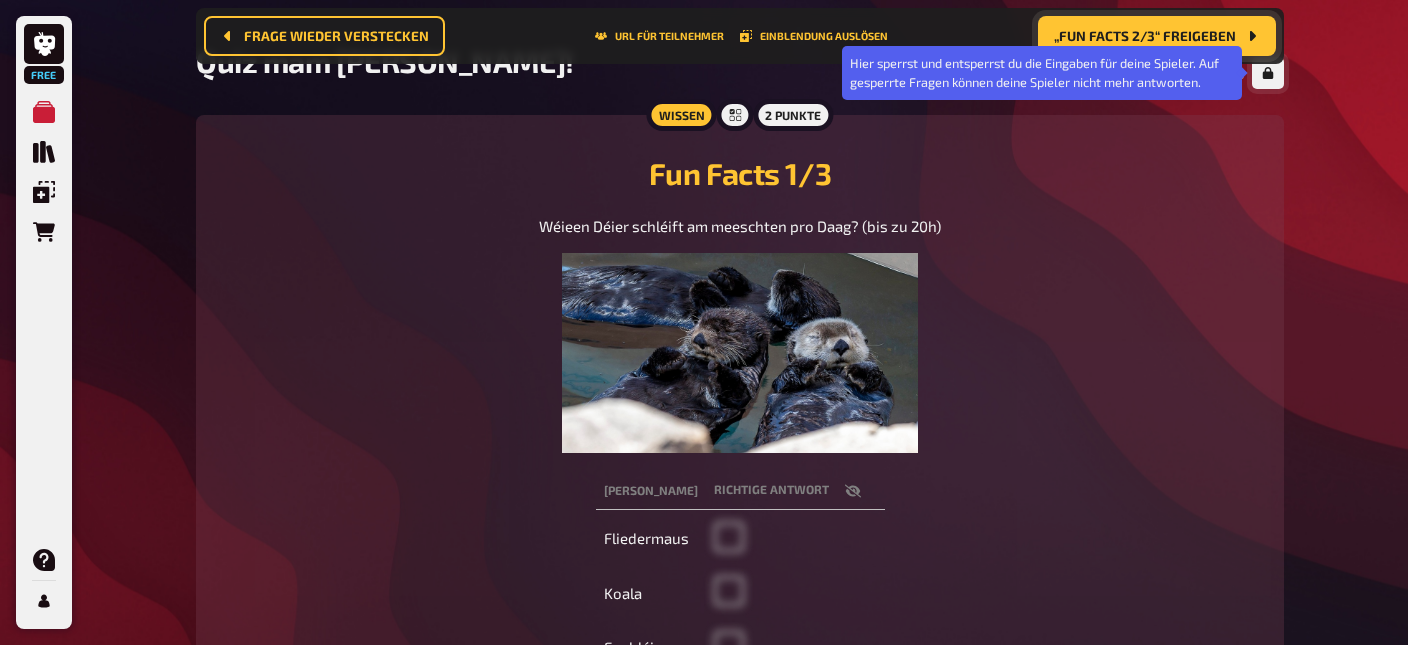 click 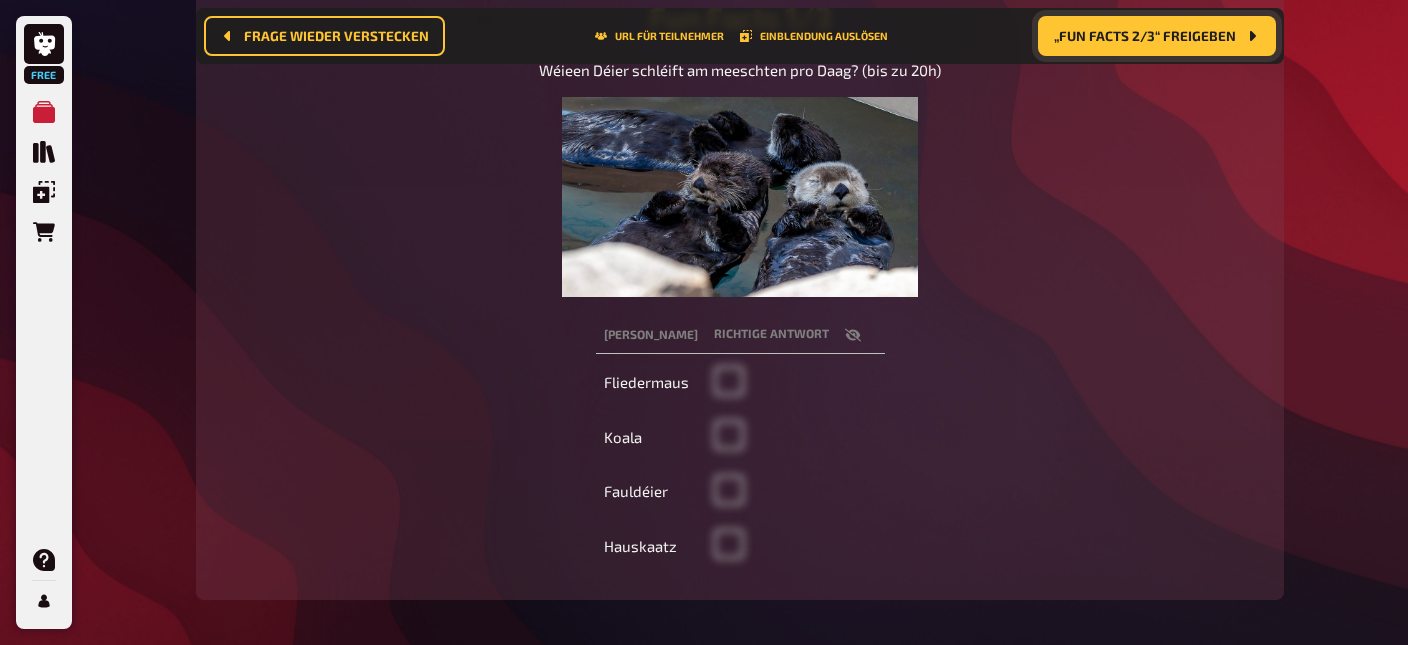 scroll, scrollTop: 328, scrollLeft: 0, axis: vertical 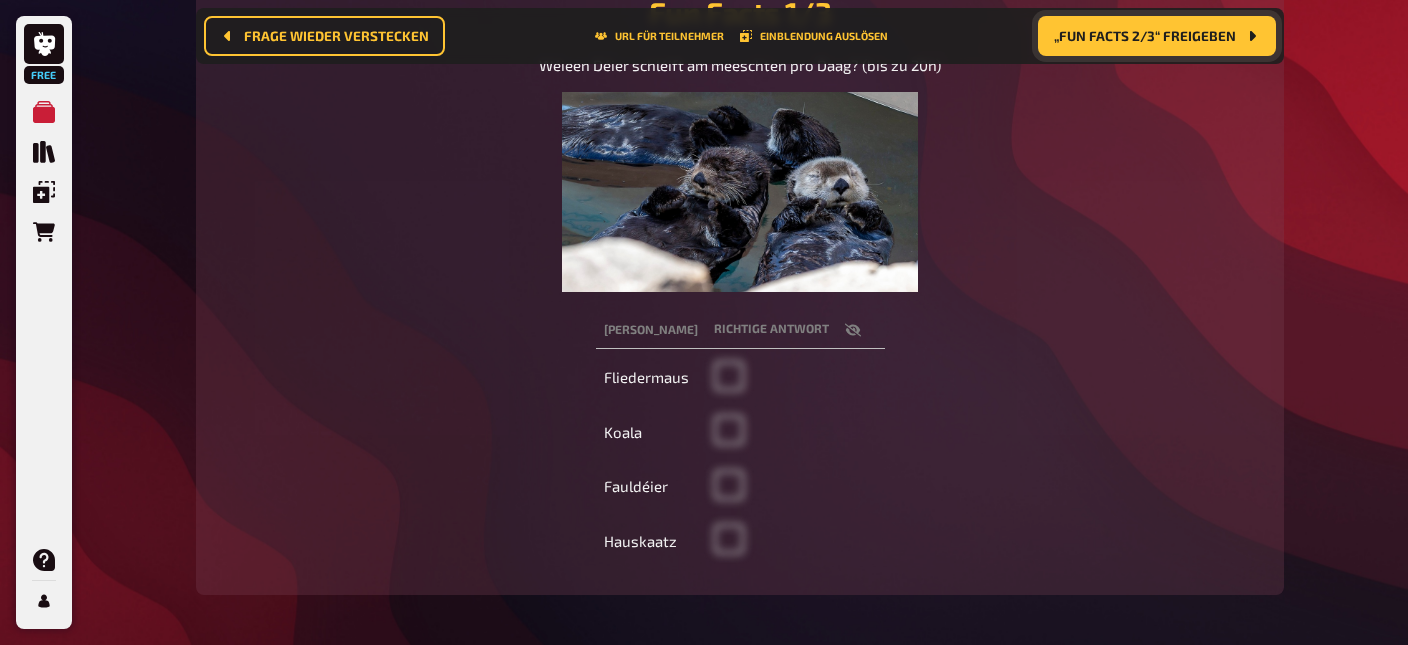 click 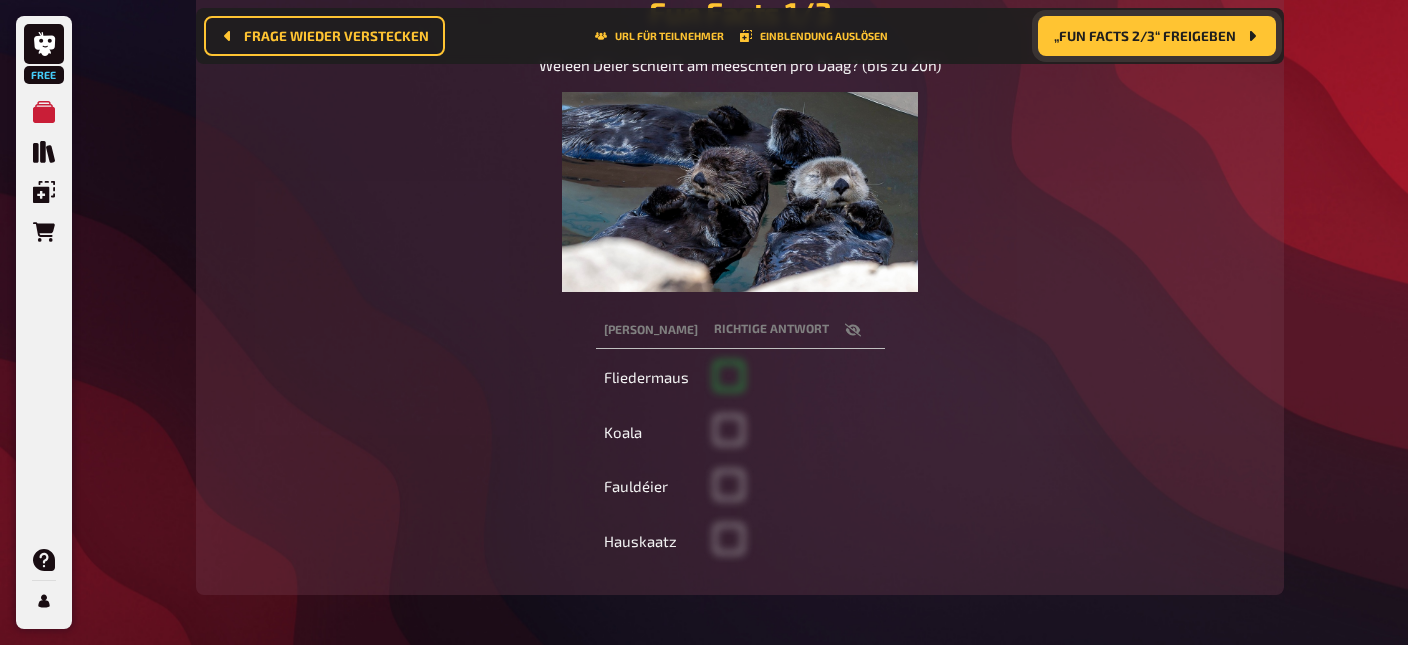 checkbox on "true" 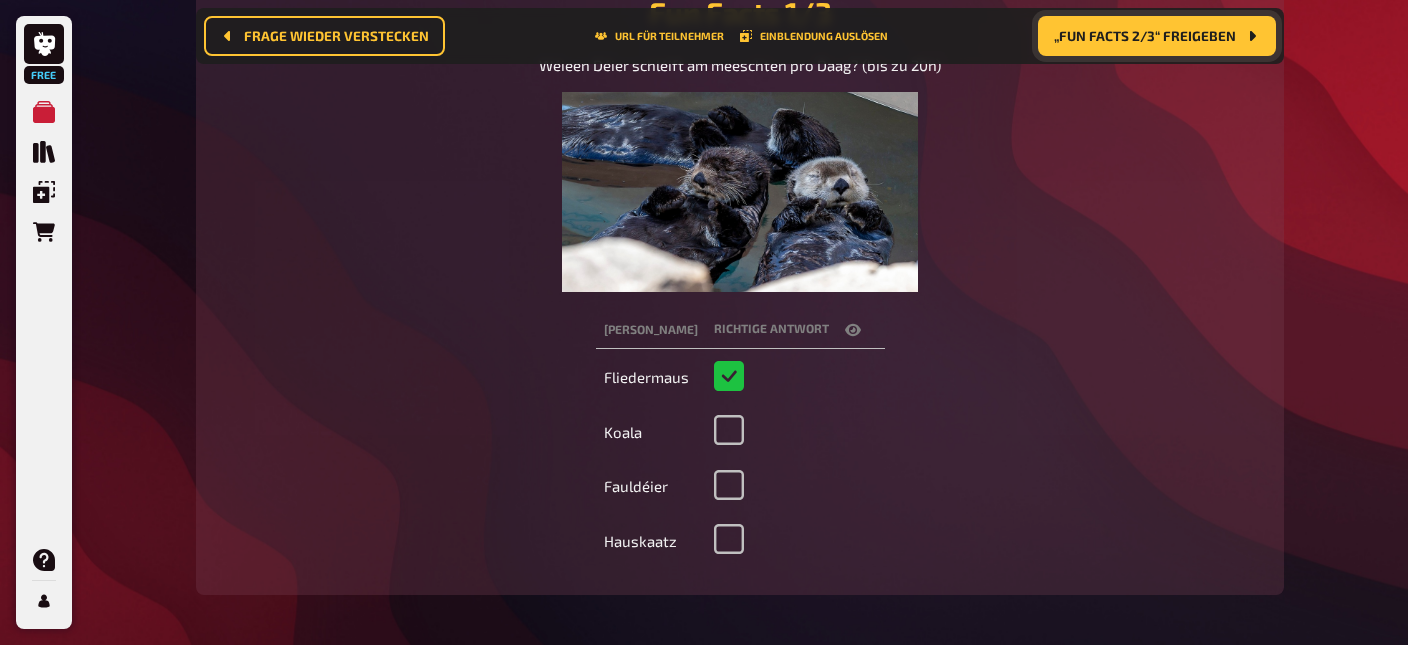 click on "„Fun Facts 2/3“ freigeben" at bounding box center [1145, 36] 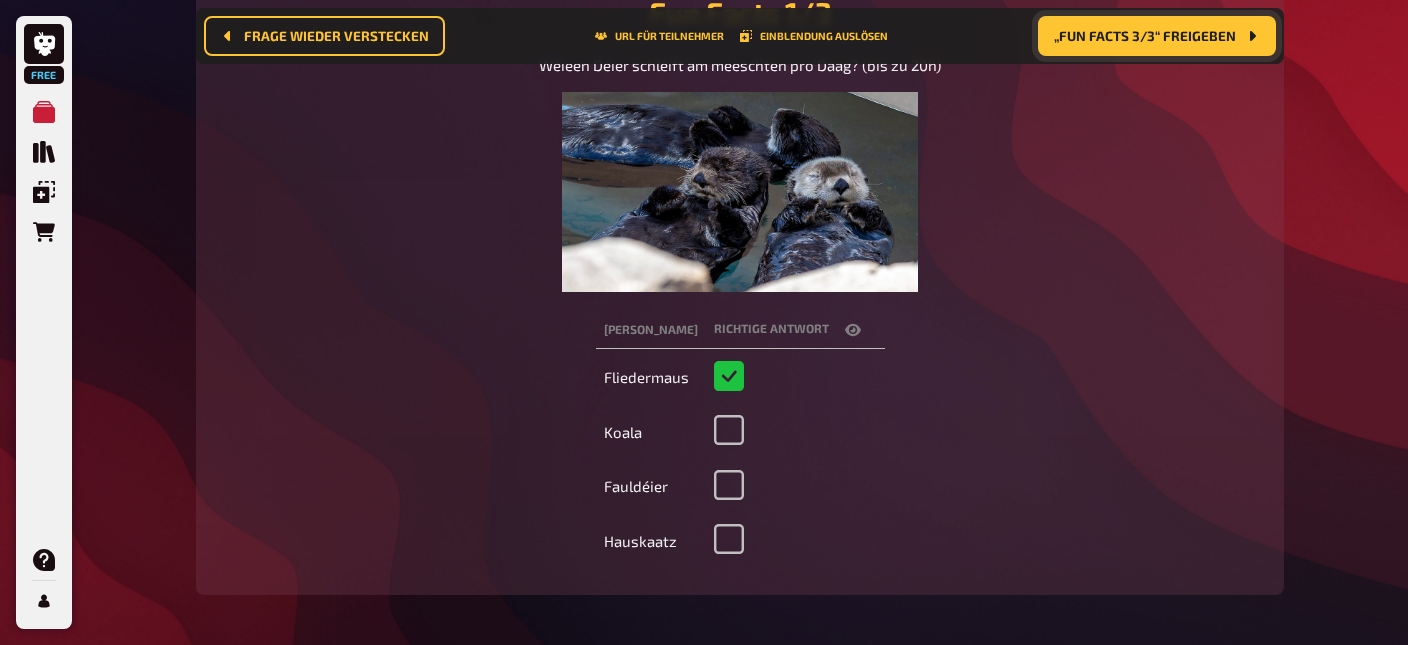 scroll, scrollTop: 0, scrollLeft: 0, axis: both 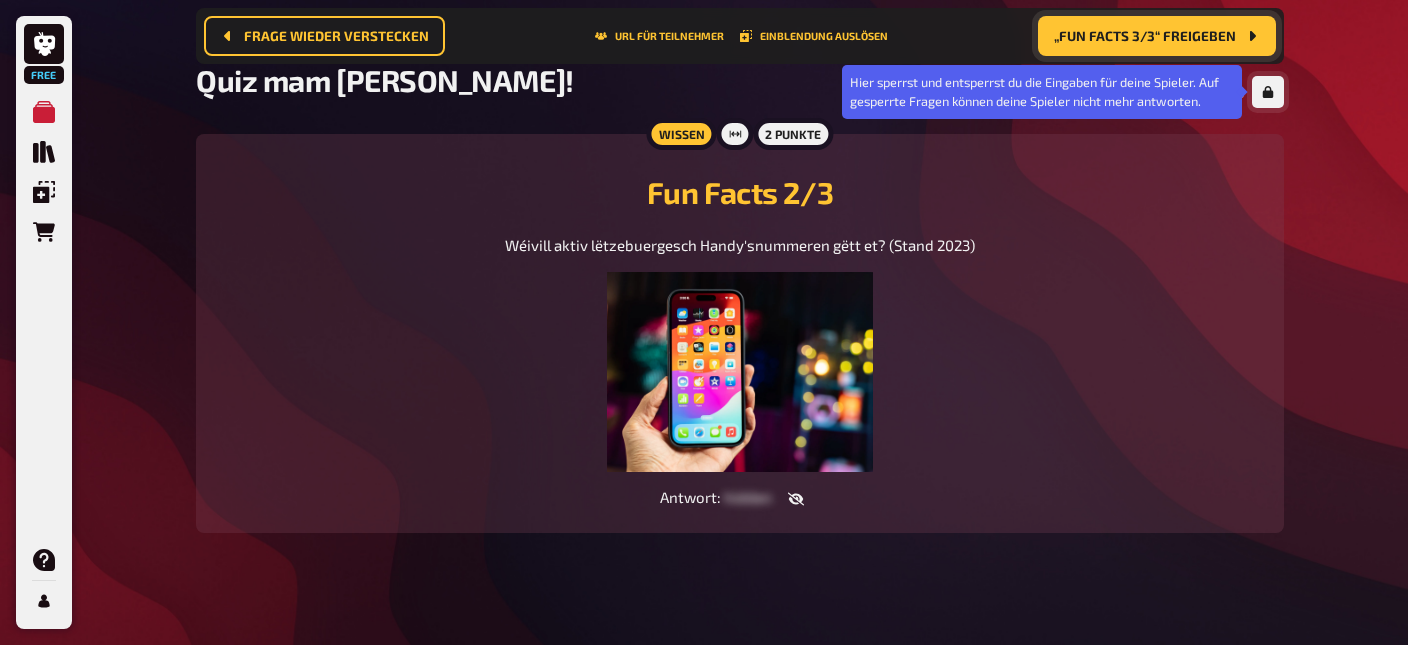 click 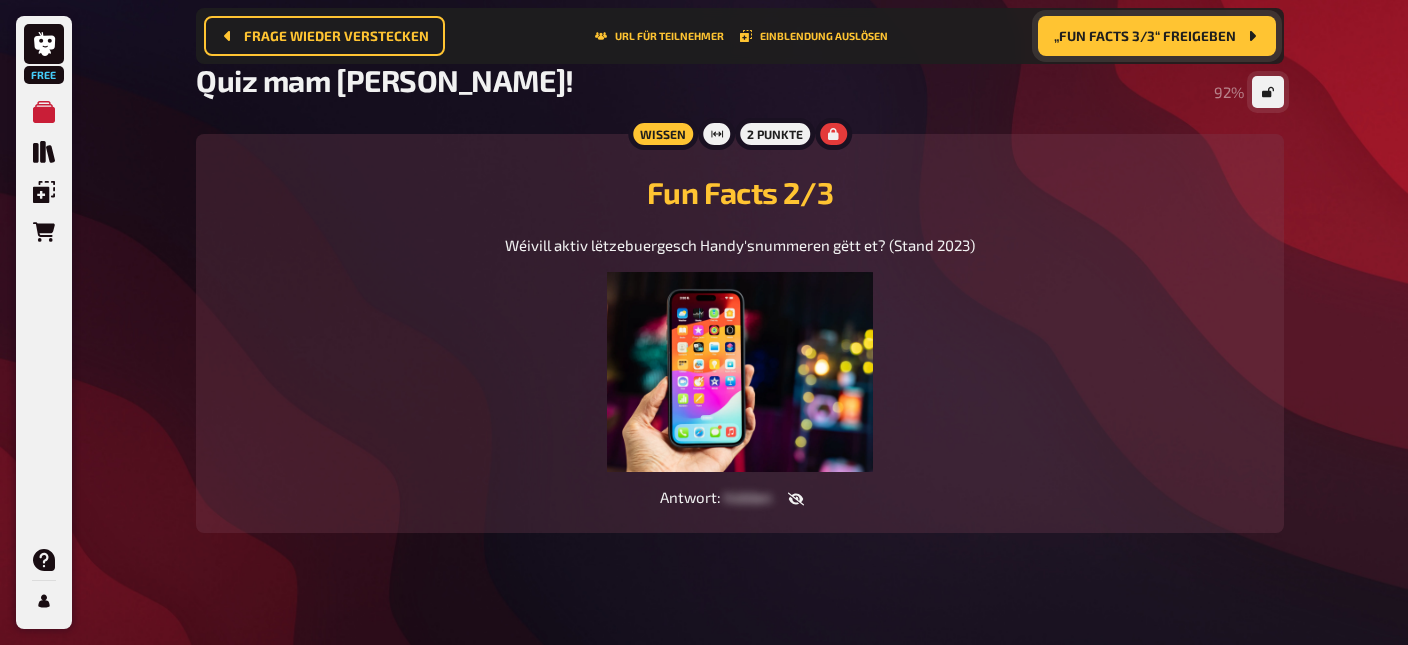 scroll, scrollTop: 164, scrollLeft: 0, axis: vertical 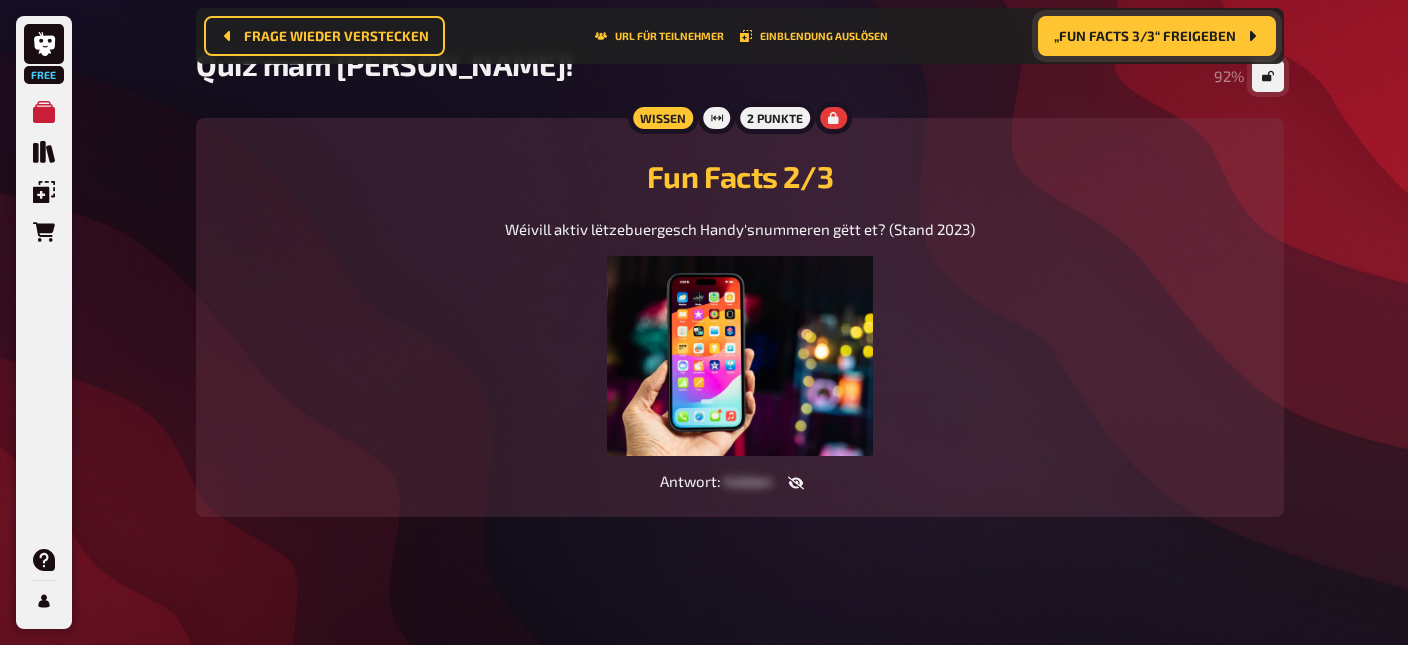 click 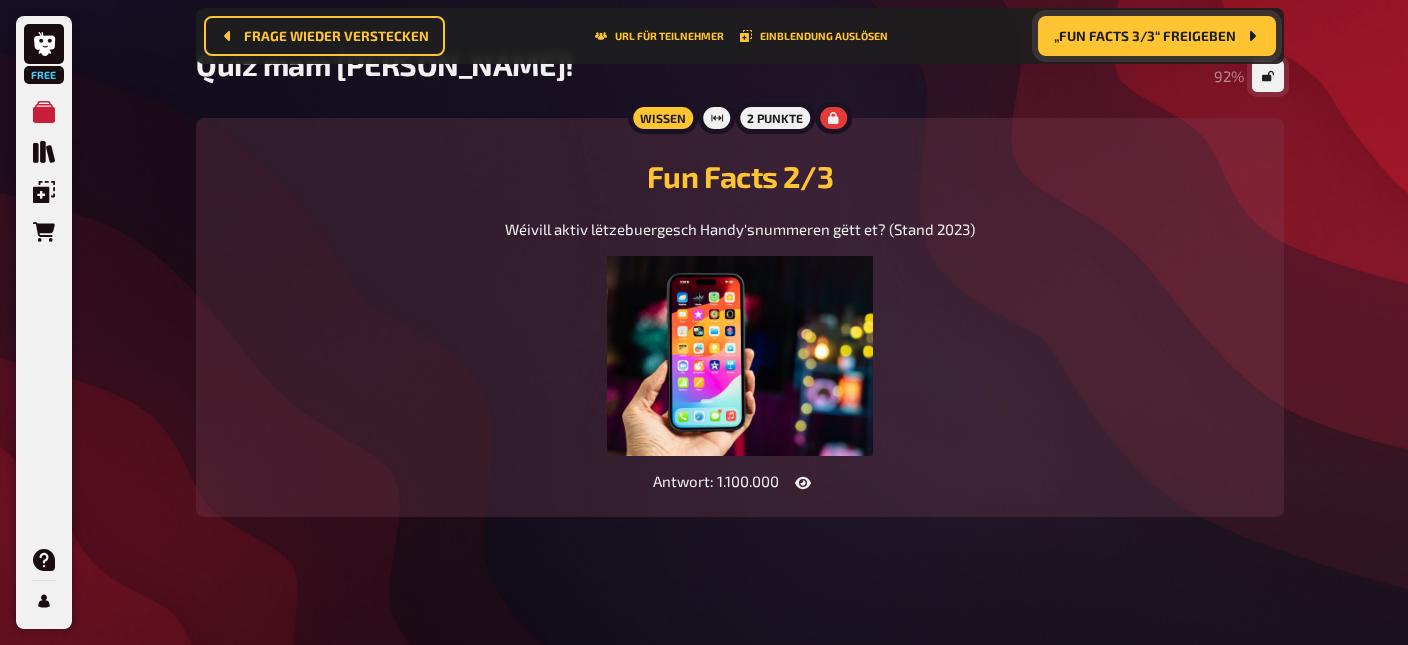 click on "„Fun Facts 3/3“ freigeben" at bounding box center [1145, 36] 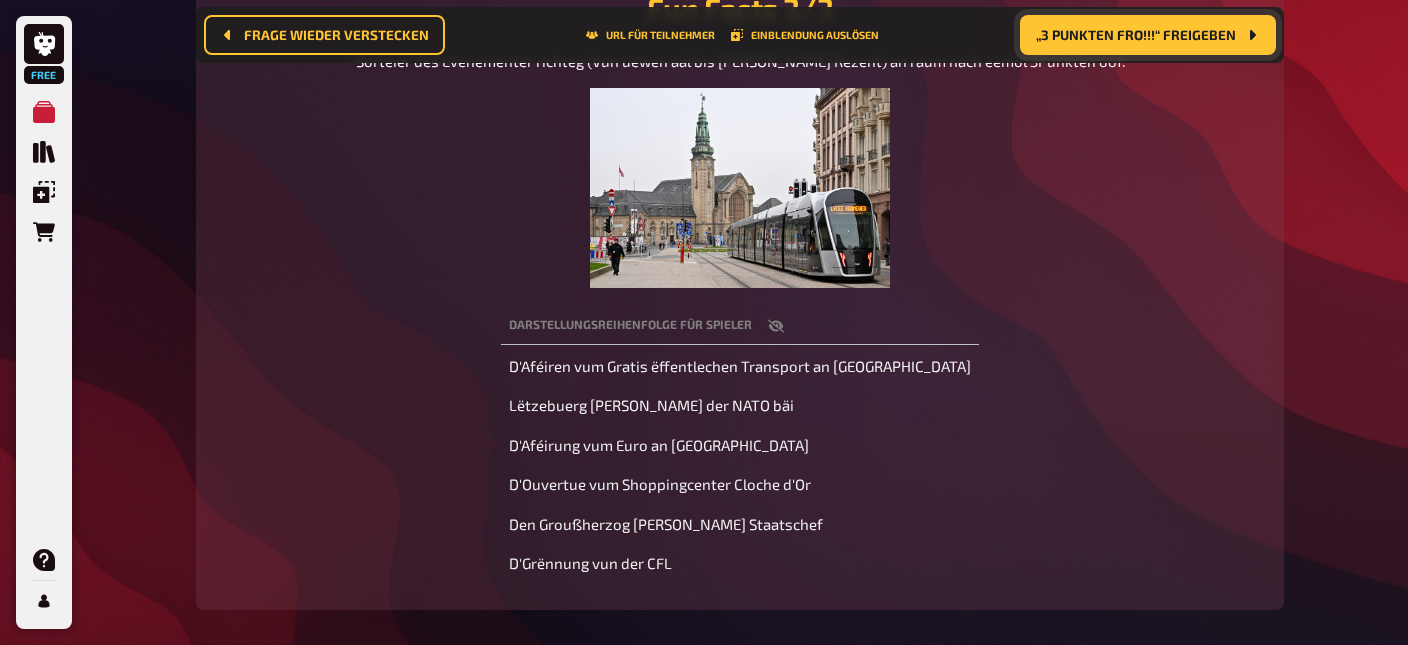 scroll, scrollTop: 331, scrollLeft: 0, axis: vertical 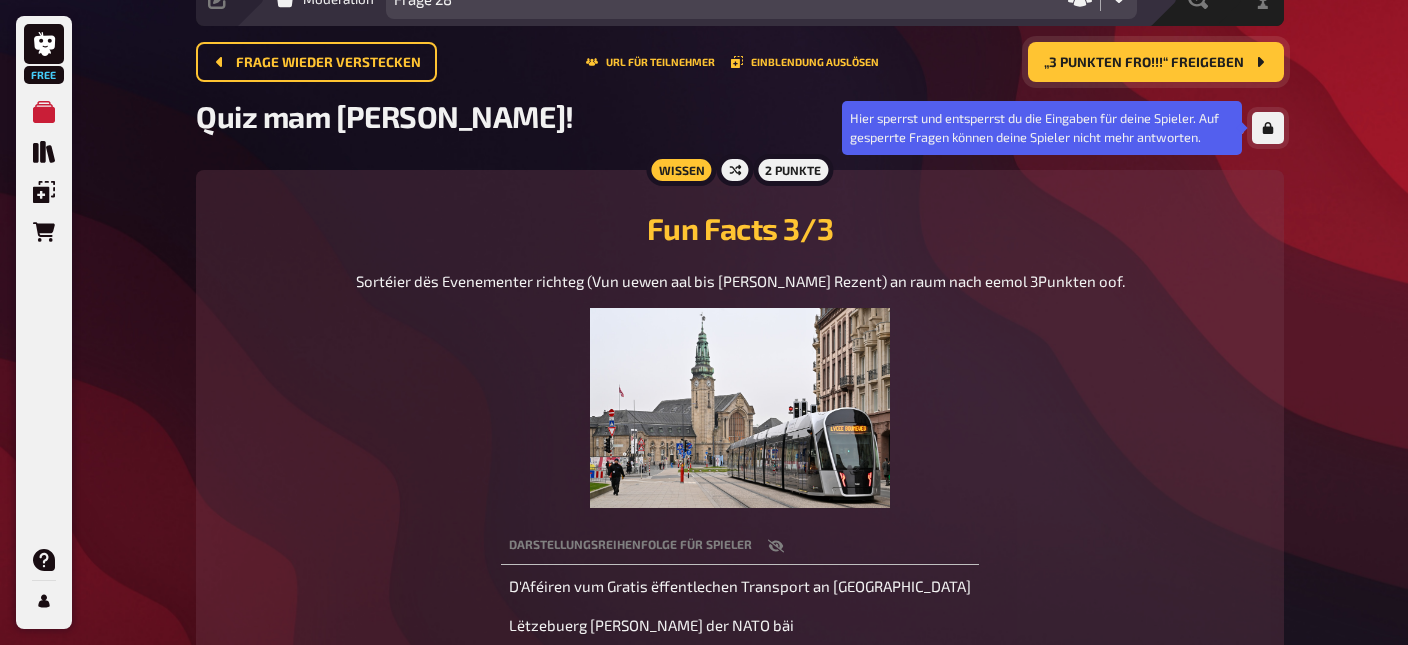 click at bounding box center (1268, 128) 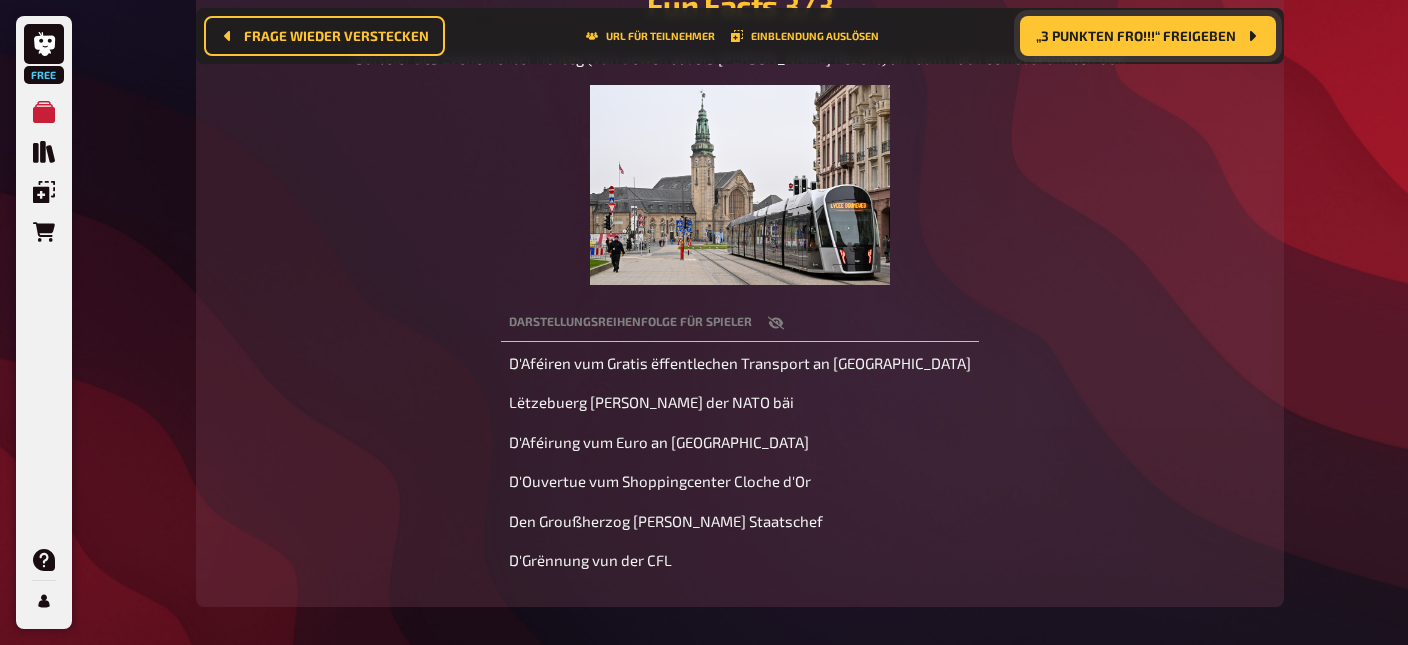 scroll, scrollTop: 408, scrollLeft: 0, axis: vertical 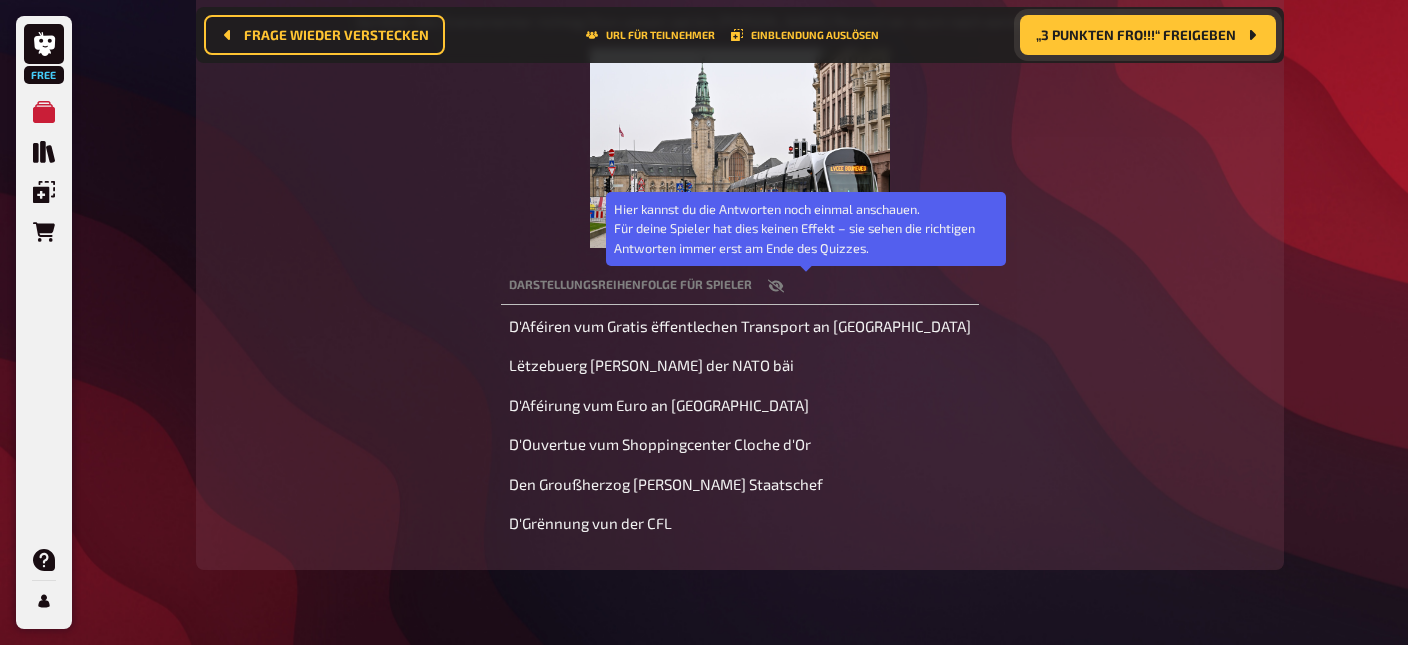 click 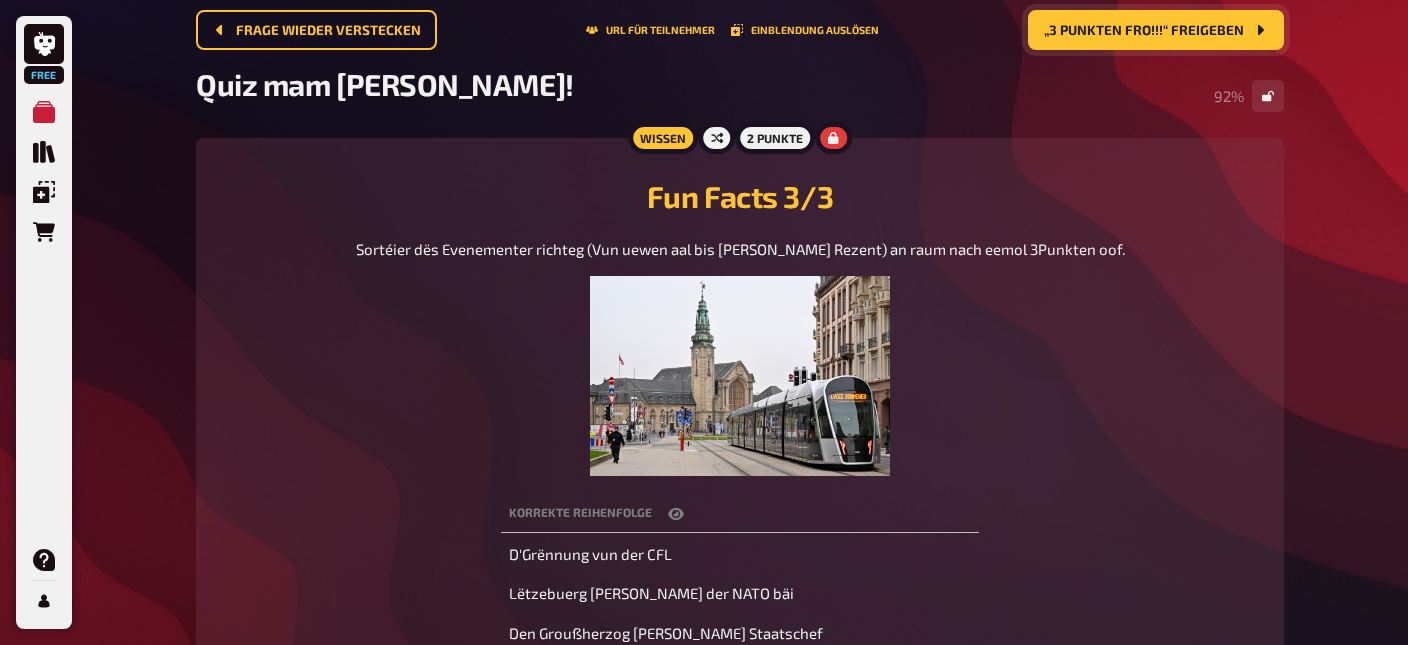 scroll, scrollTop: 126, scrollLeft: 0, axis: vertical 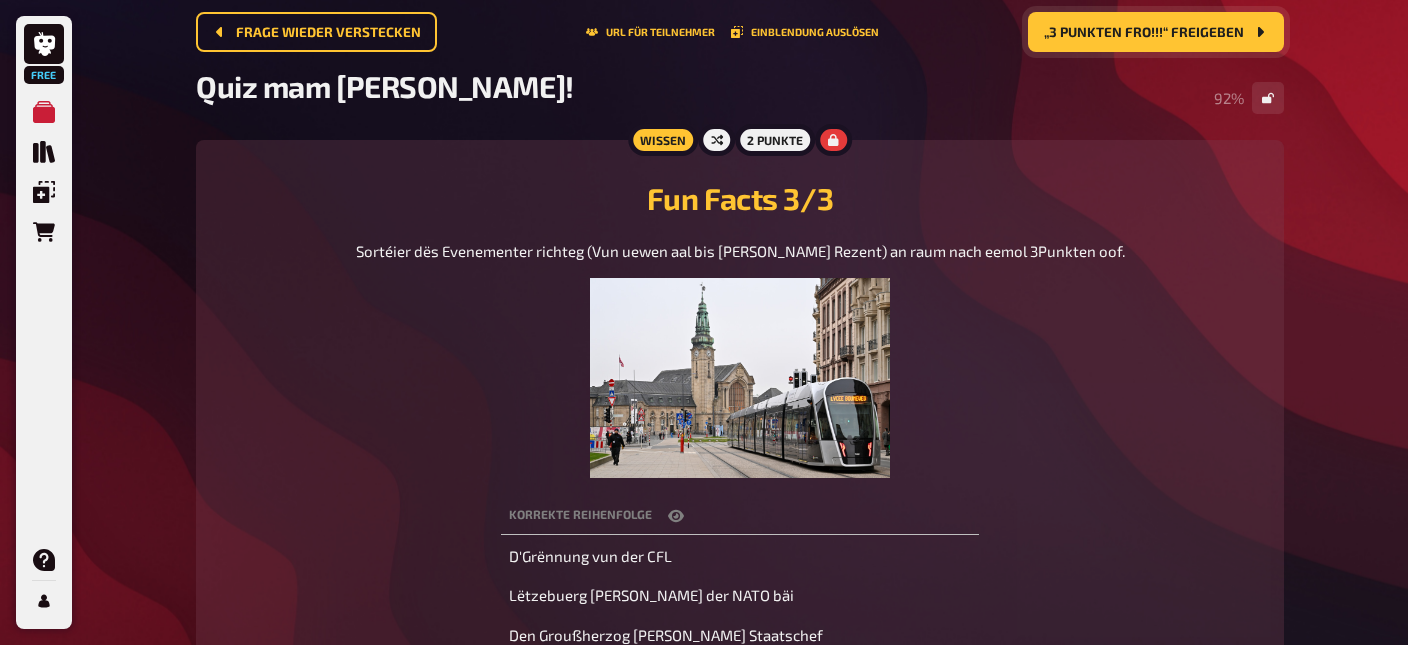 click on "„3 Punkten Fro!!!“ freigeben" at bounding box center (1156, 32) 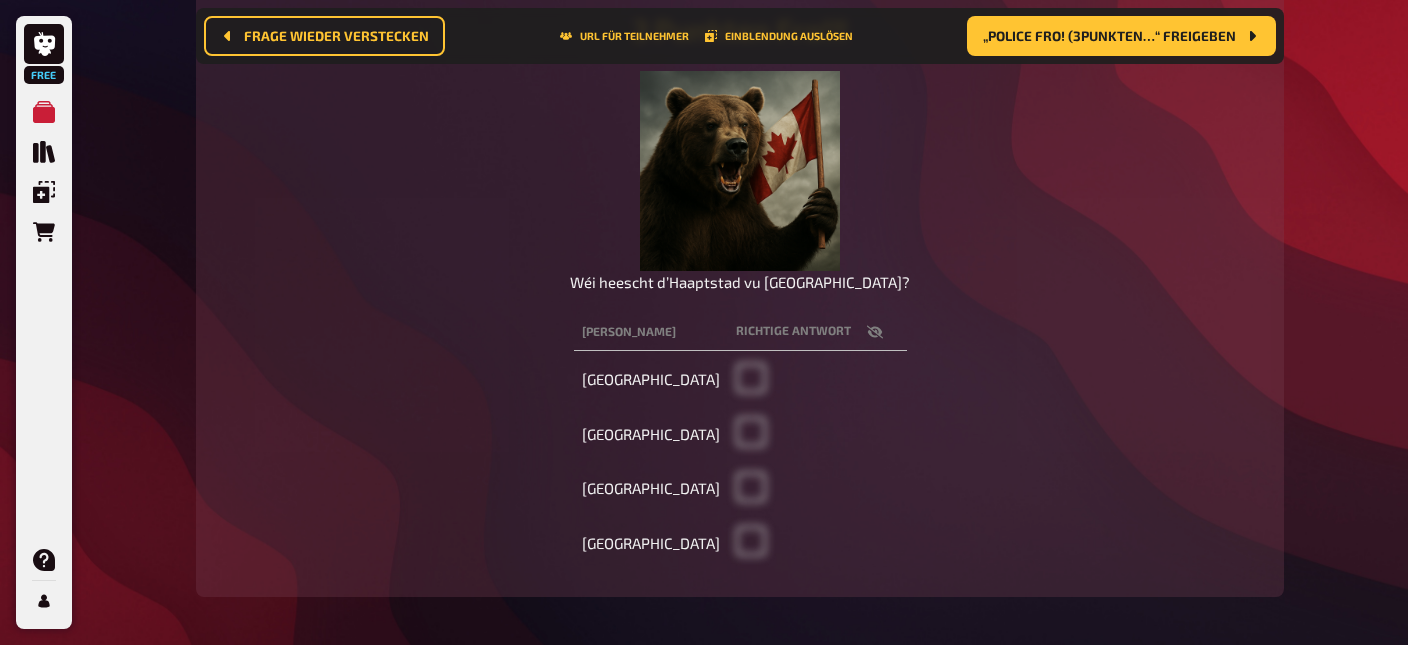 scroll, scrollTop: 316, scrollLeft: 0, axis: vertical 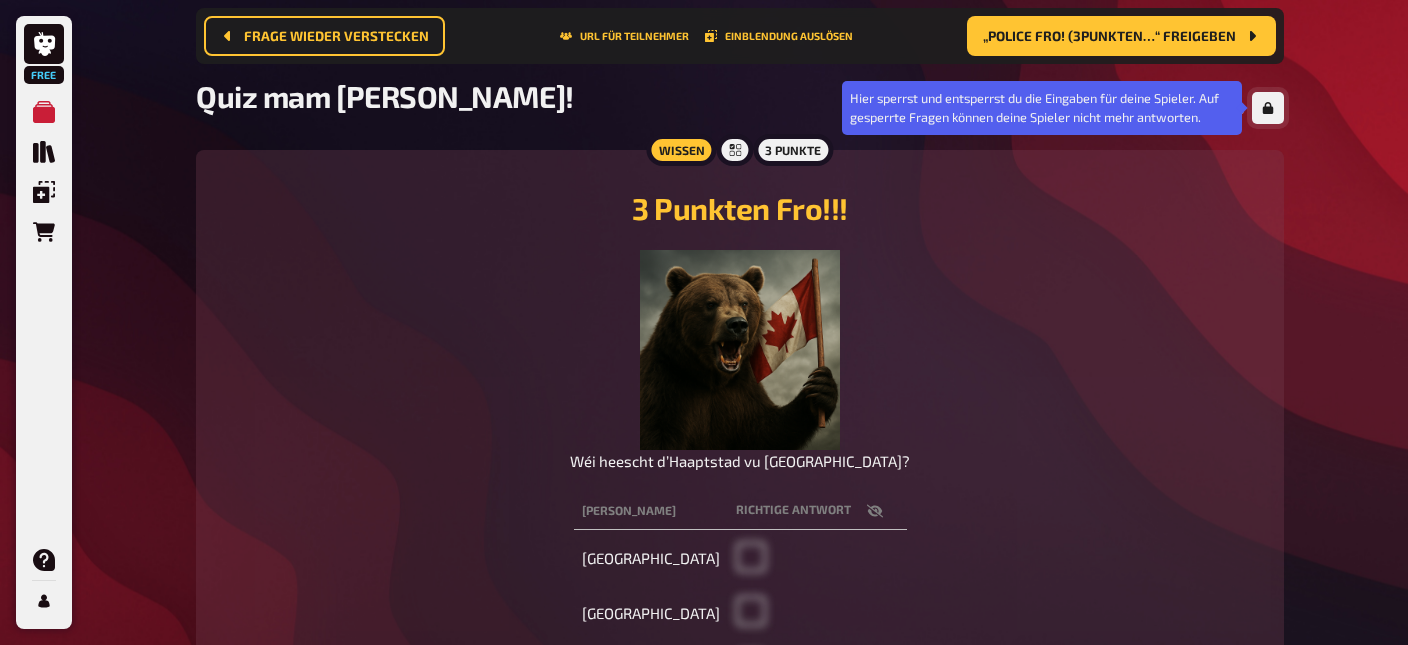 click 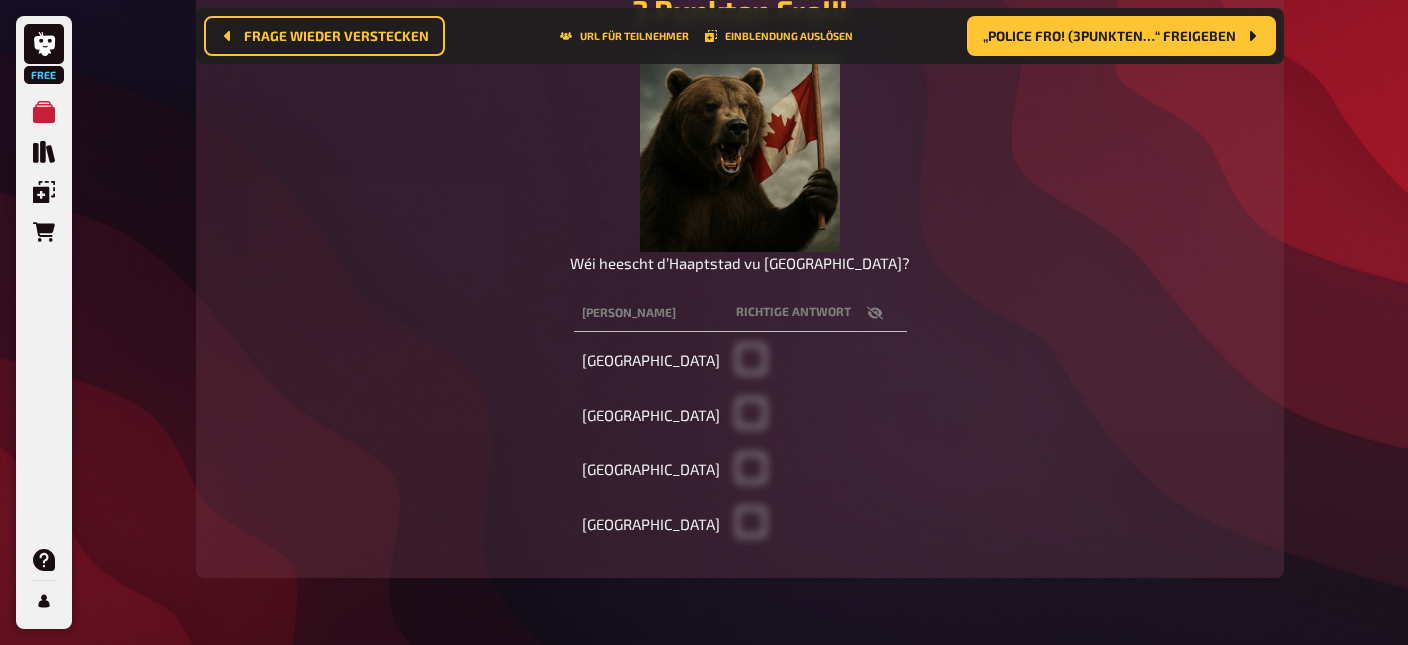 scroll, scrollTop: 337, scrollLeft: 0, axis: vertical 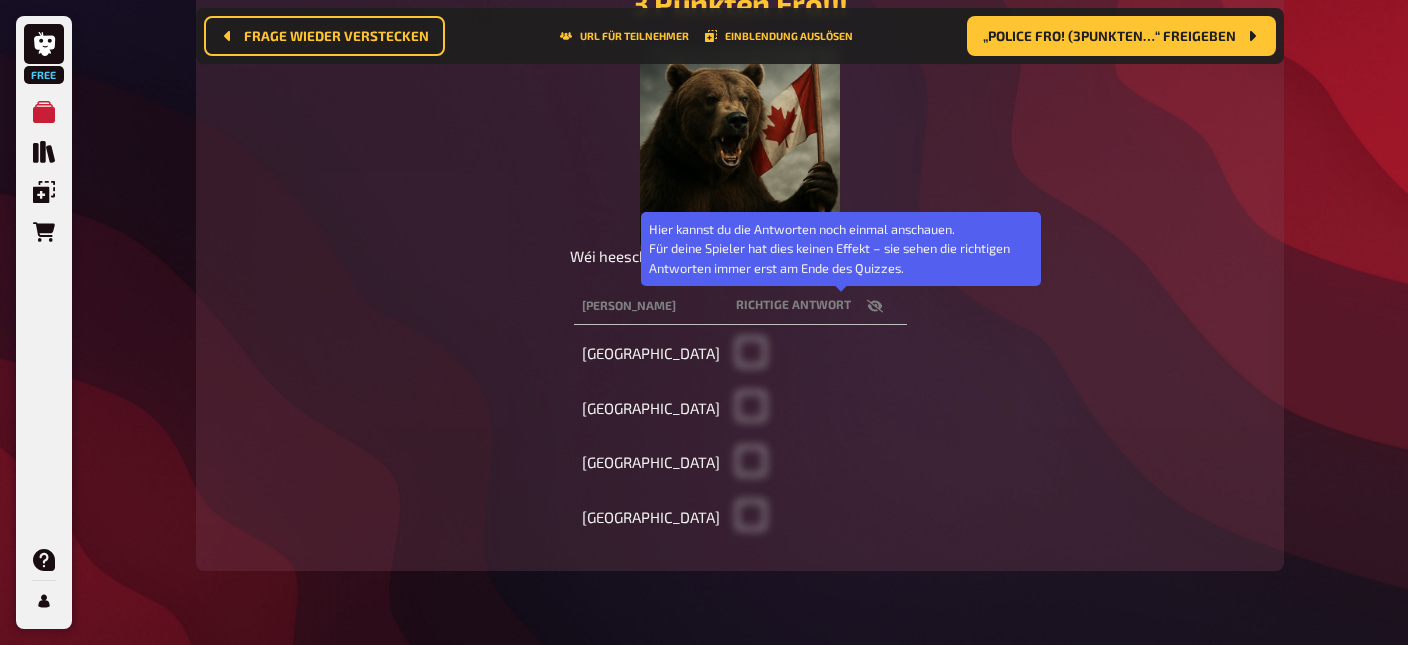 click 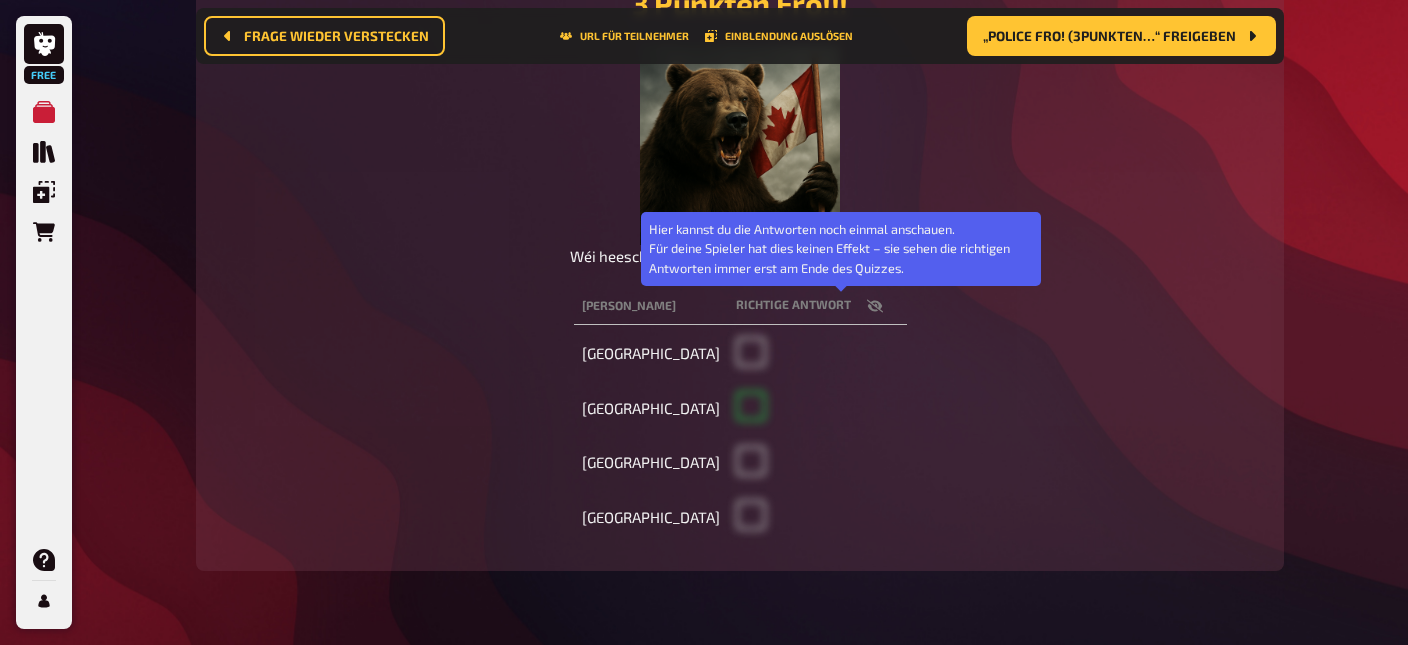 checkbox on "true" 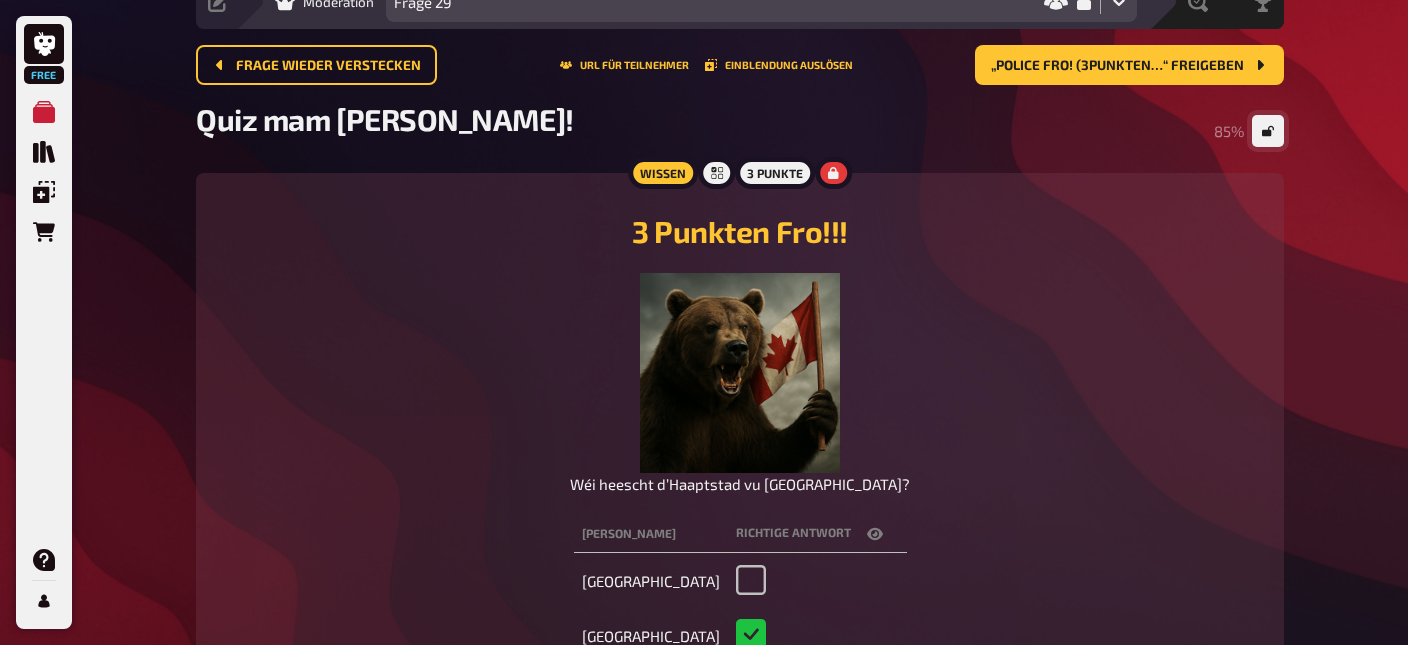 scroll, scrollTop: 92, scrollLeft: 0, axis: vertical 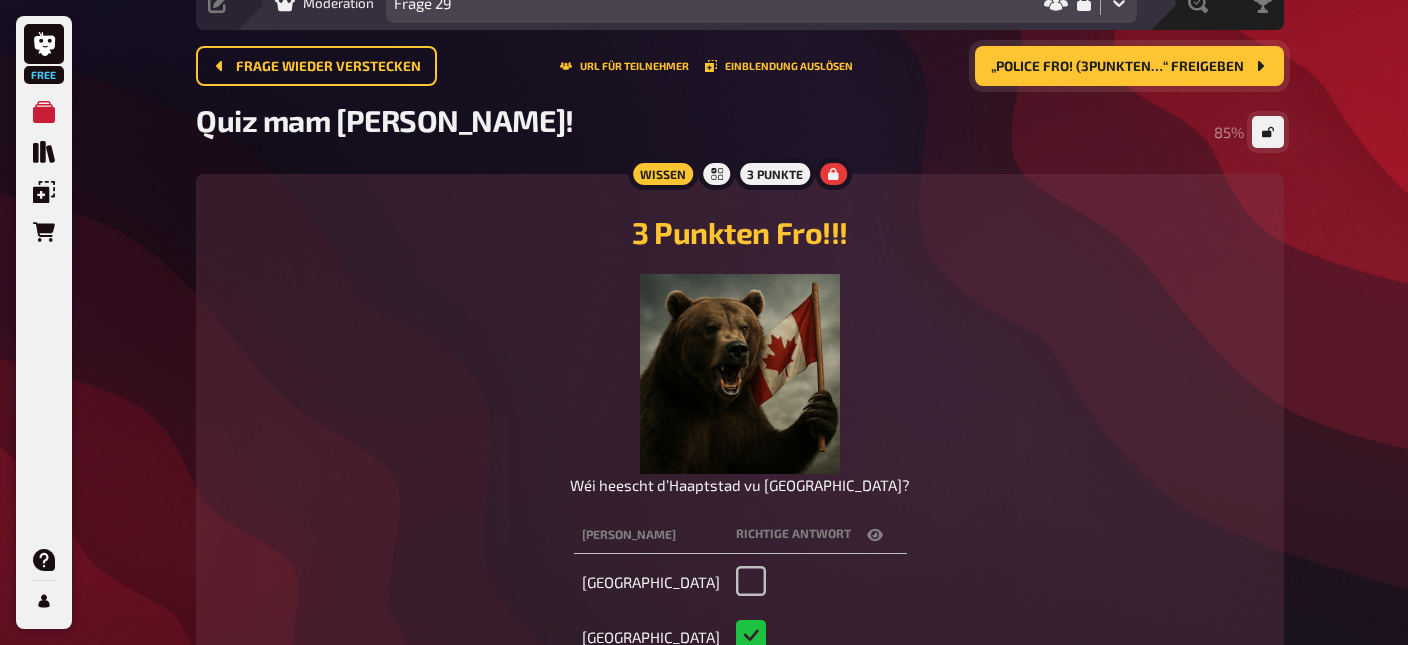 click on "„Police Fro! (3Punkten…“ freigeben" at bounding box center [1129, 66] 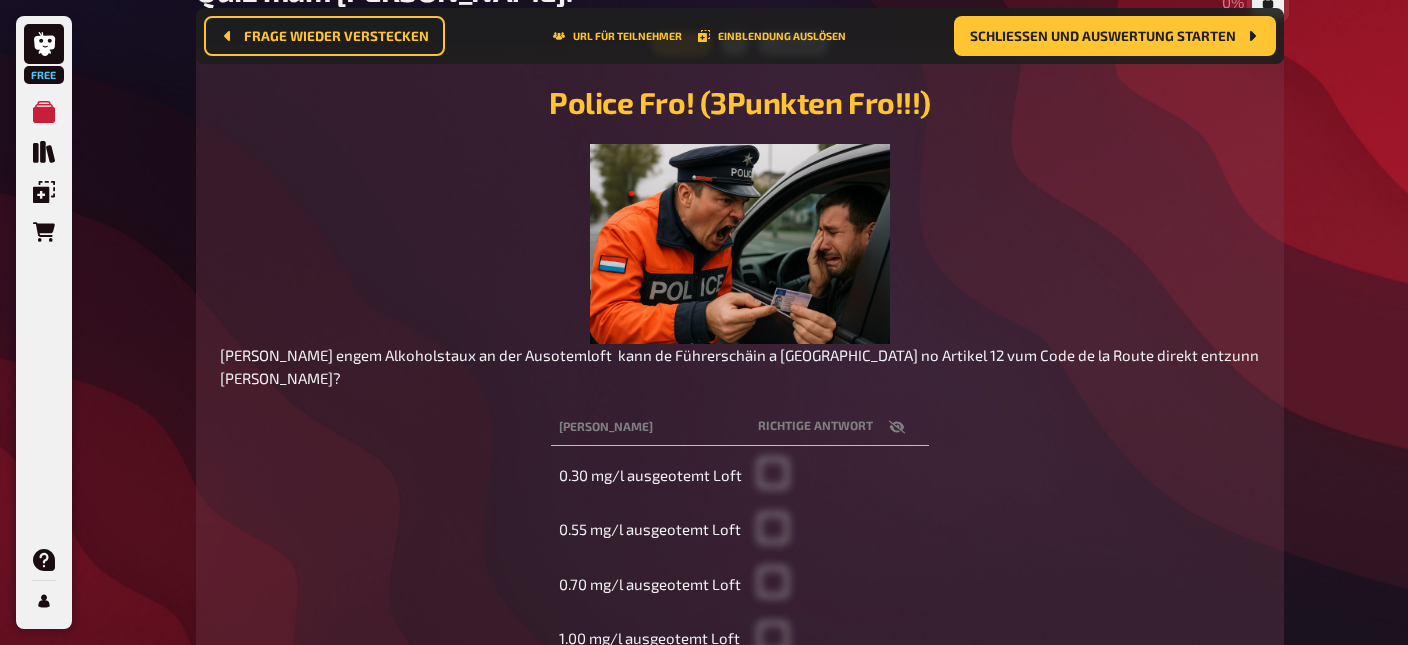 scroll, scrollTop: 240, scrollLeft: 0, axis: vertical 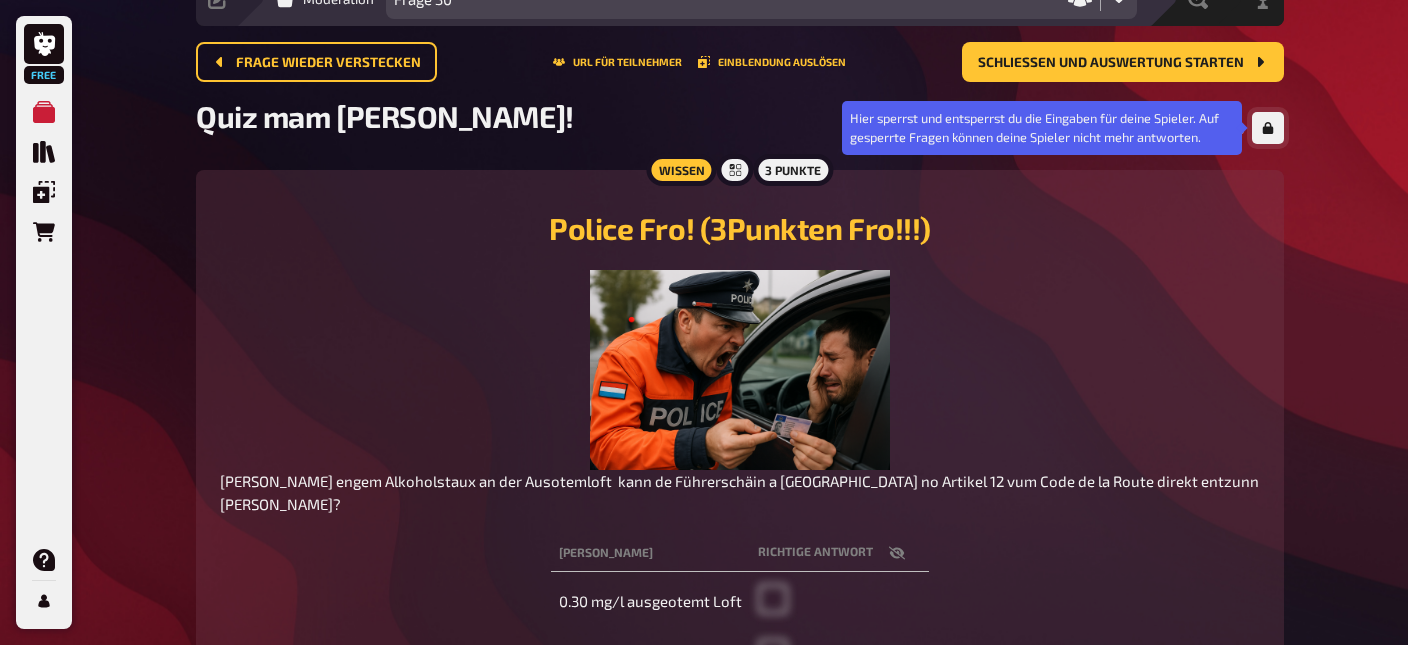 click at bounding box center (1268, 128) 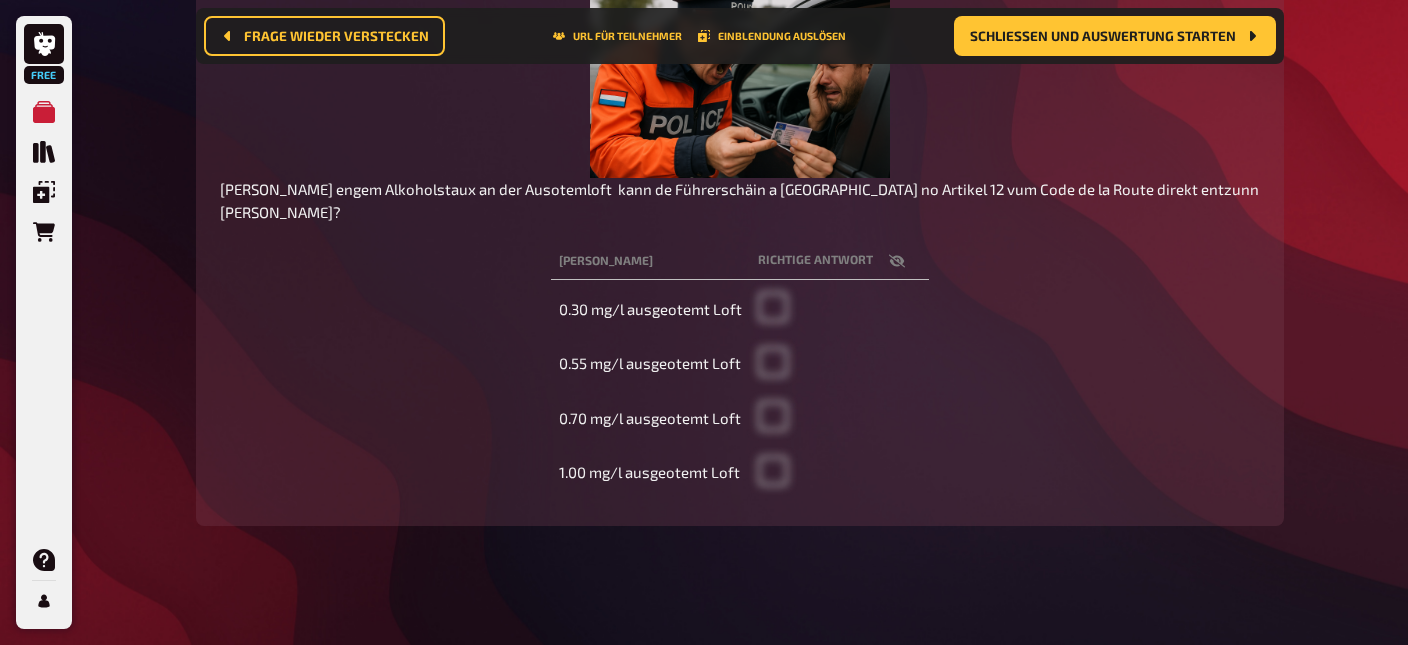 scroll, scrollTop: 430, scrollLeft: 0, axis: vertical 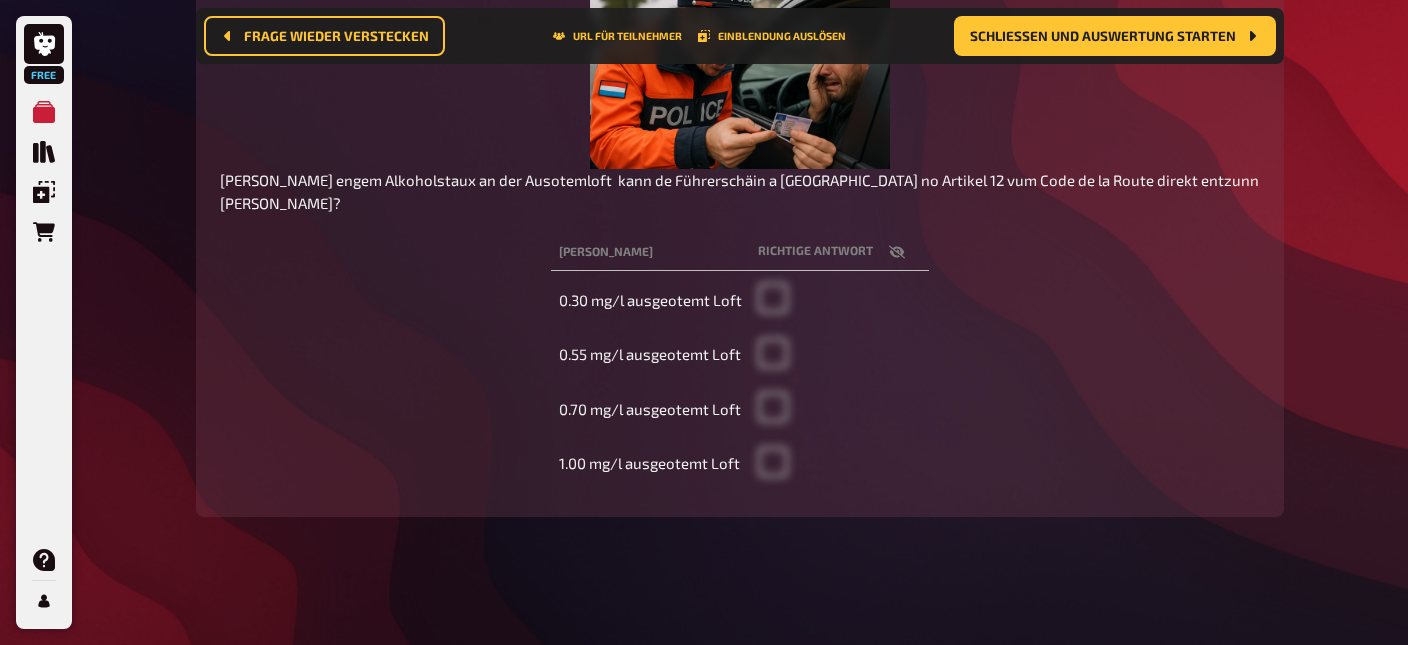 click 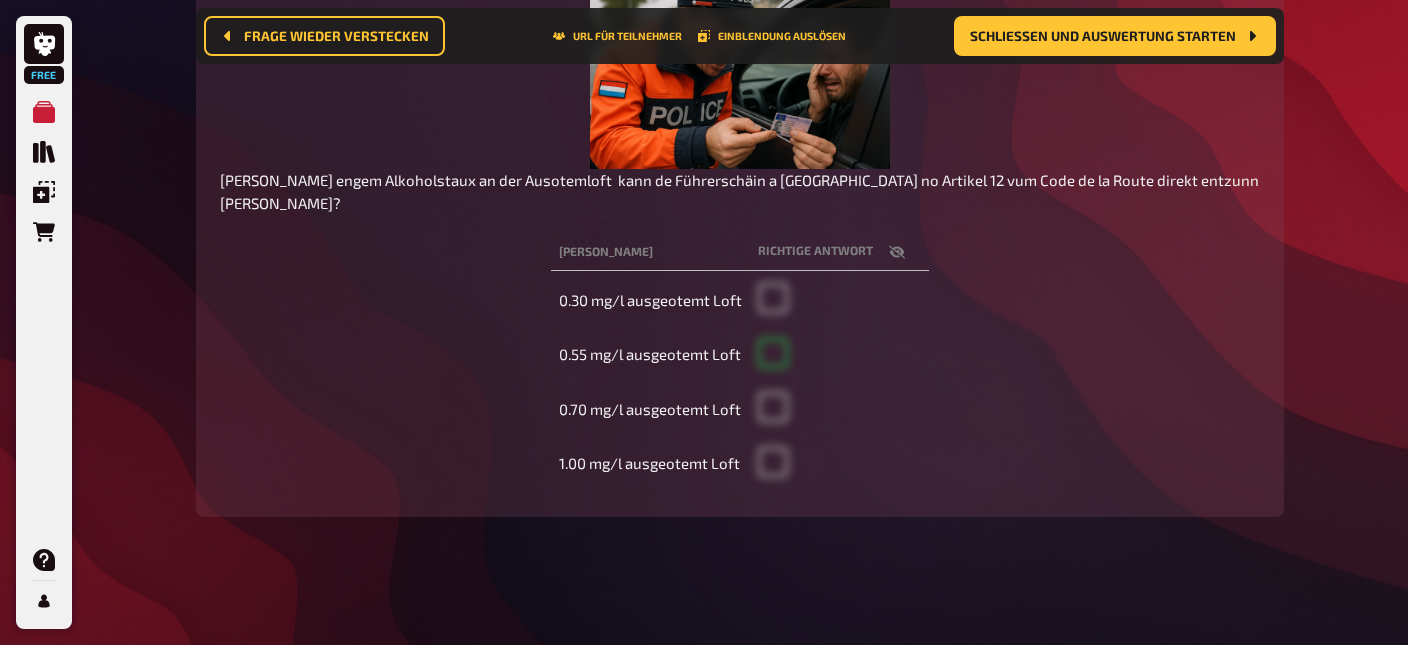 checkbox on "true" 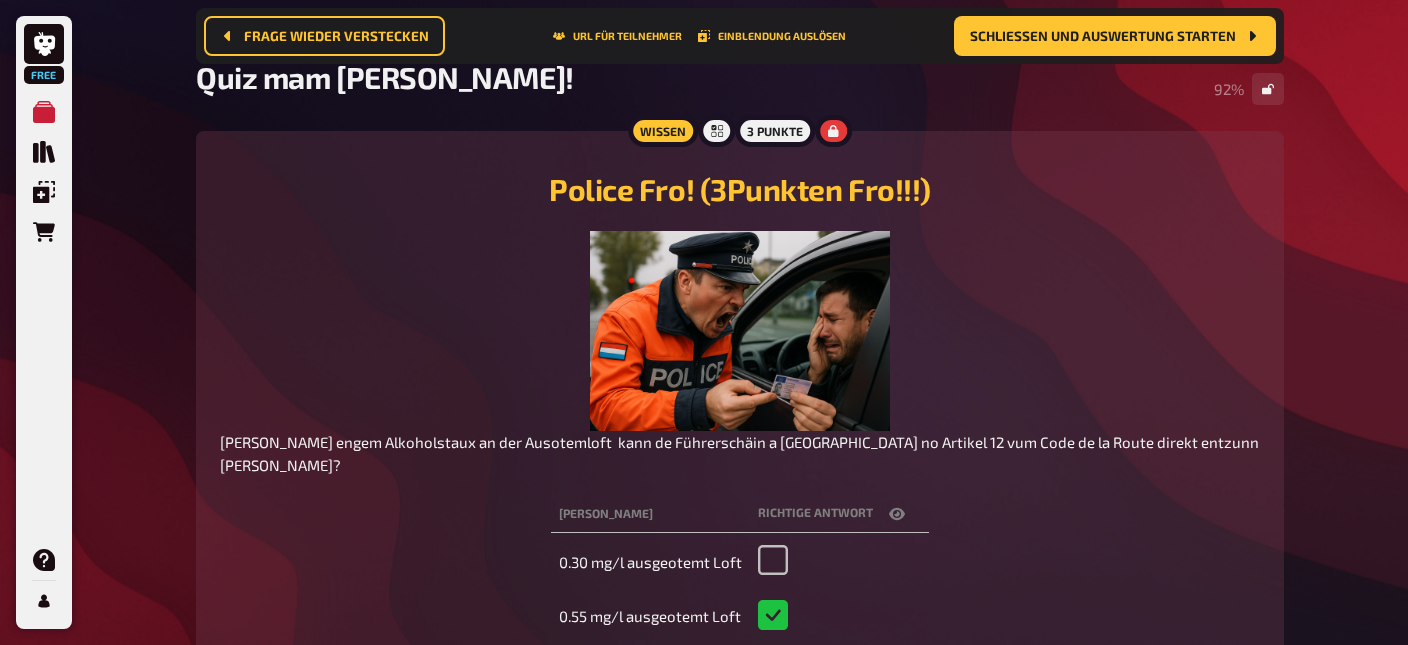 scroll, scrollTop: 151, scrollLeft: 0, axis: vertical 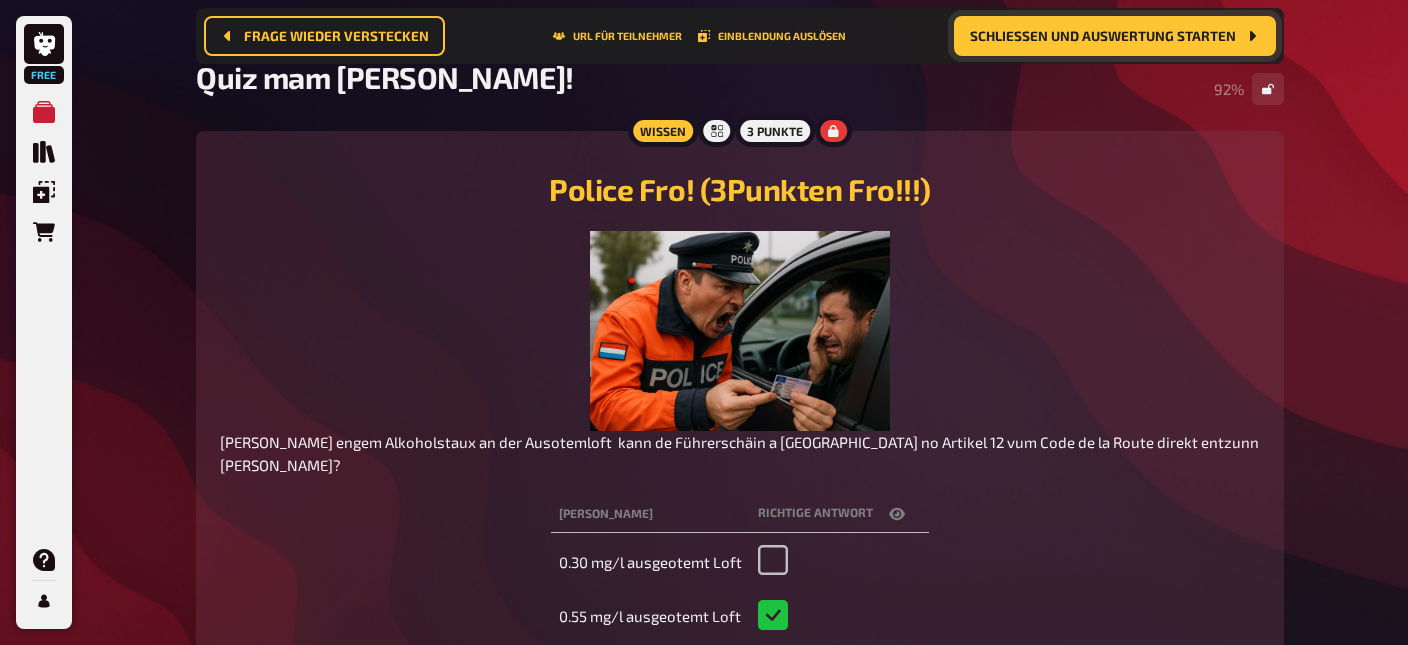 click on "Schließen und Auswertung starten" at bounding box center (1115, 36) 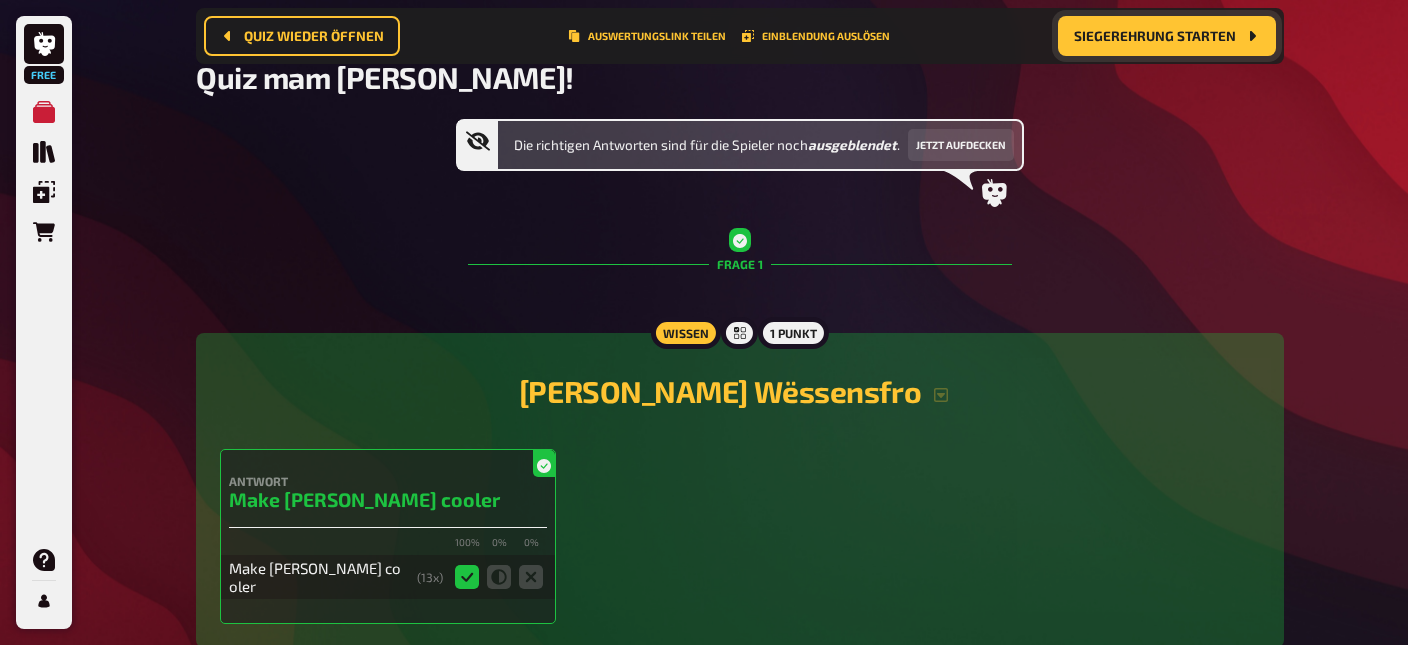 scroll, scrollTop: 0, scrollLeft: 0, axis: both 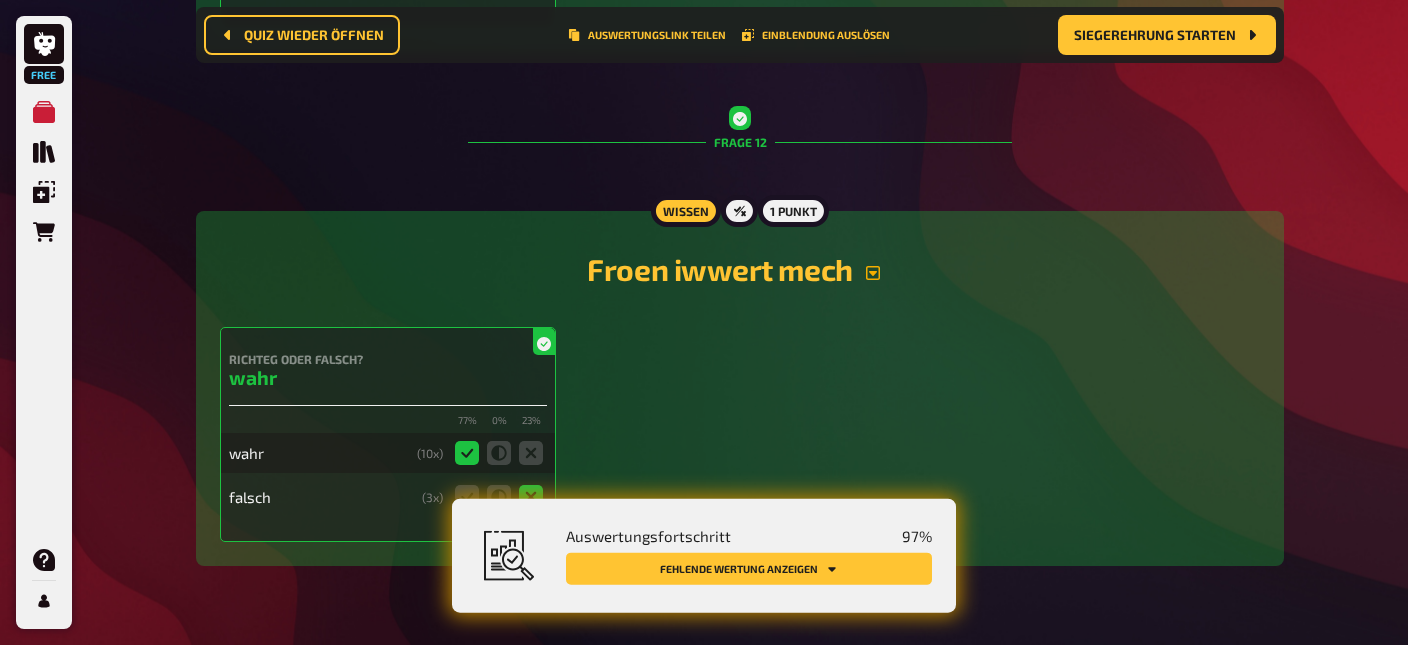 click at bounding box center (873, 273) 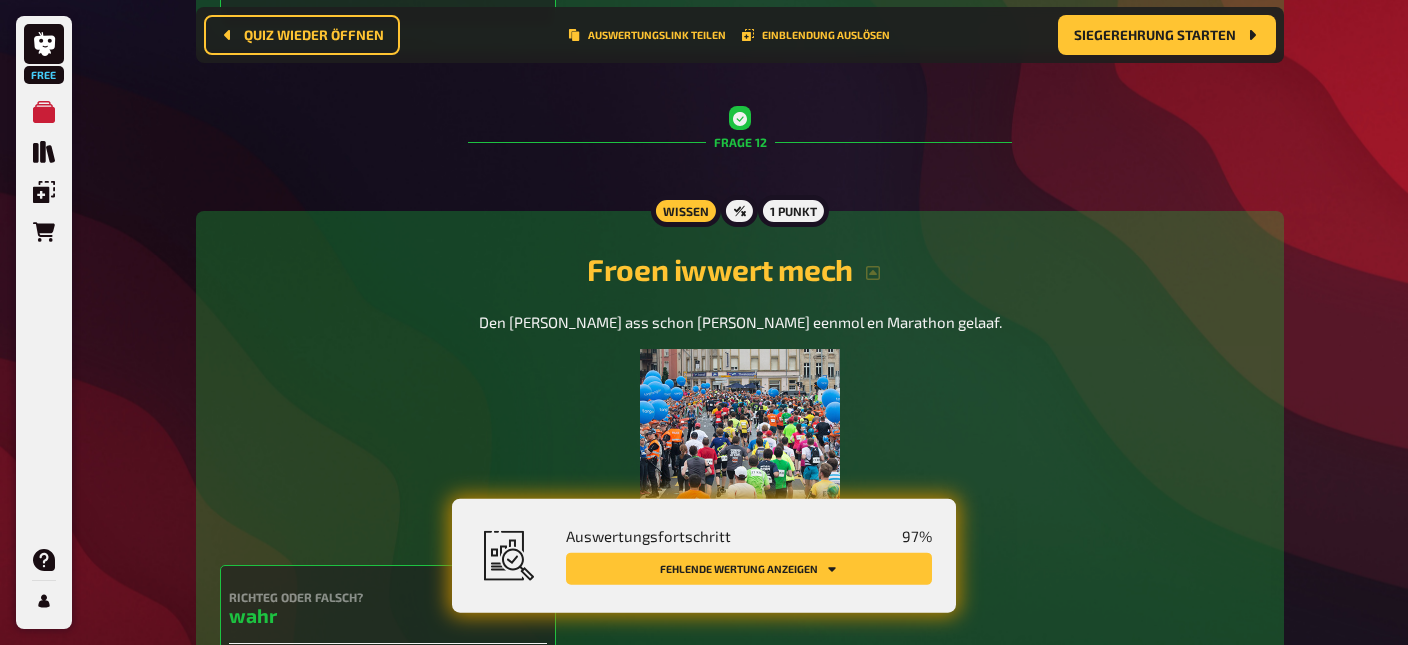 scroll, scrollTop: 6768, scrollLeft: 0, axis: vertical 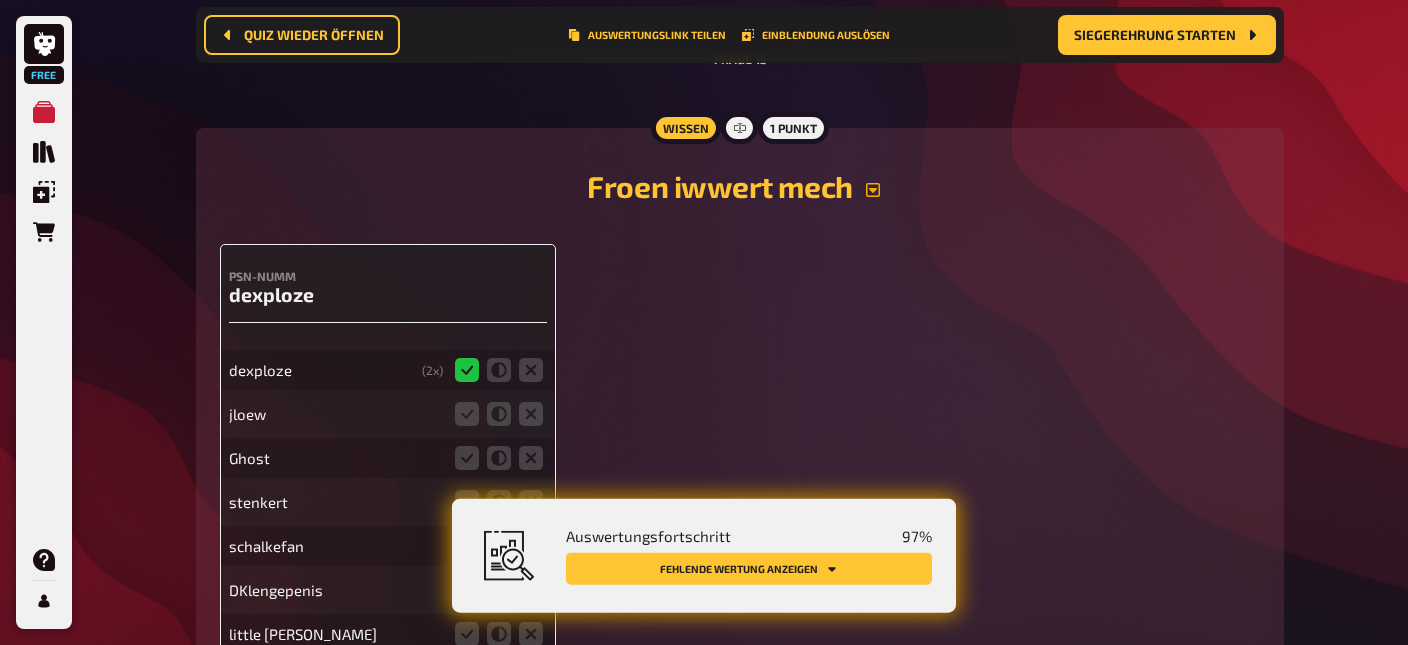 click 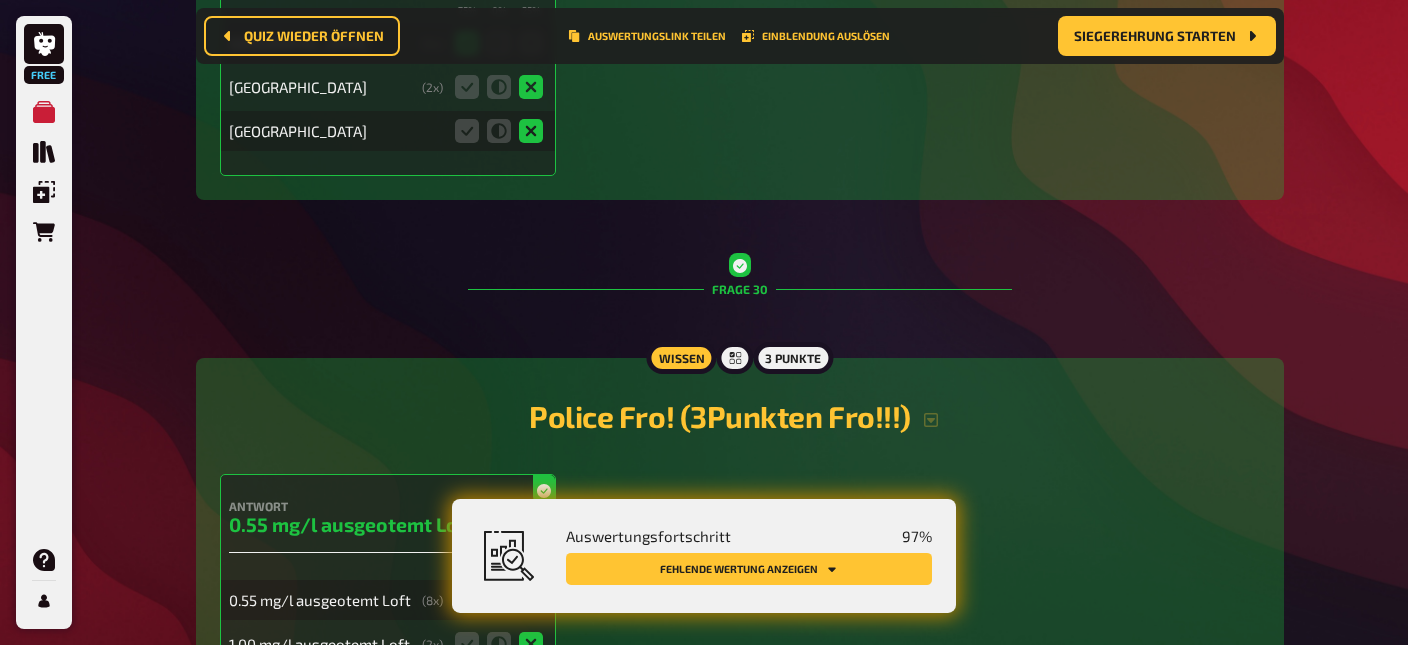 scroll, scrollTop: 18583, scrollLeft: 0, axis: vertical 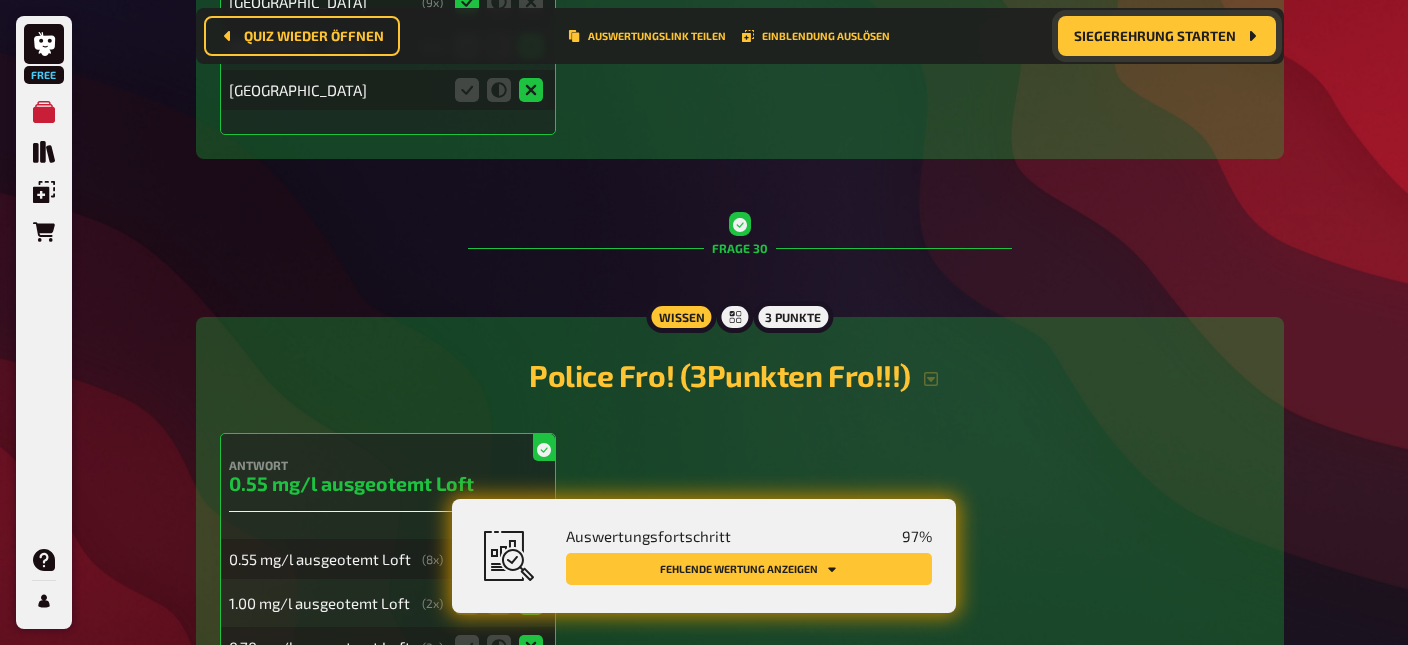 click on "Siegerehrung starten" at bounding box center (1155, 36) 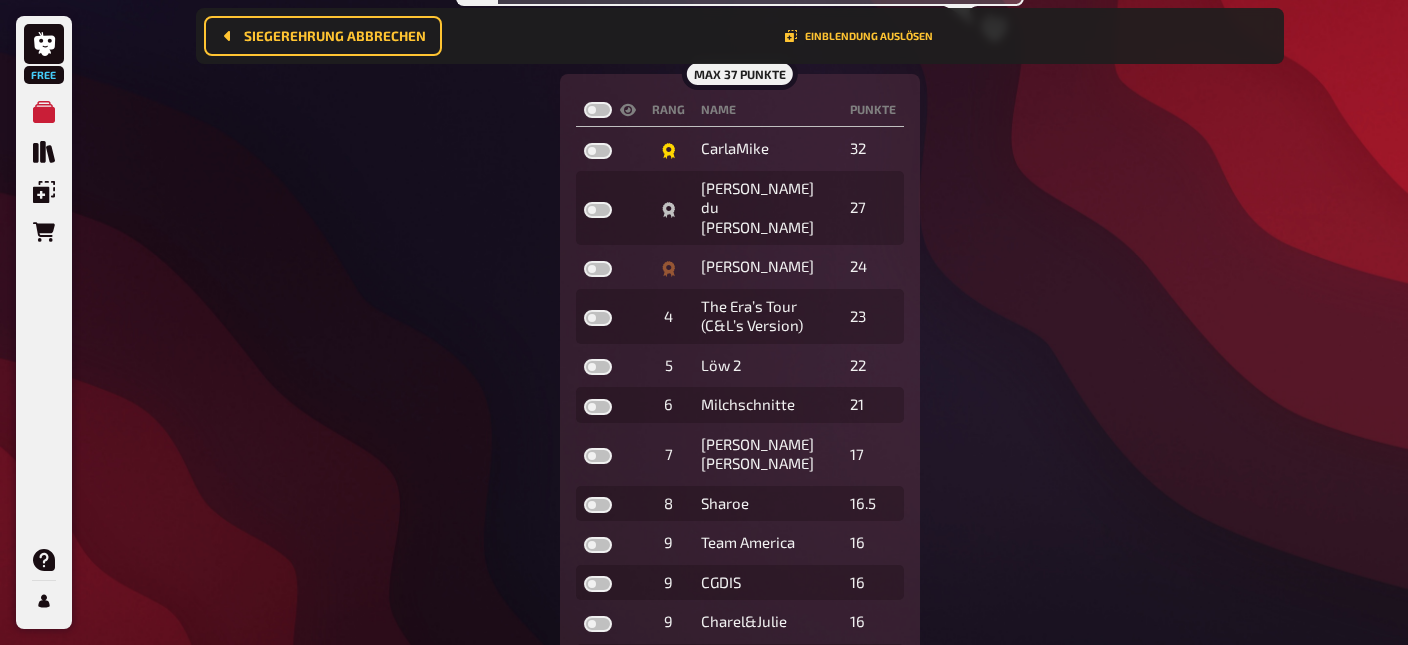 scroll, scrollTop: 323, scrollLeft: 0, axis: vertical 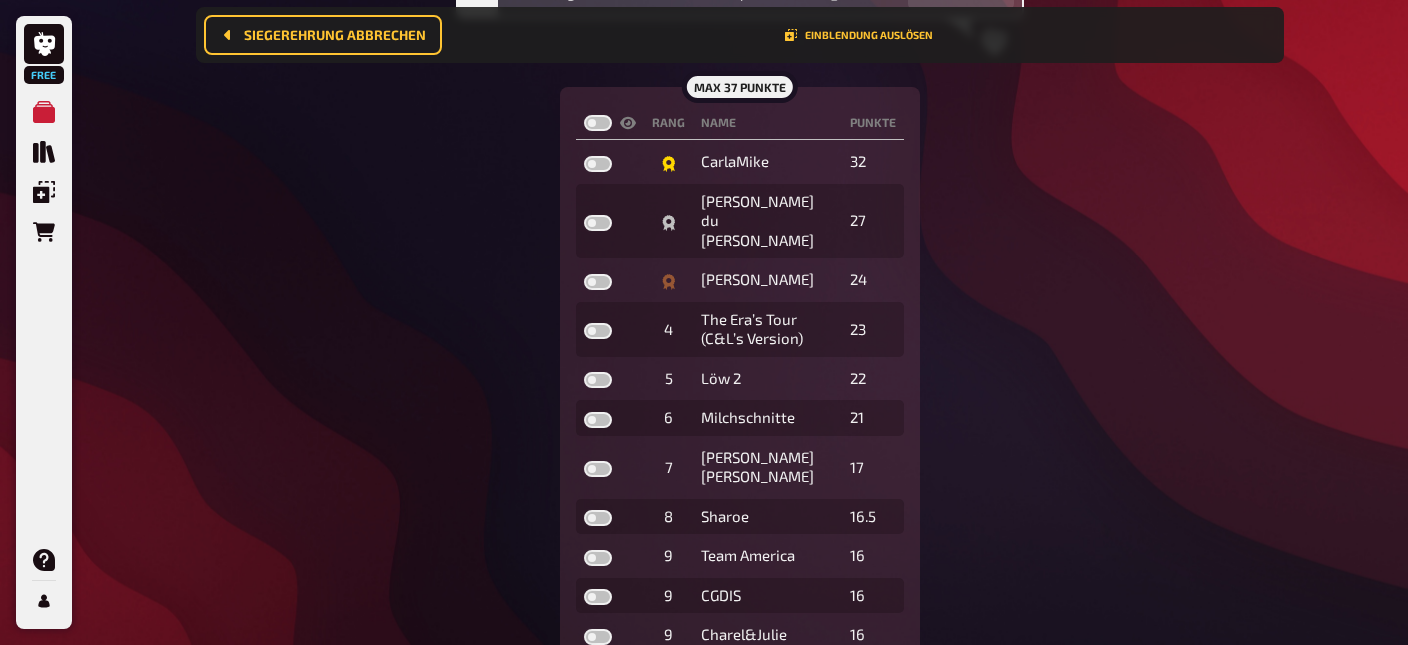 drag, startPoint x: 1402, startPoint y: 320, endPoint x: 1392, endPoint y: 304, distance: 18.867962 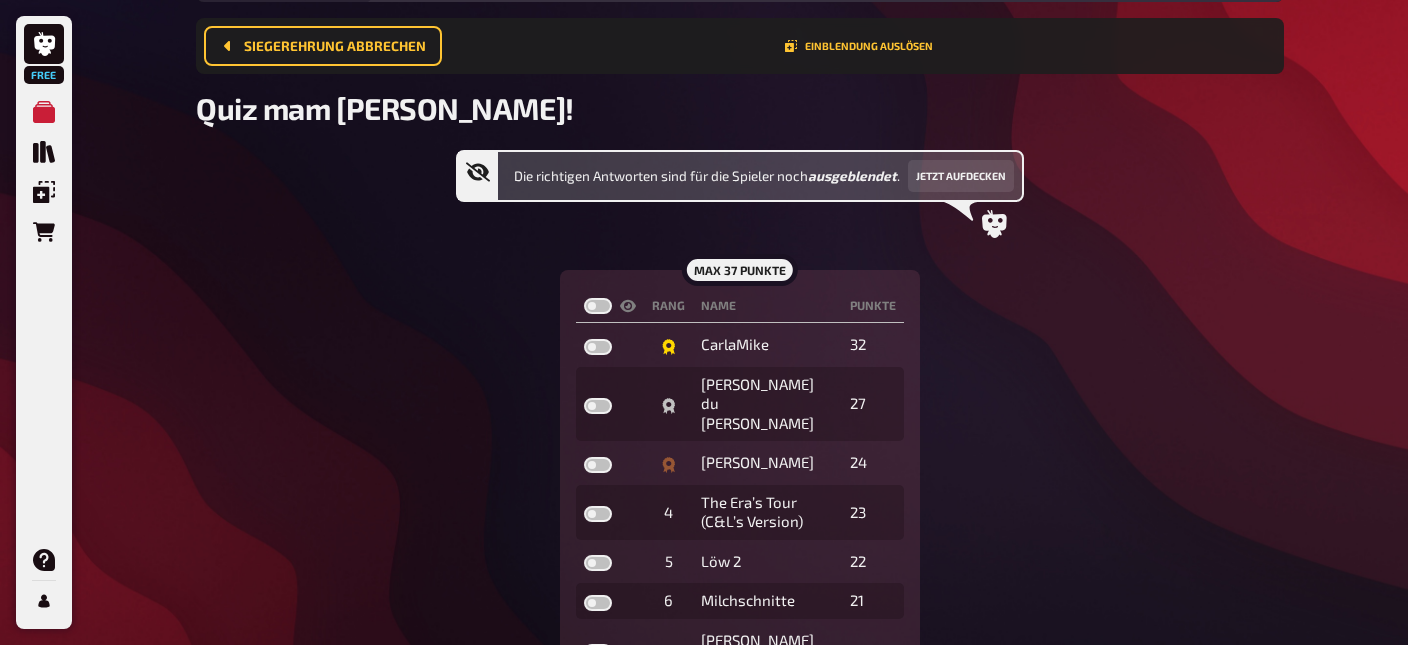 scroll, scrollTop: 117, scrollLeft: 0, axis: vertical 